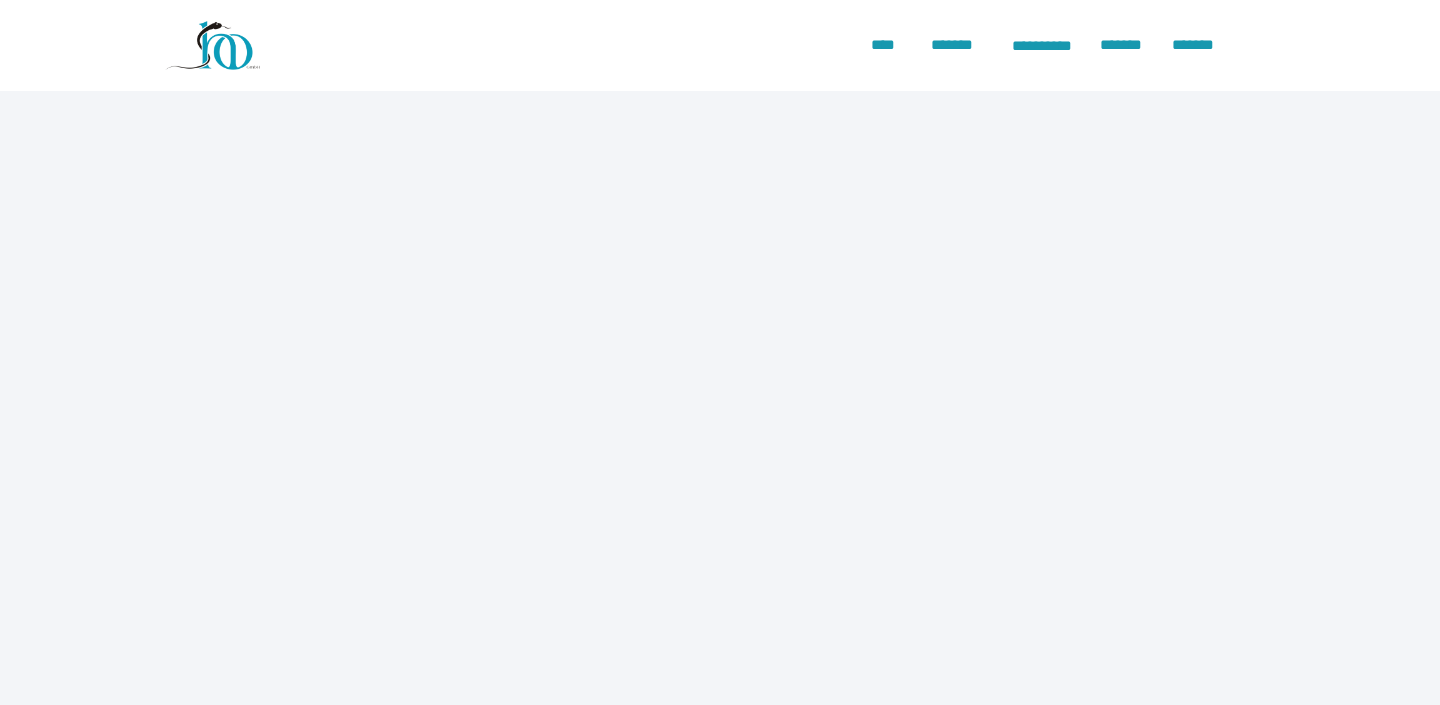 scroll, scrollTop: 0, scrollLeft: 0, axis: both 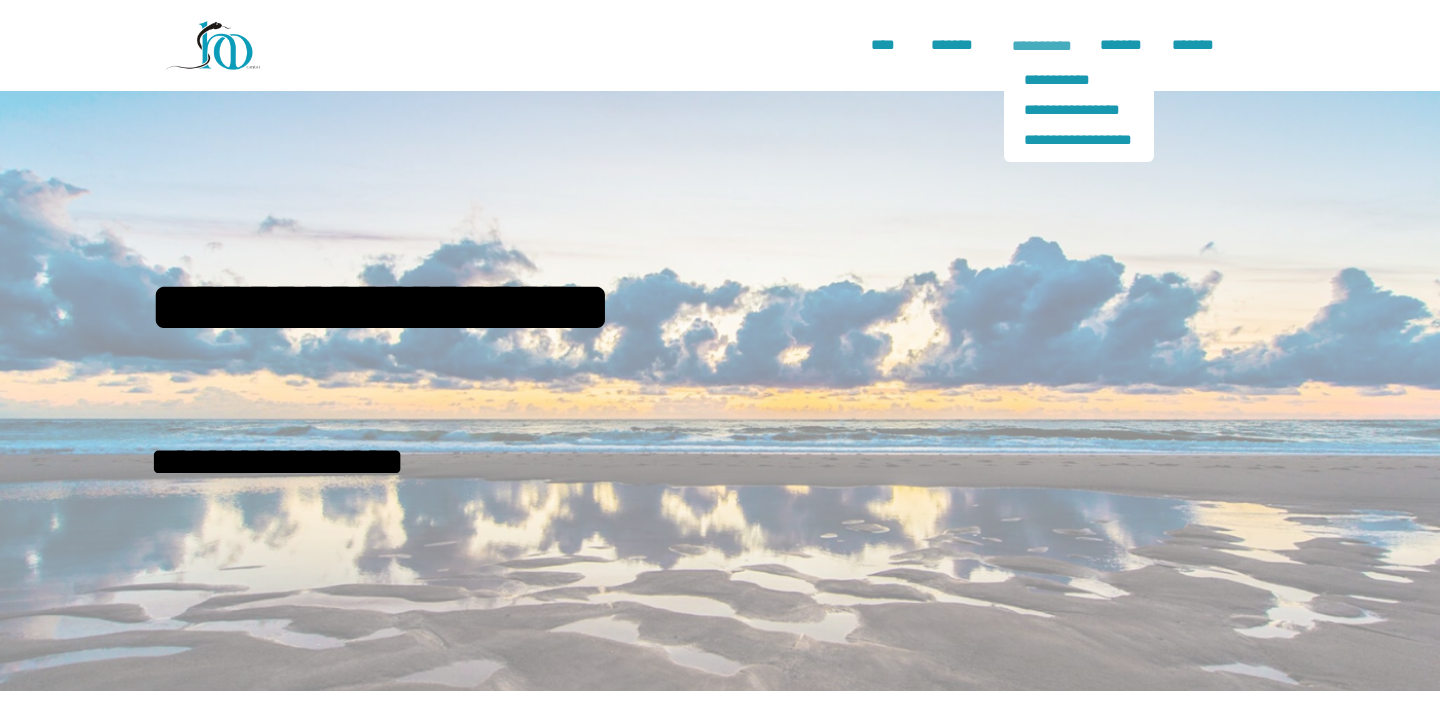 click on "**********" at bounding box center [1042, 46] 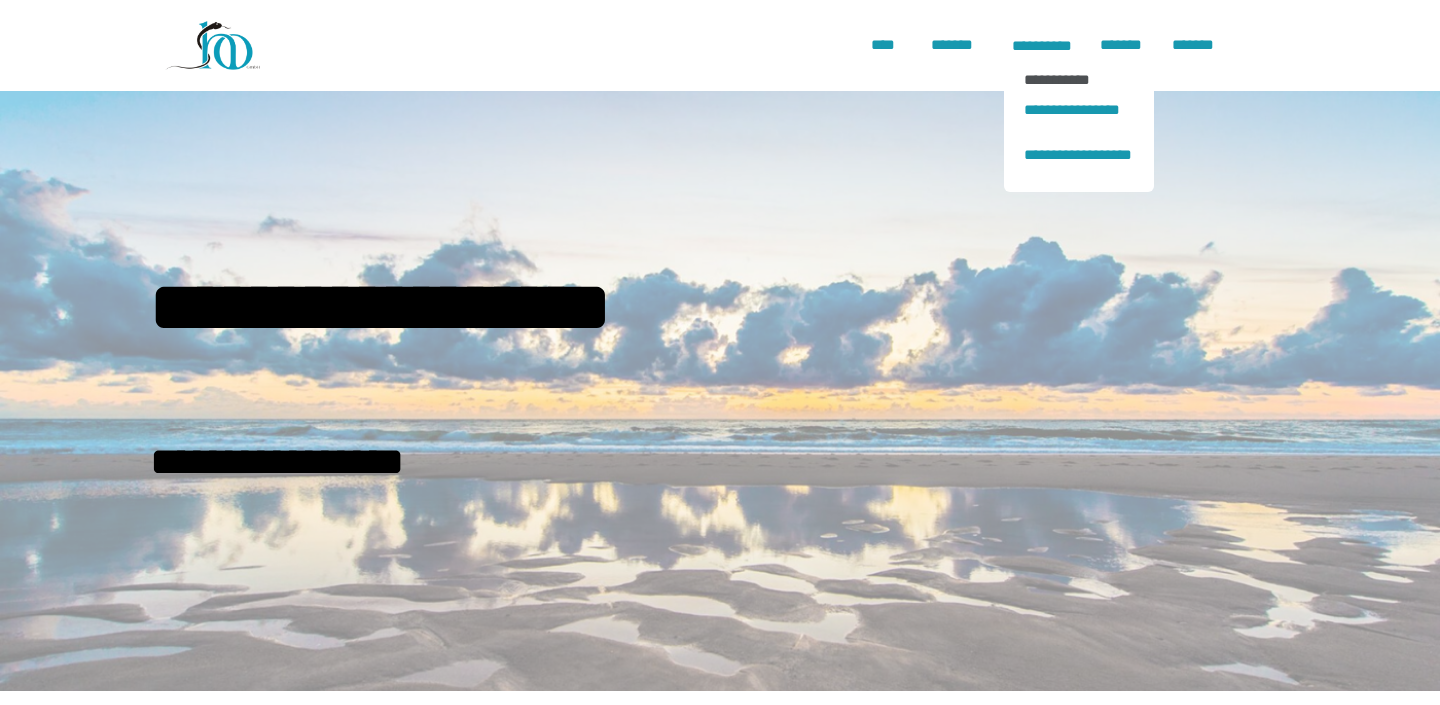 click on "**********" at bounding box center (1079, 79) 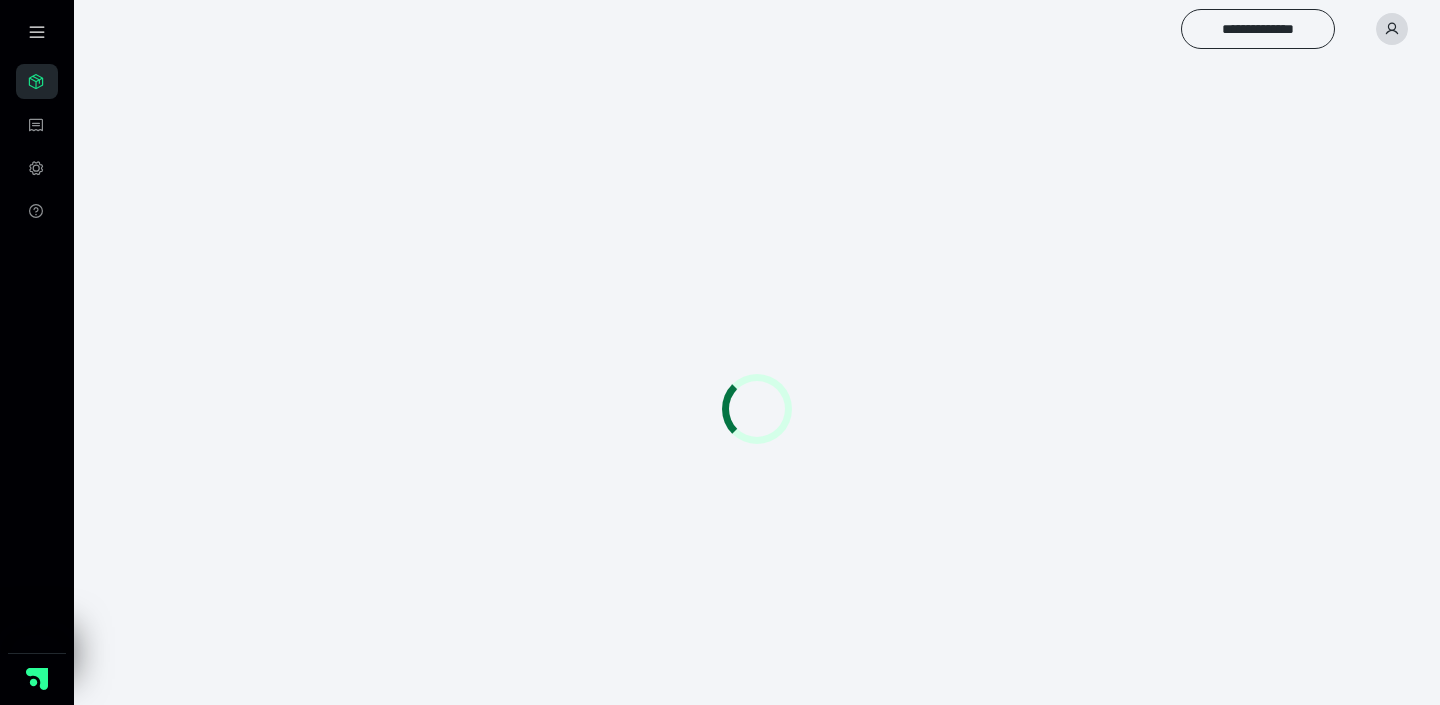 scroll, scrollTop: 0, scrollLeft: 0, axis: both 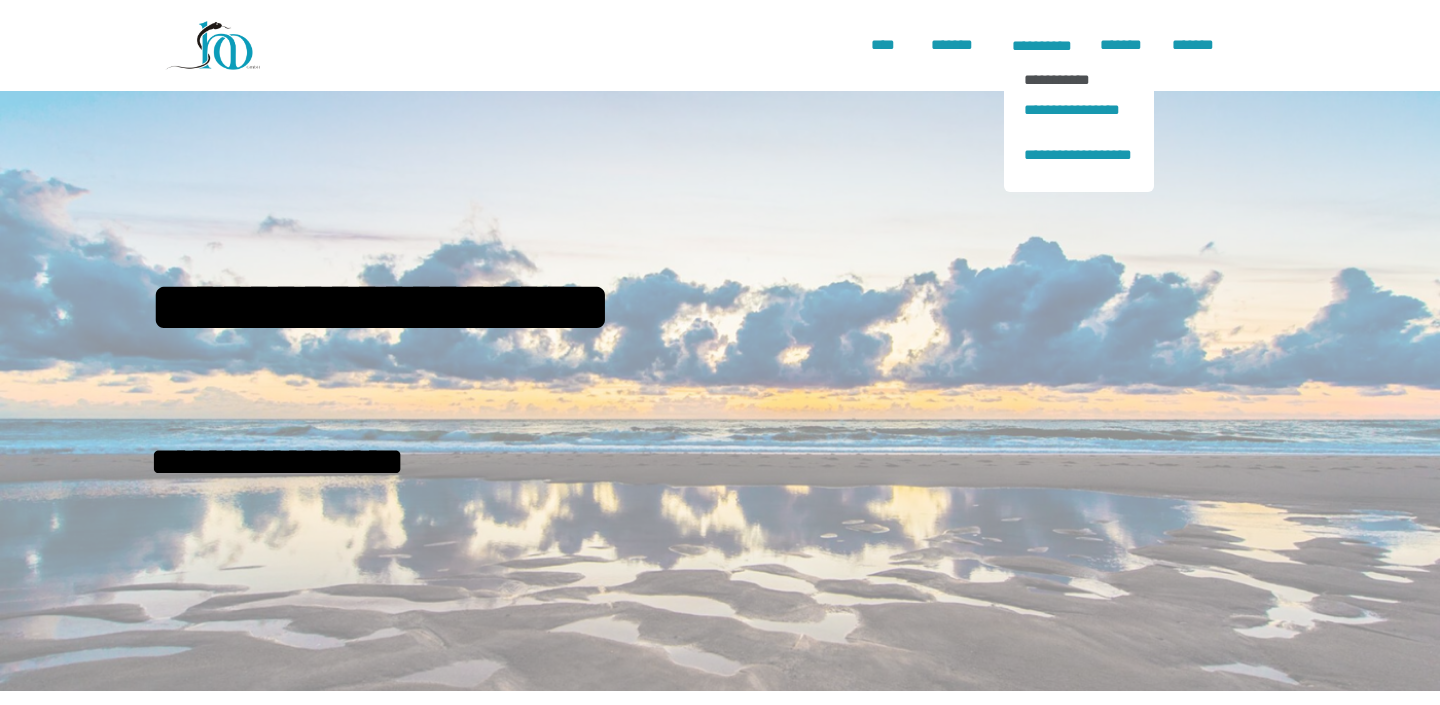 click on "**********" at bounding box center [1079, 79] 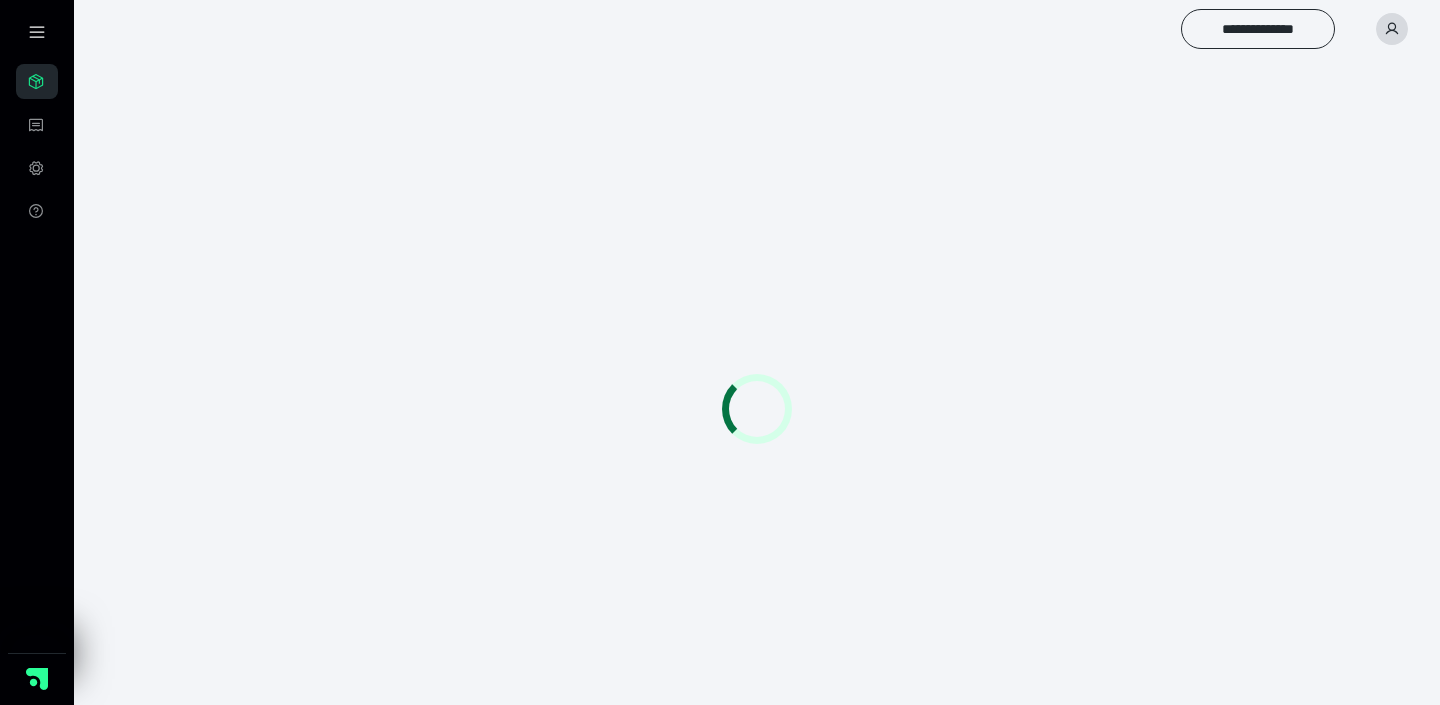 scroll, scrollTop: 0, scrollLeft: 0, axis: both 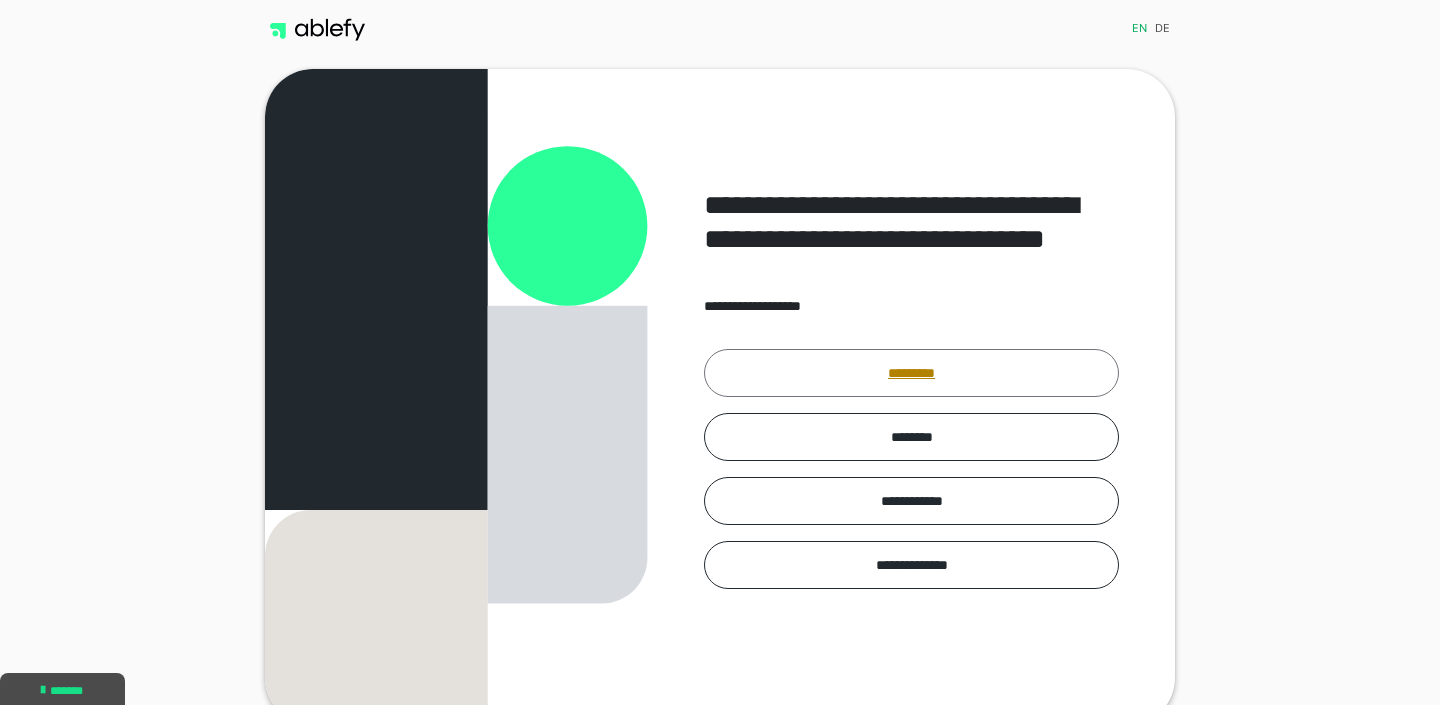 click on "*********" at bounding box center [911, 373] 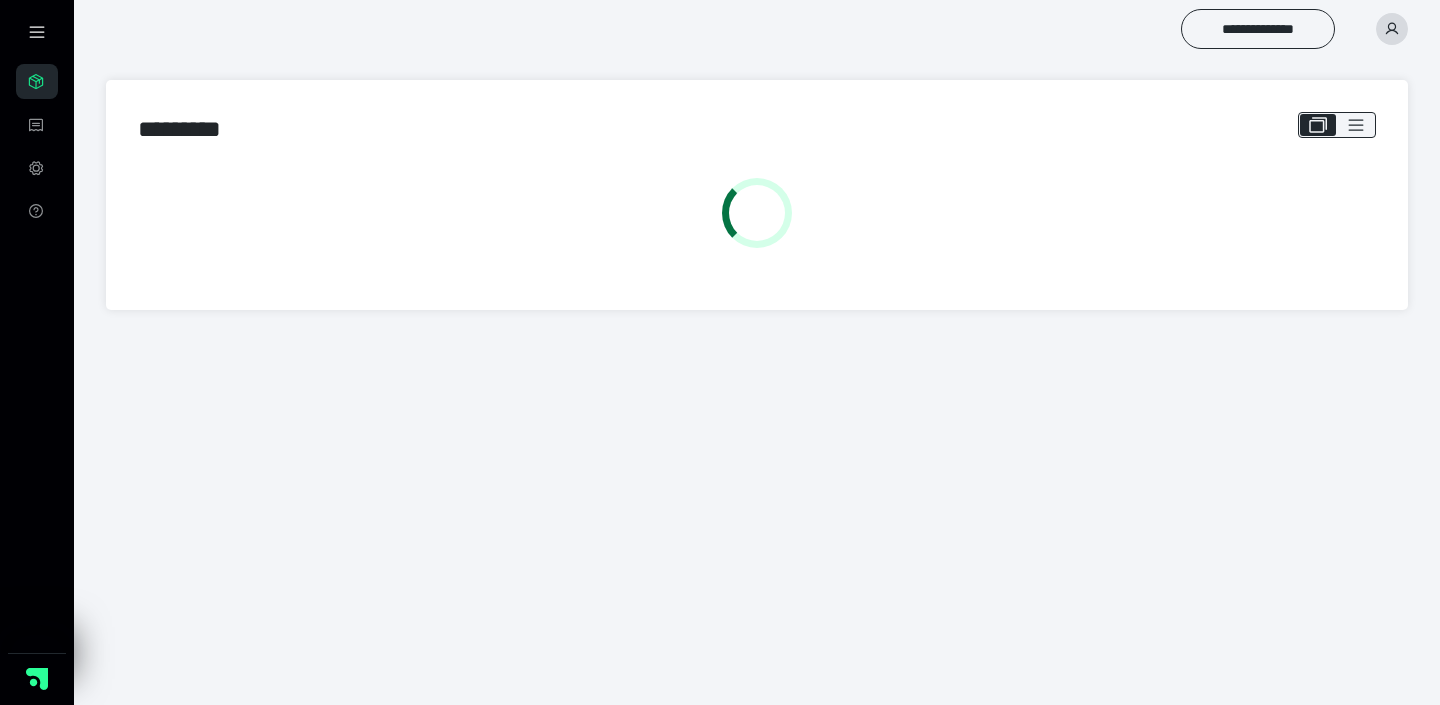 scroll, scrollTop: 0, scrollLeft: 0, axis: both 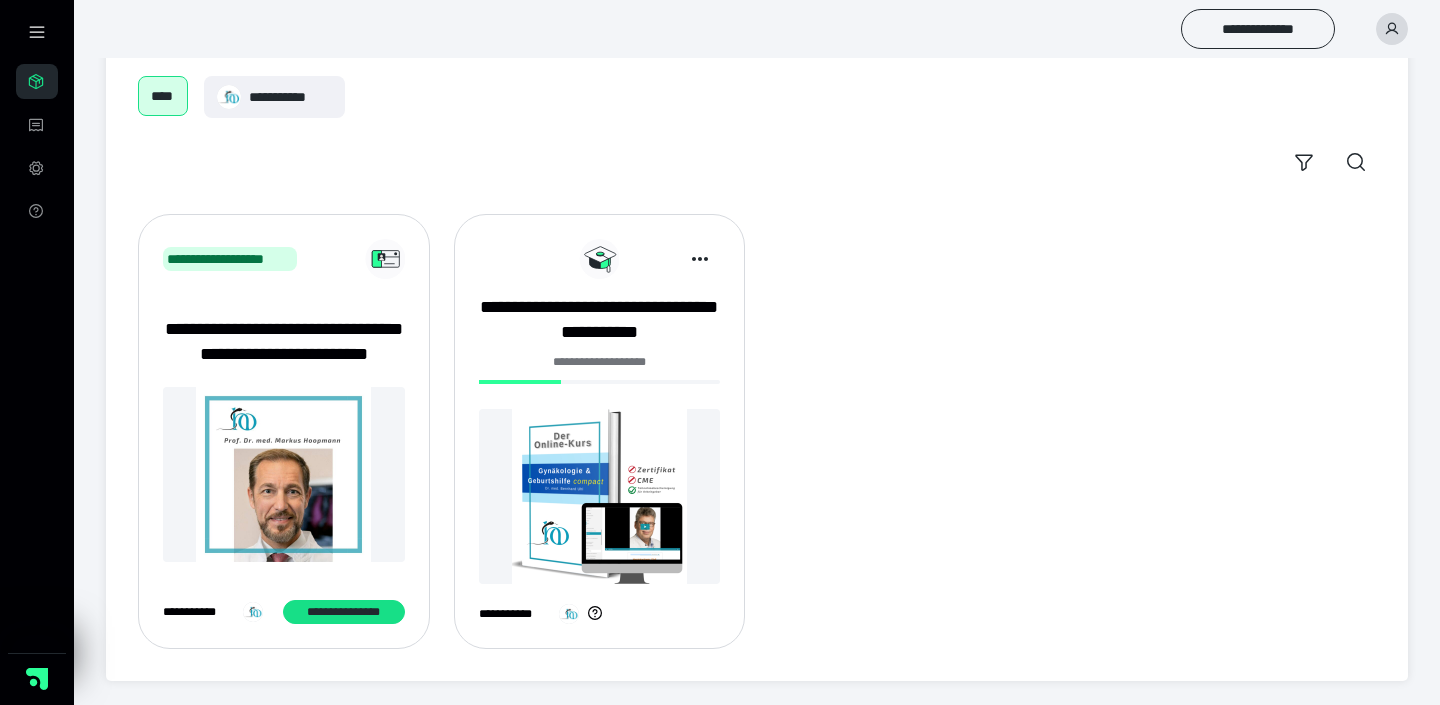 click 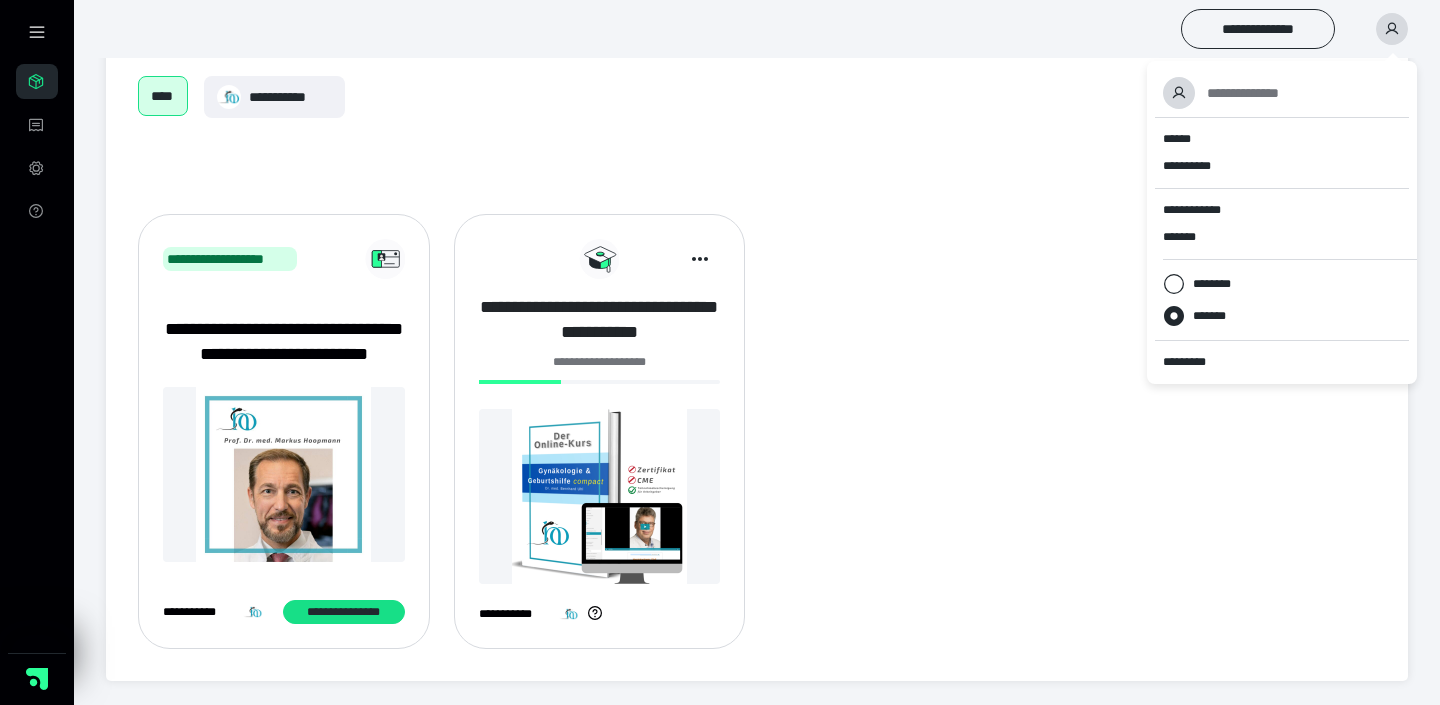 scroll, scrollTop: 102, scrollLeft: 0, axis: vertical 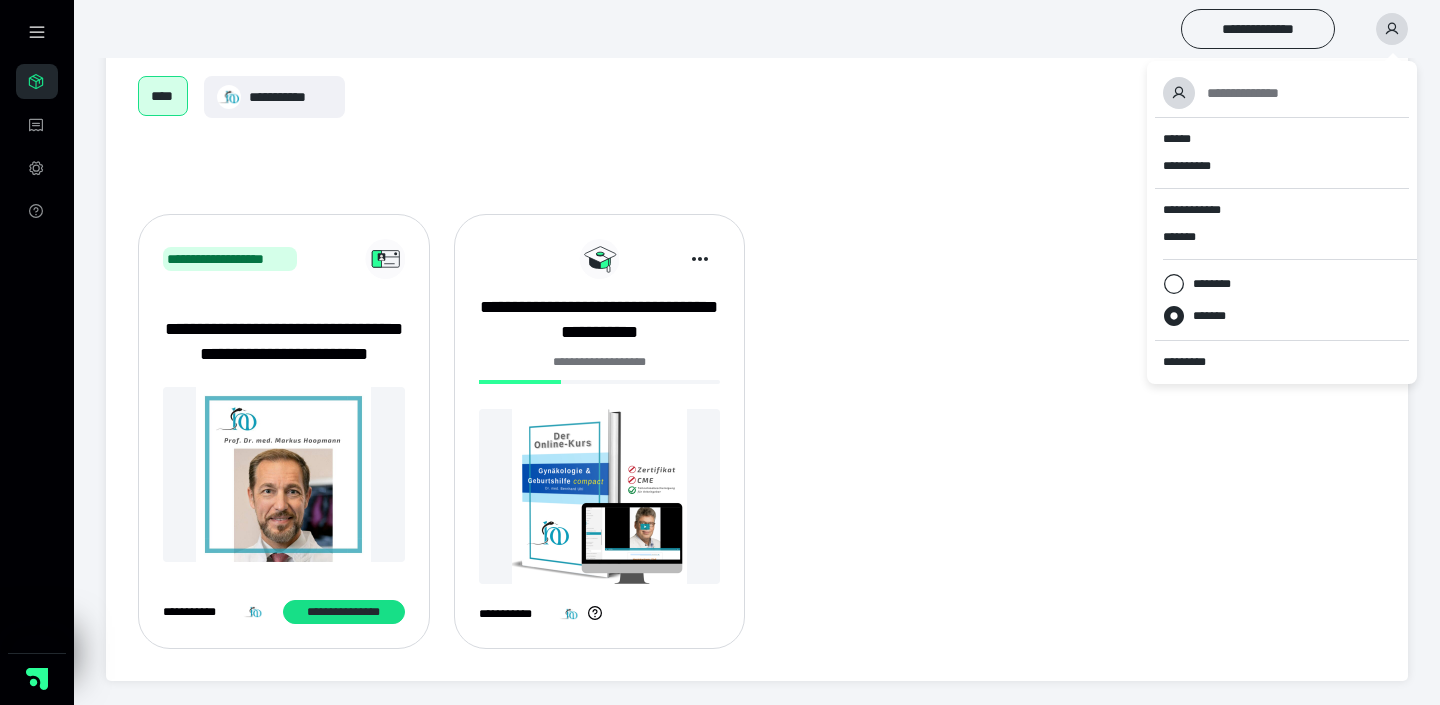 click on "**********" at bounding box center (600, 431) 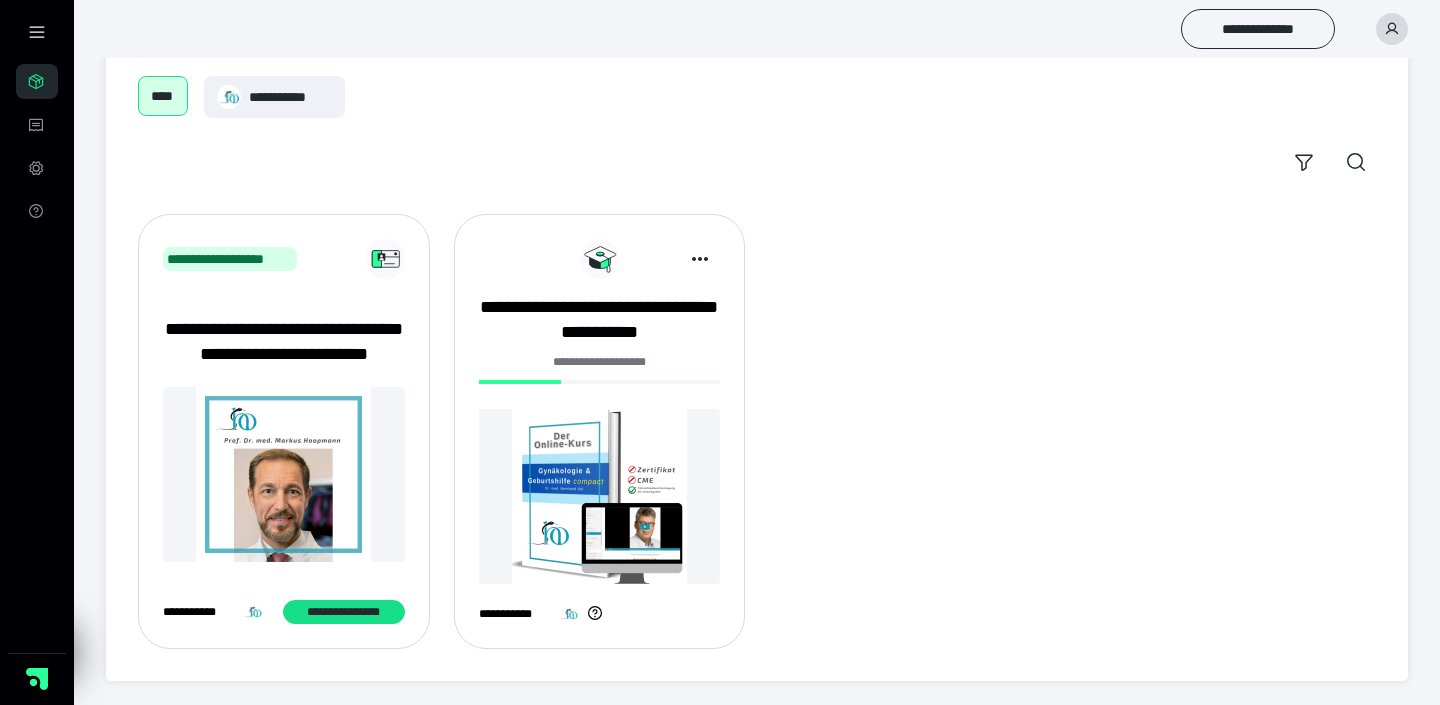 click at bounding box center [600, 496] 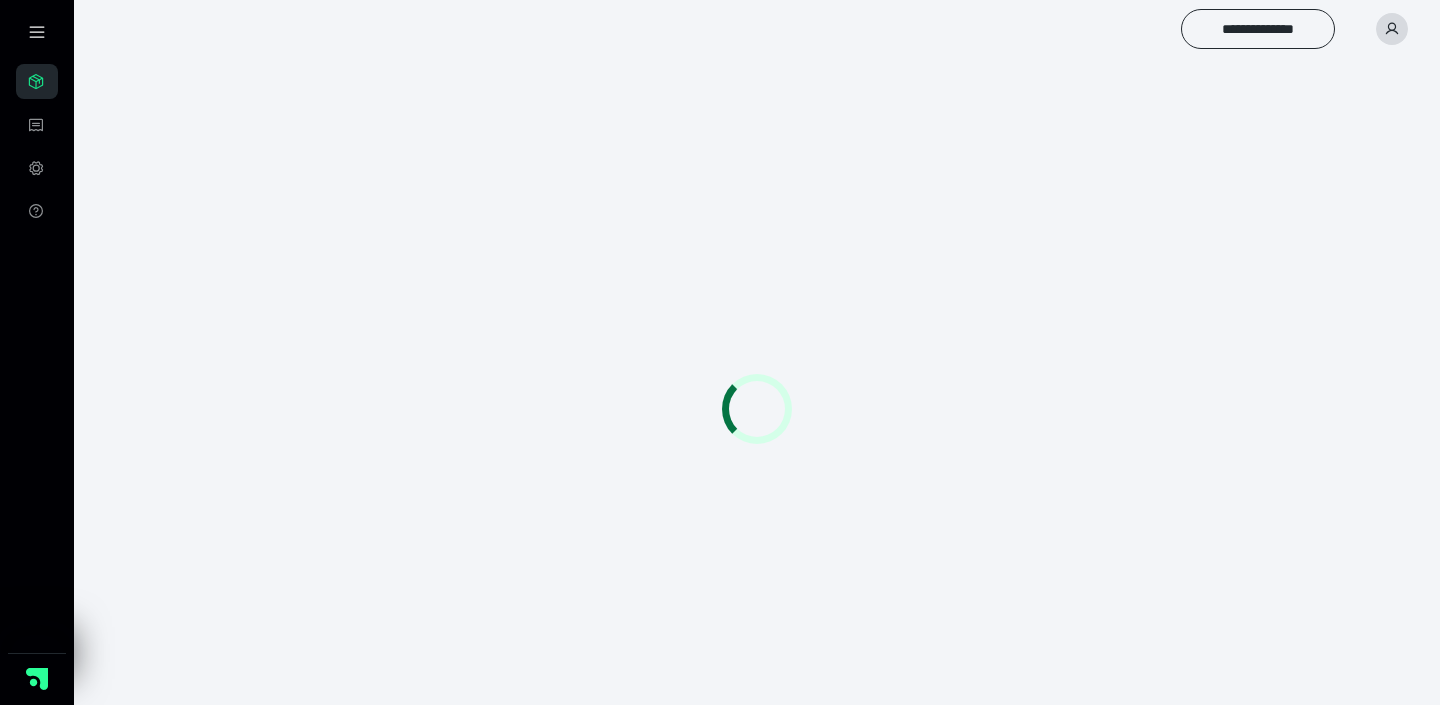 scroll, scrollTop: 0, scrollLeft: 0, axis: both 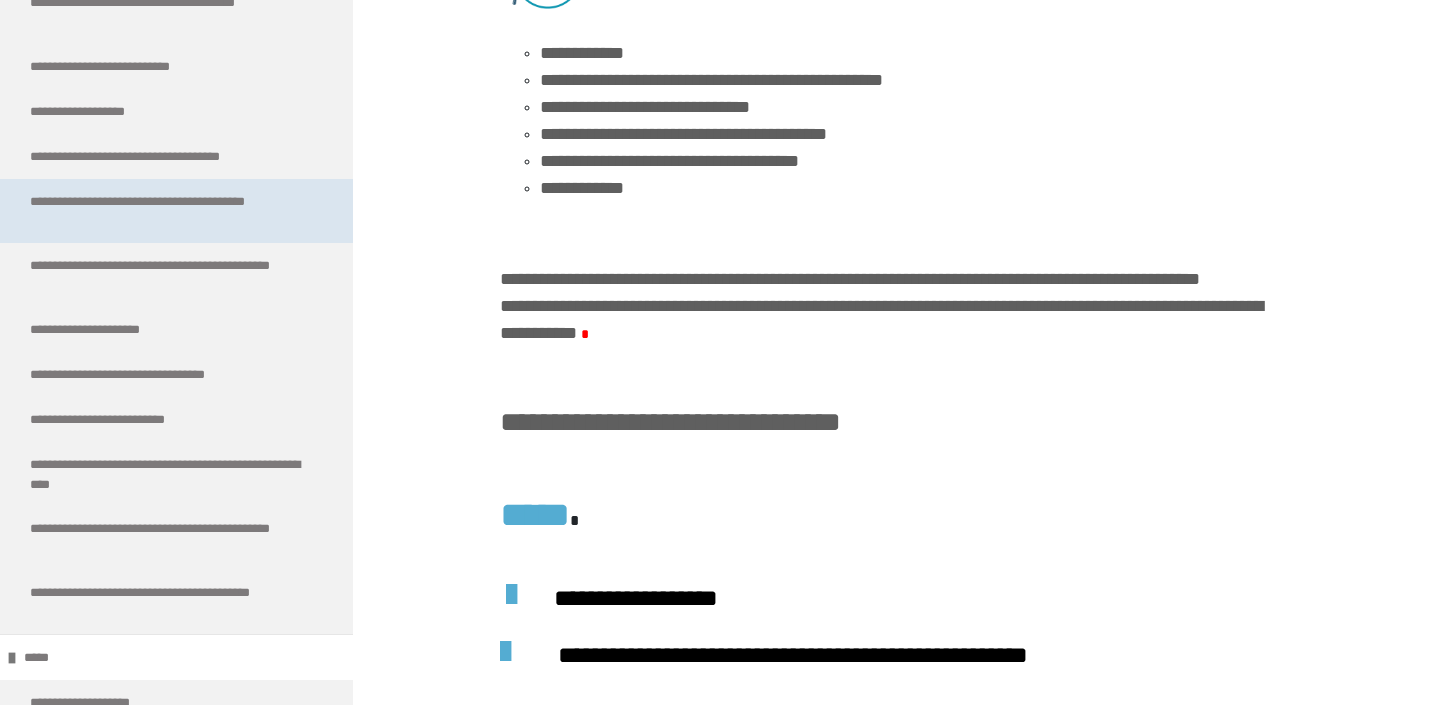 click on "**********" at bounding box center [168, 211] 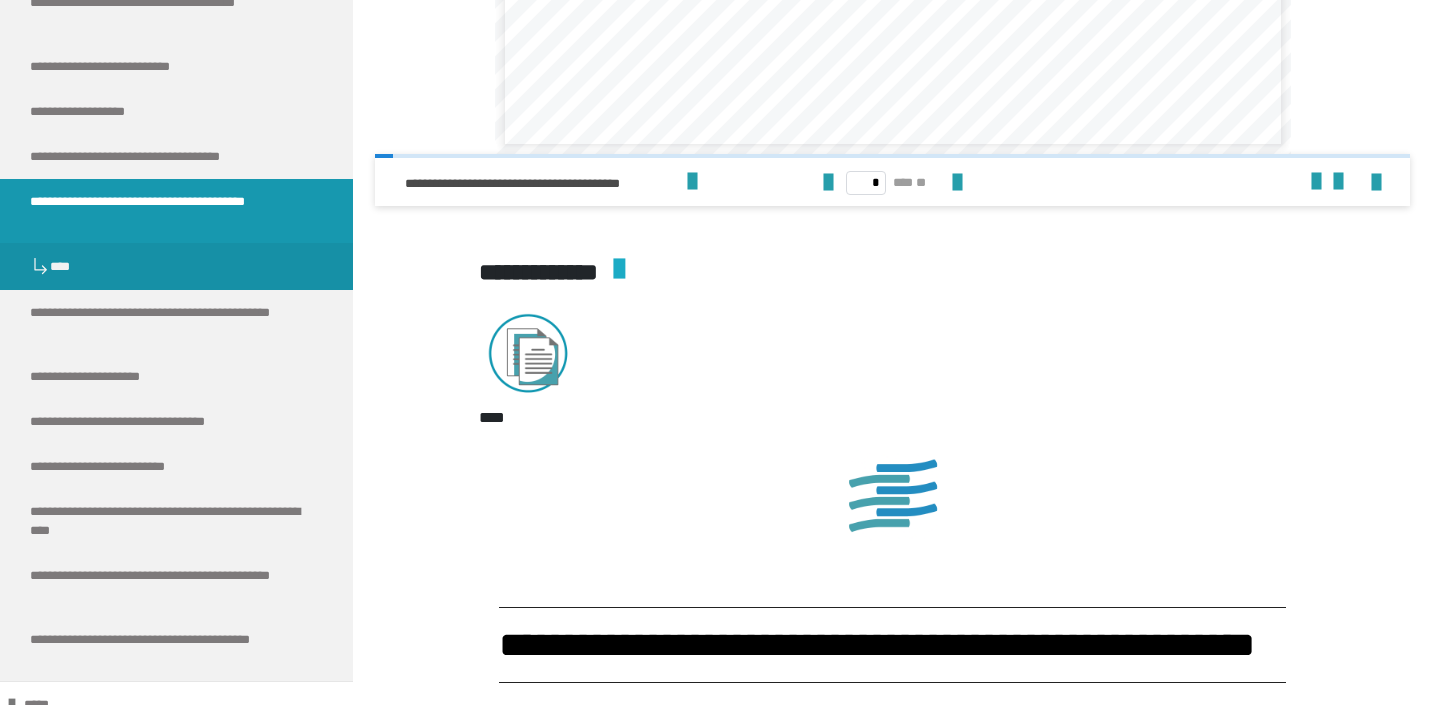 scroll, scrollTop: 4749, scrollLeft: 0, axis: vertical 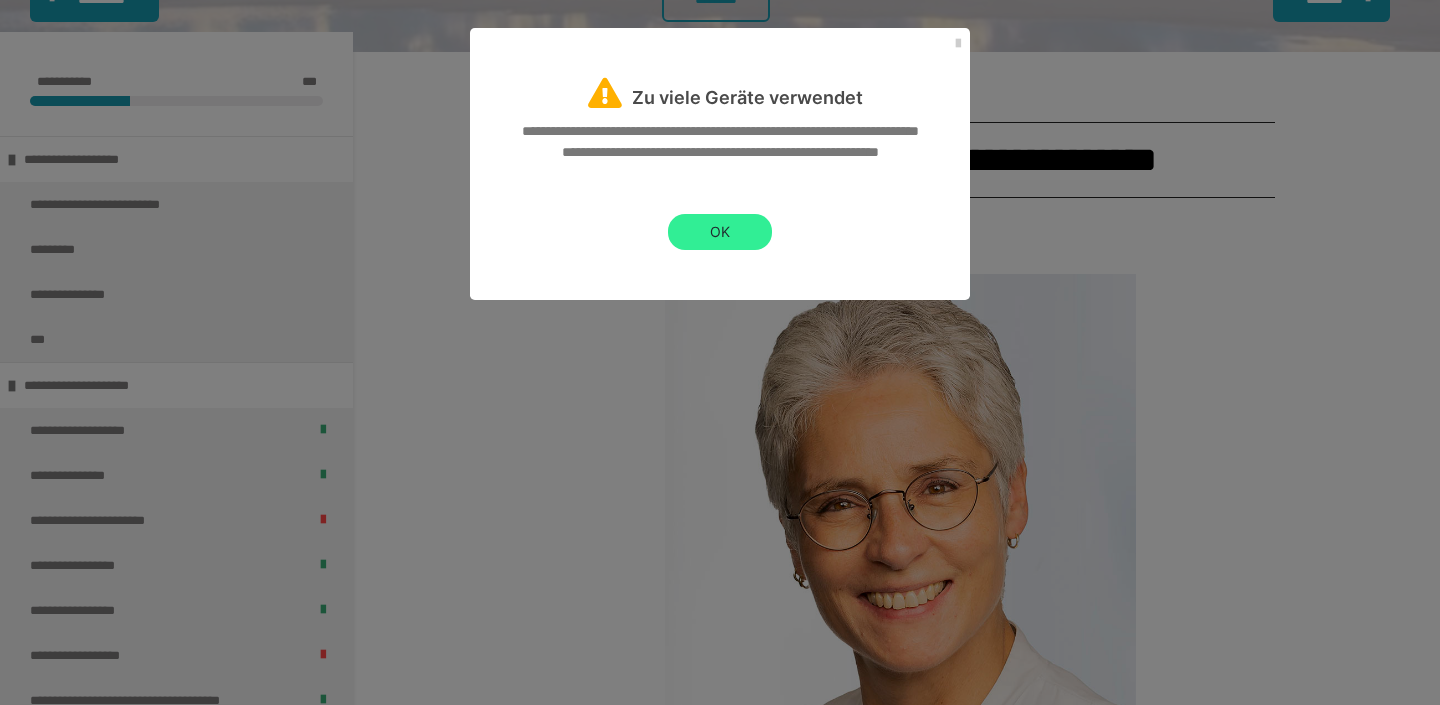 click on "OK" at bounding box center [720, 232] 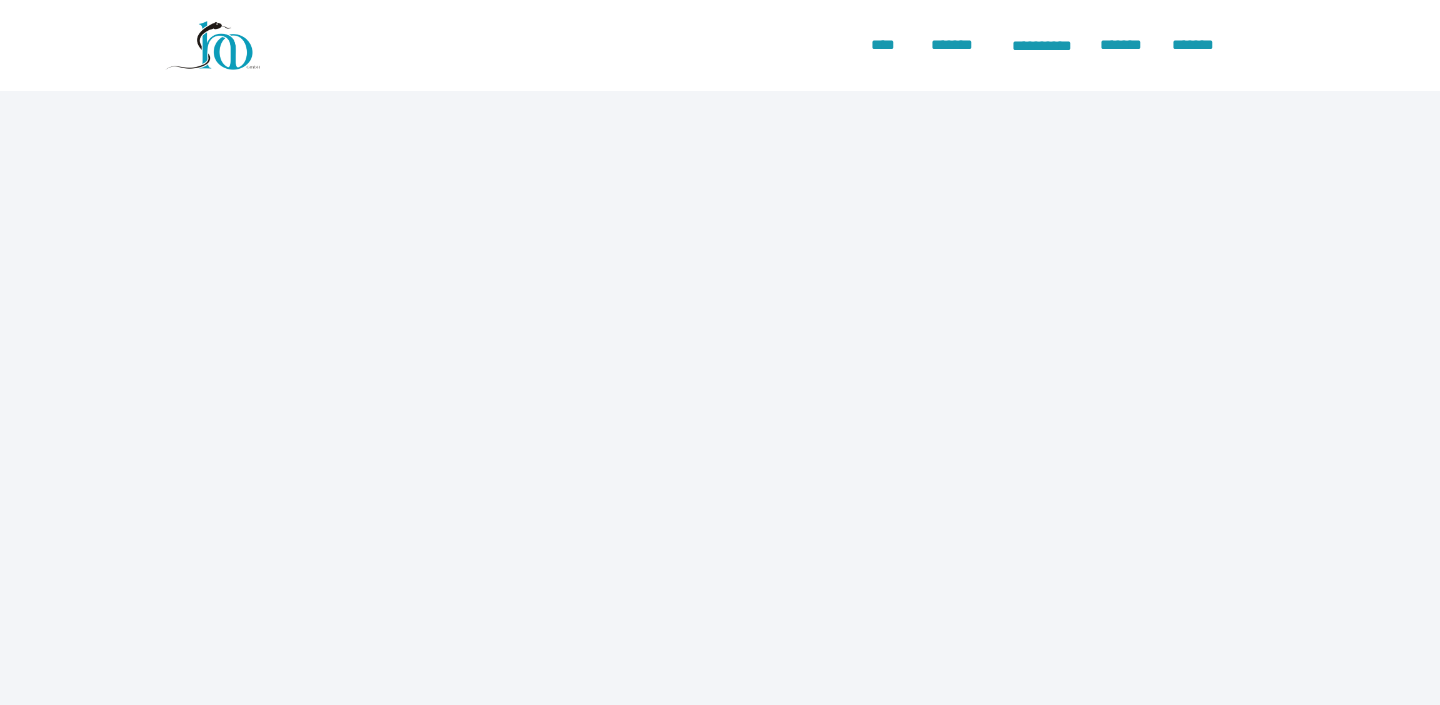 scroll, scrollTop: 0, scrollLeft: 0, axis: both 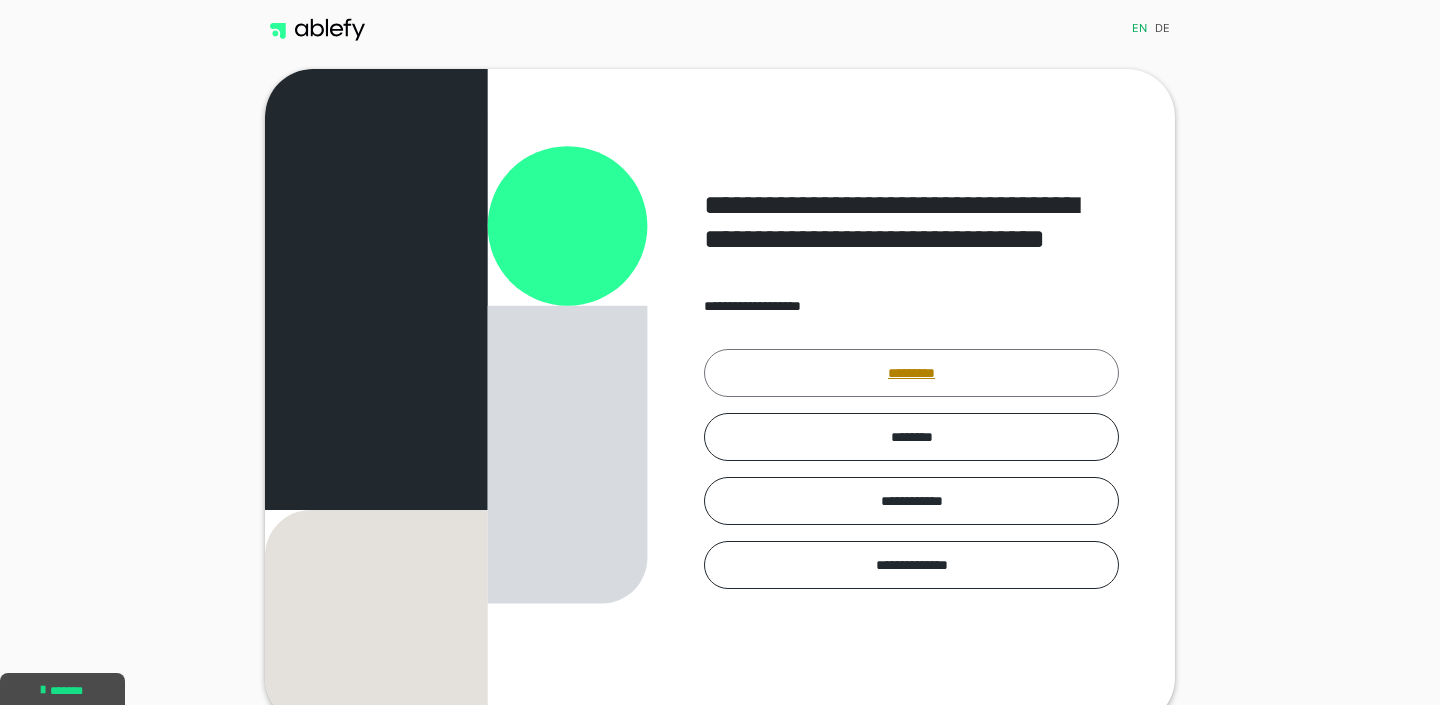 click on "*********" at bounding box center (911, 373) 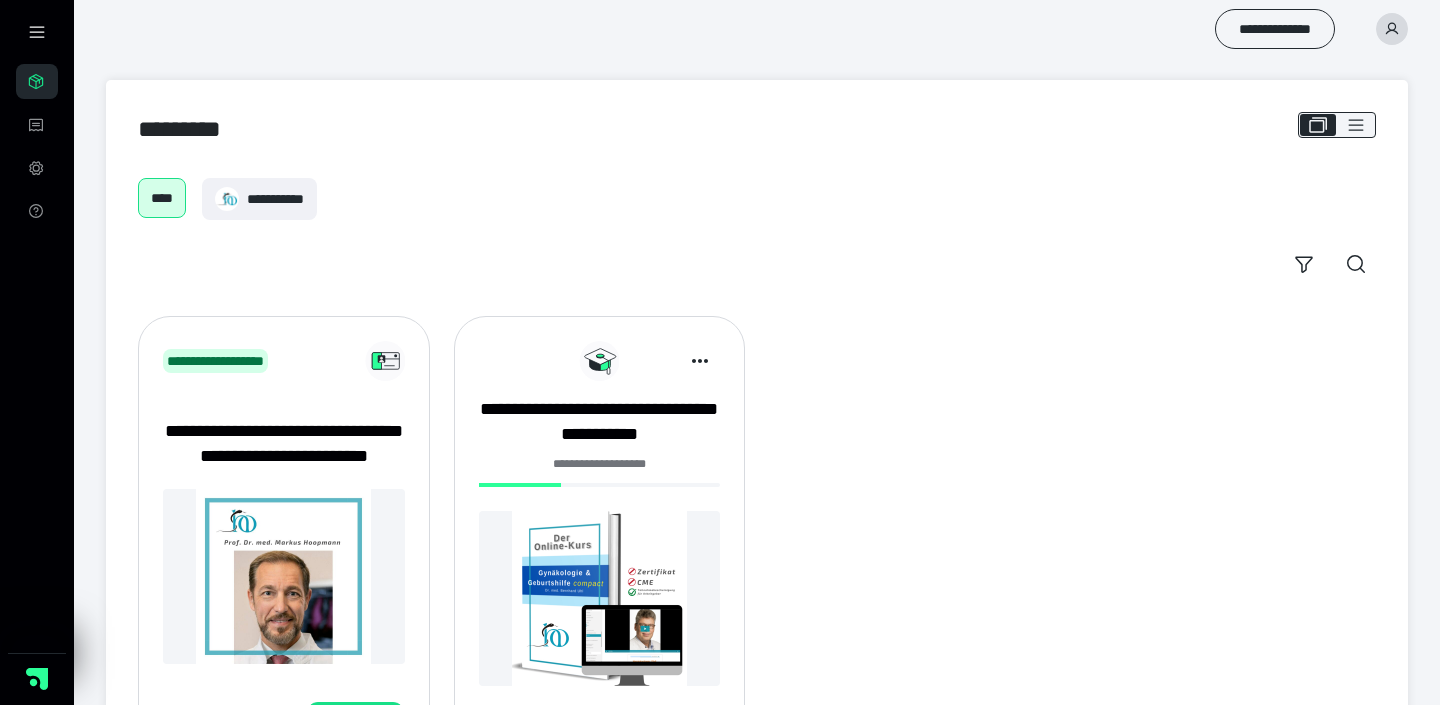 scroll, scrollTop: 0, scrollLeft: 0, axis: both 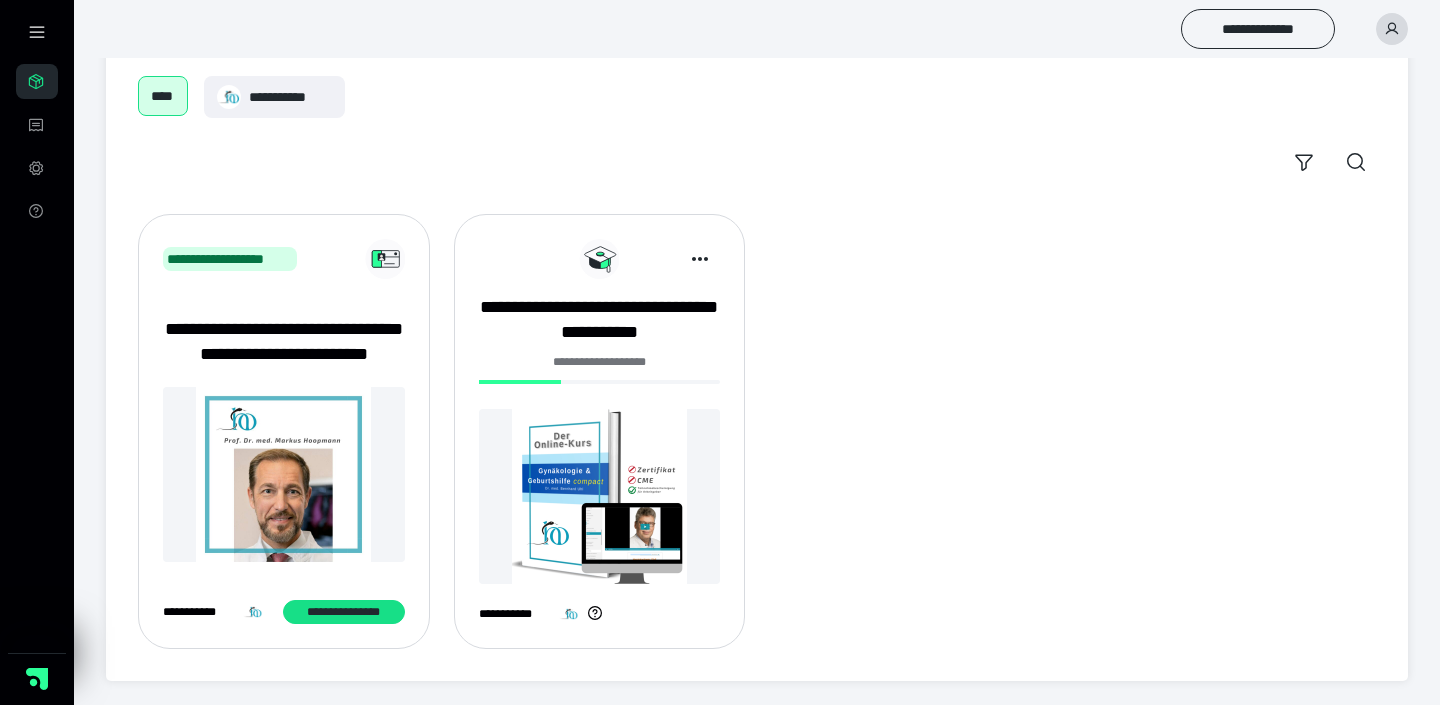 click on "**********" at bounding box center [600, 368] 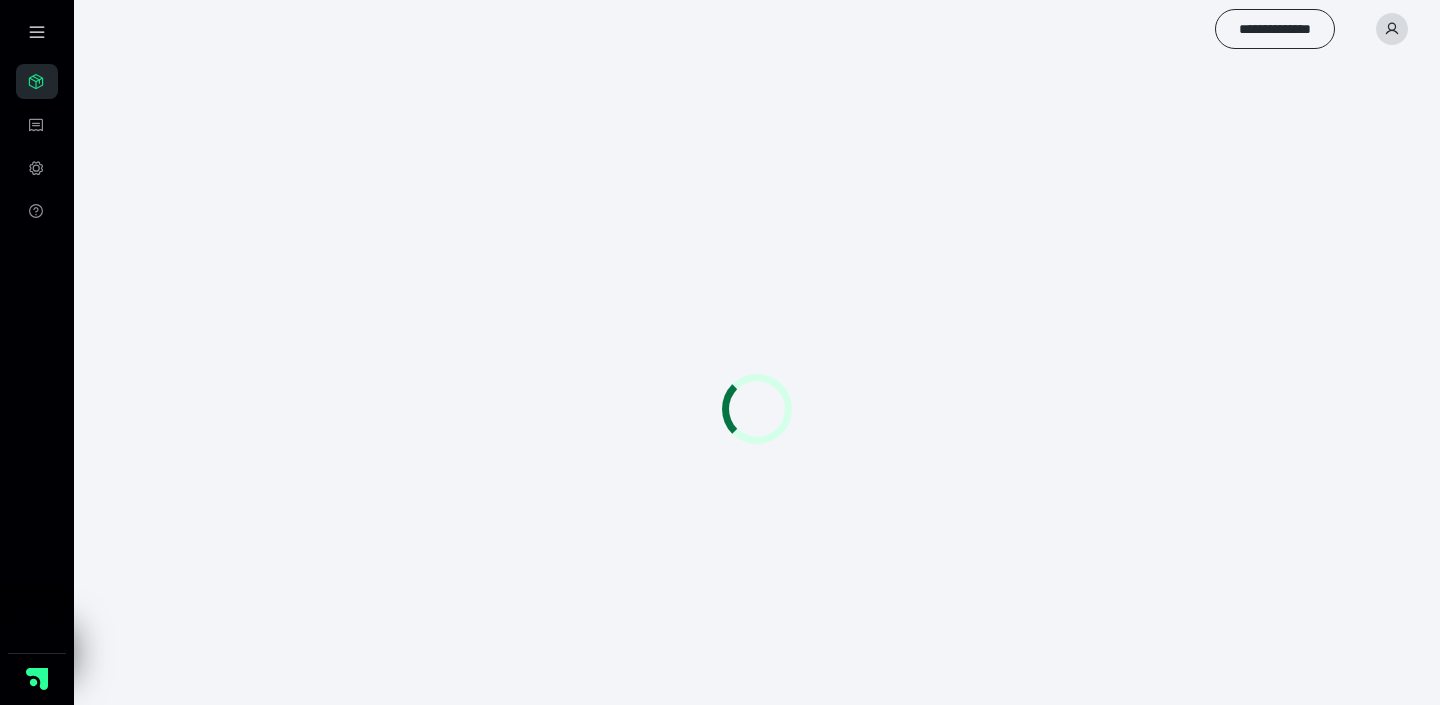 scroll, scrollTop: 0, scrollLeft: 0, axis: both 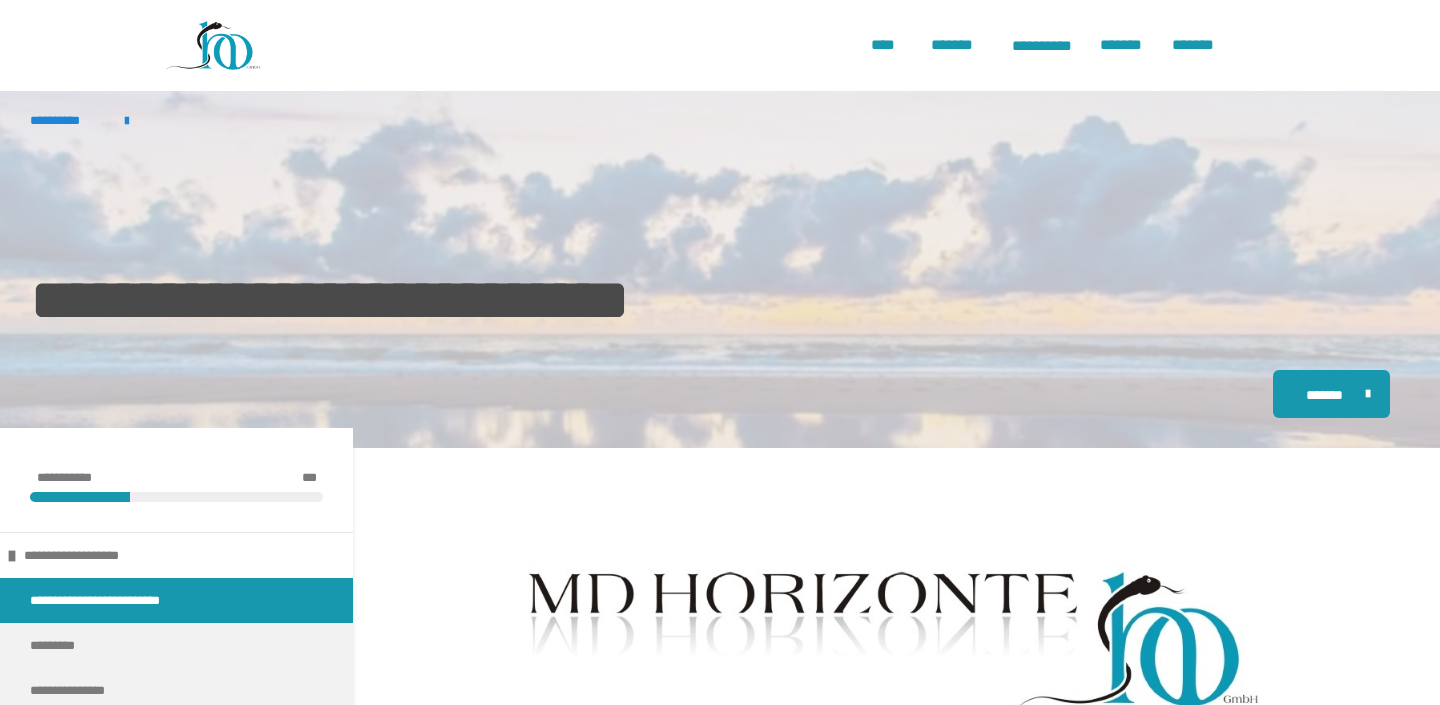 click on "**********" at bounding box center [720, 265] 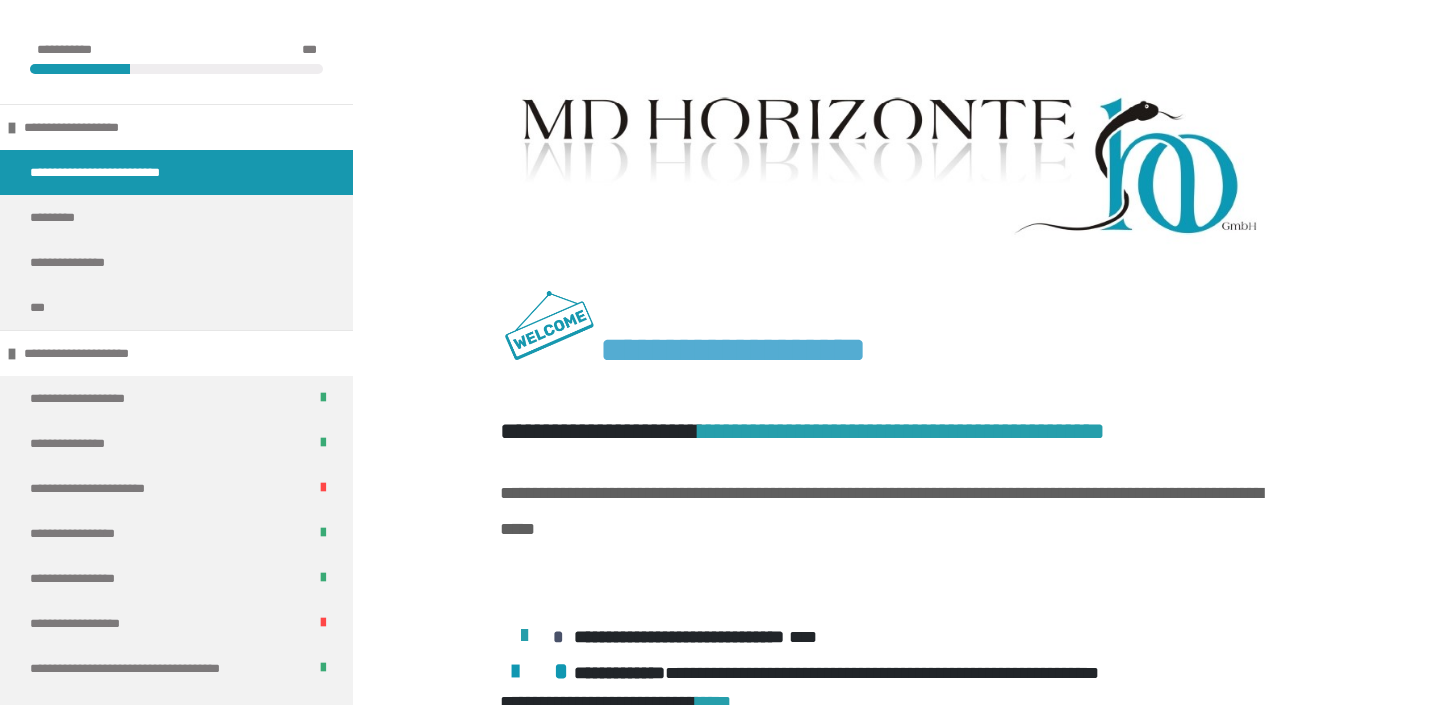 scroll, scrollTop: 498, scrollLeft: 0, axis: vertical 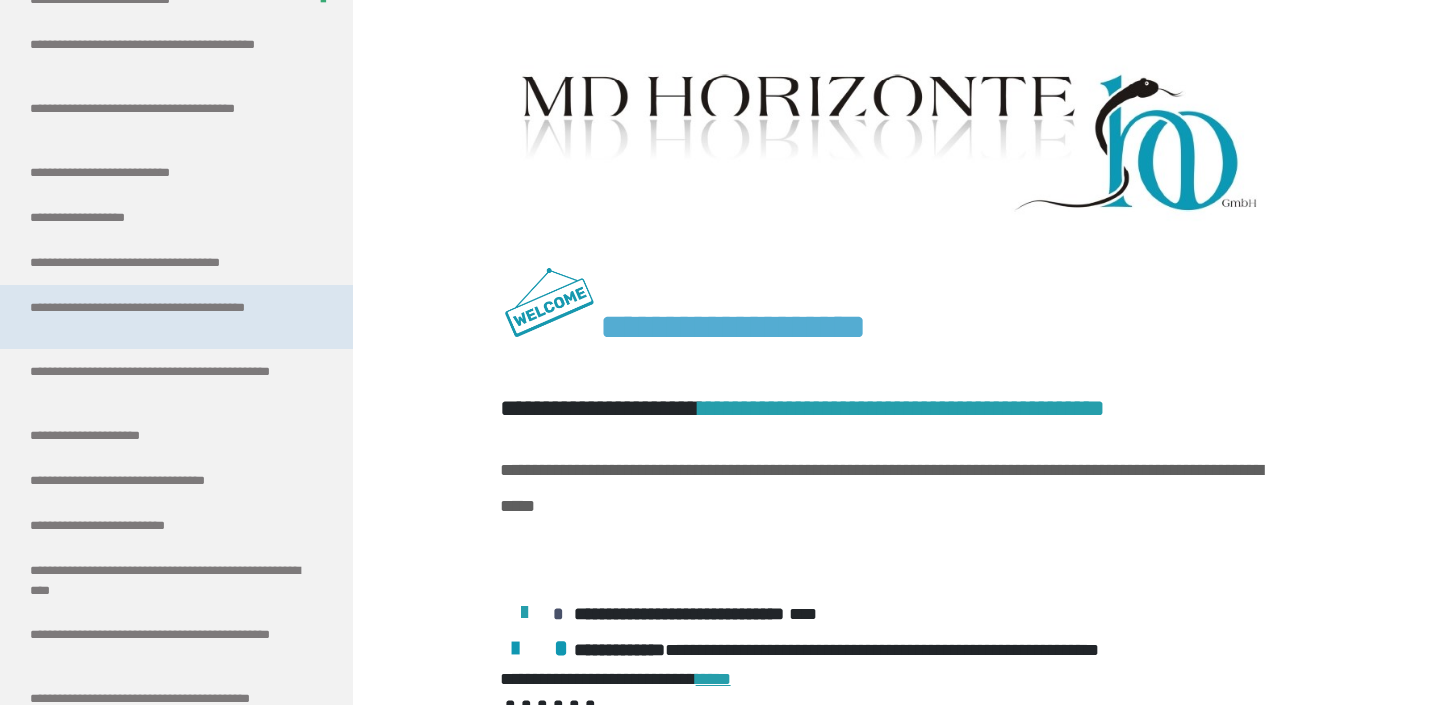 click on "**********" at bounding box center (176, 317) 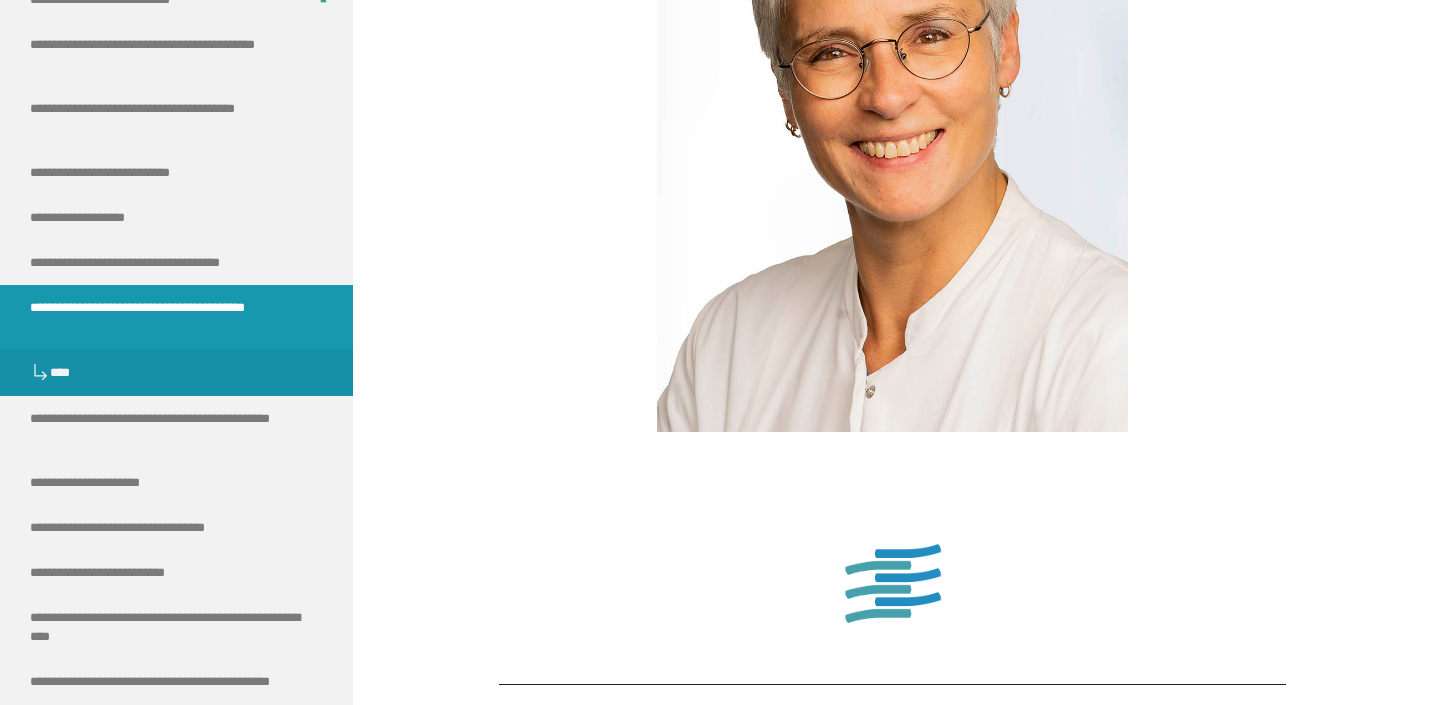 scroll, scrollTop: 988, scrollLeft: 0, axis: vertical 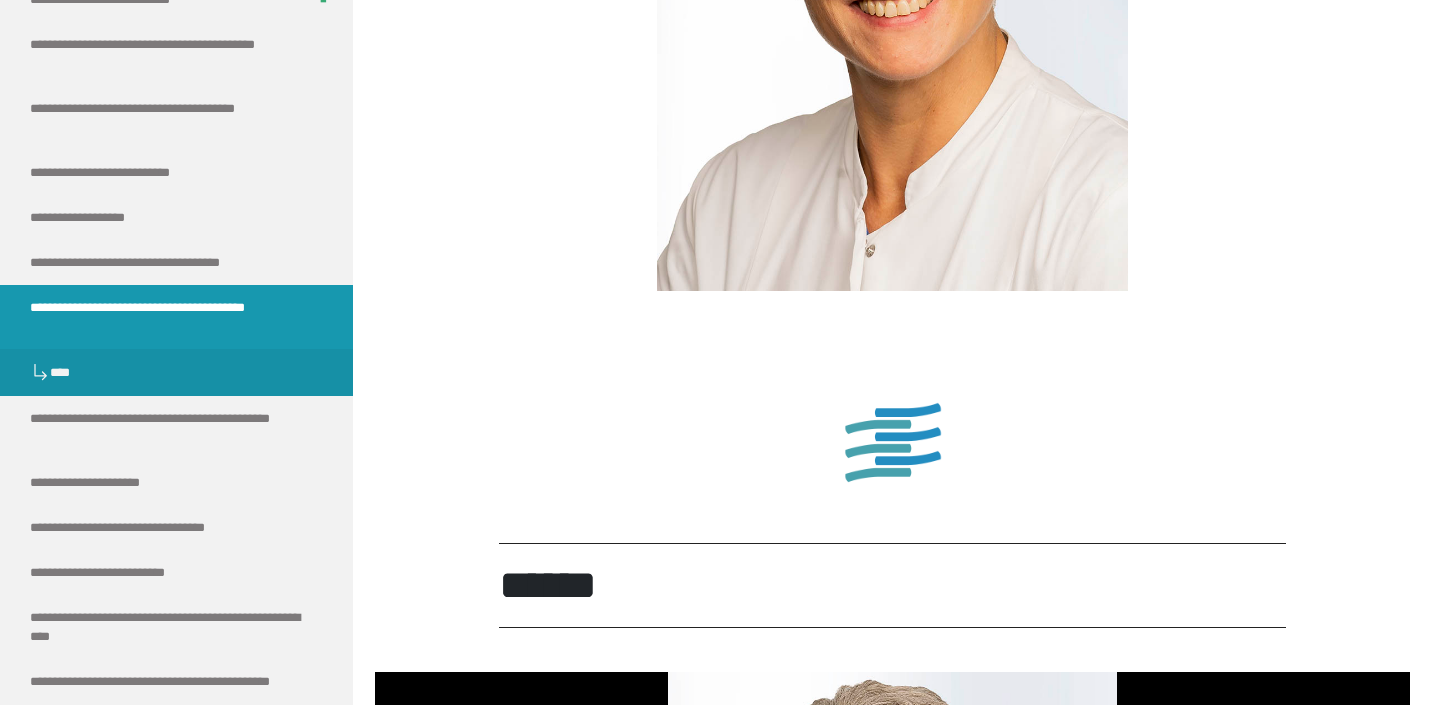 click at bounding box center (892, -14) 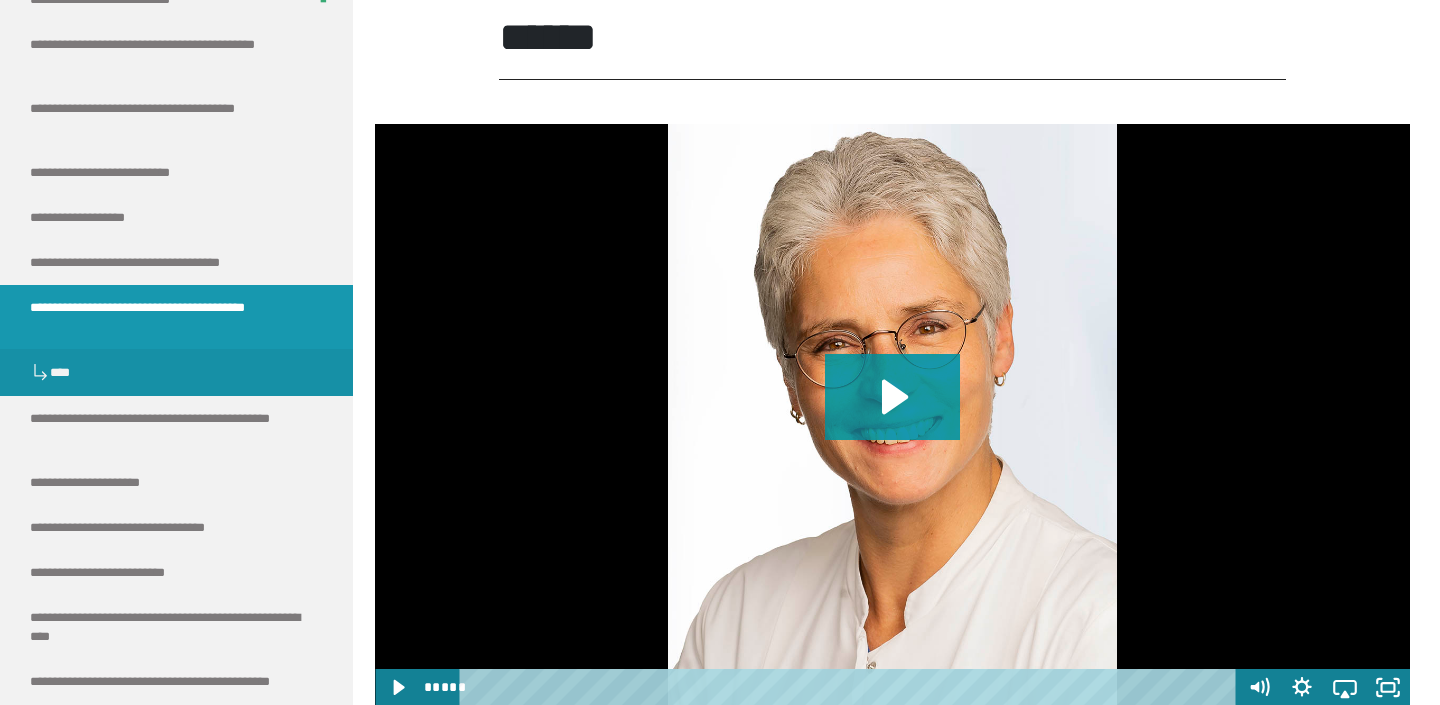 scroll, scrollTop: 1535, scrollLeft: 0, axis: vertical 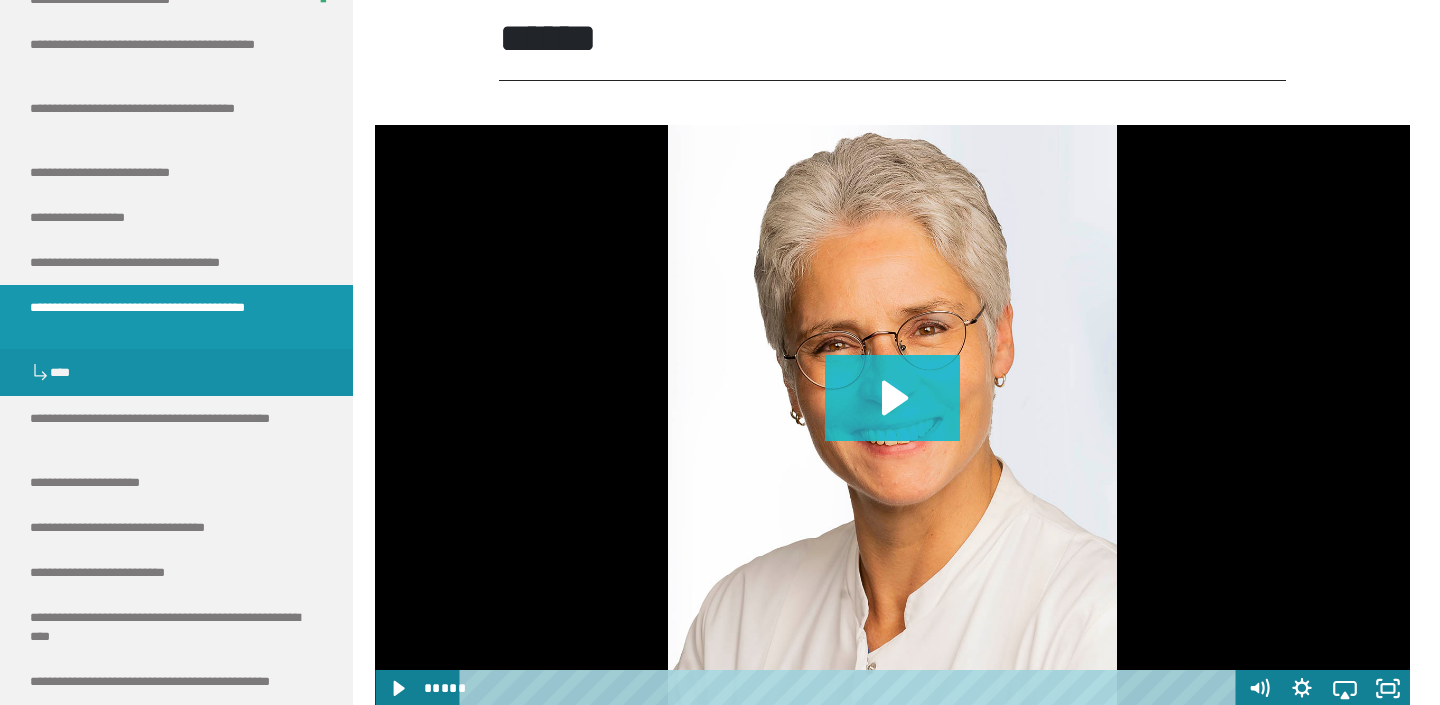 click 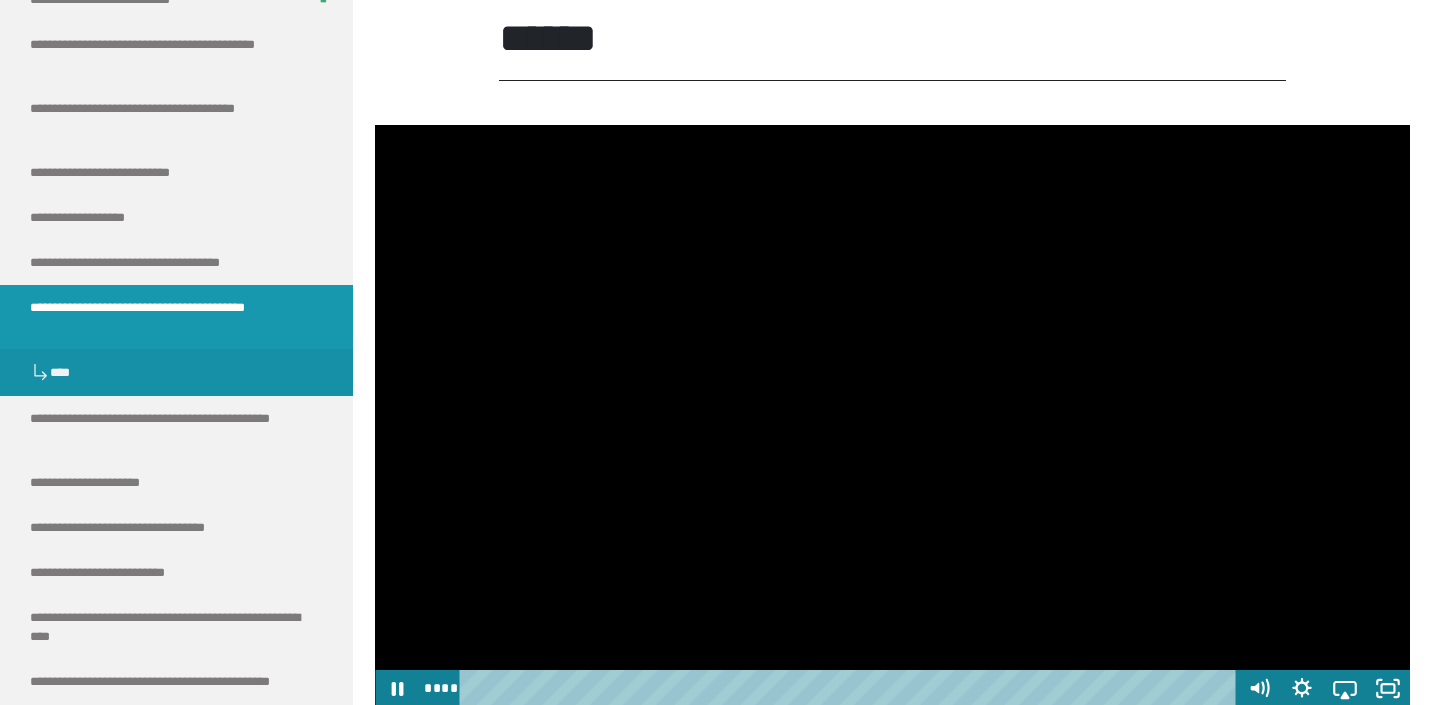 click at bounding box center [892, 416] 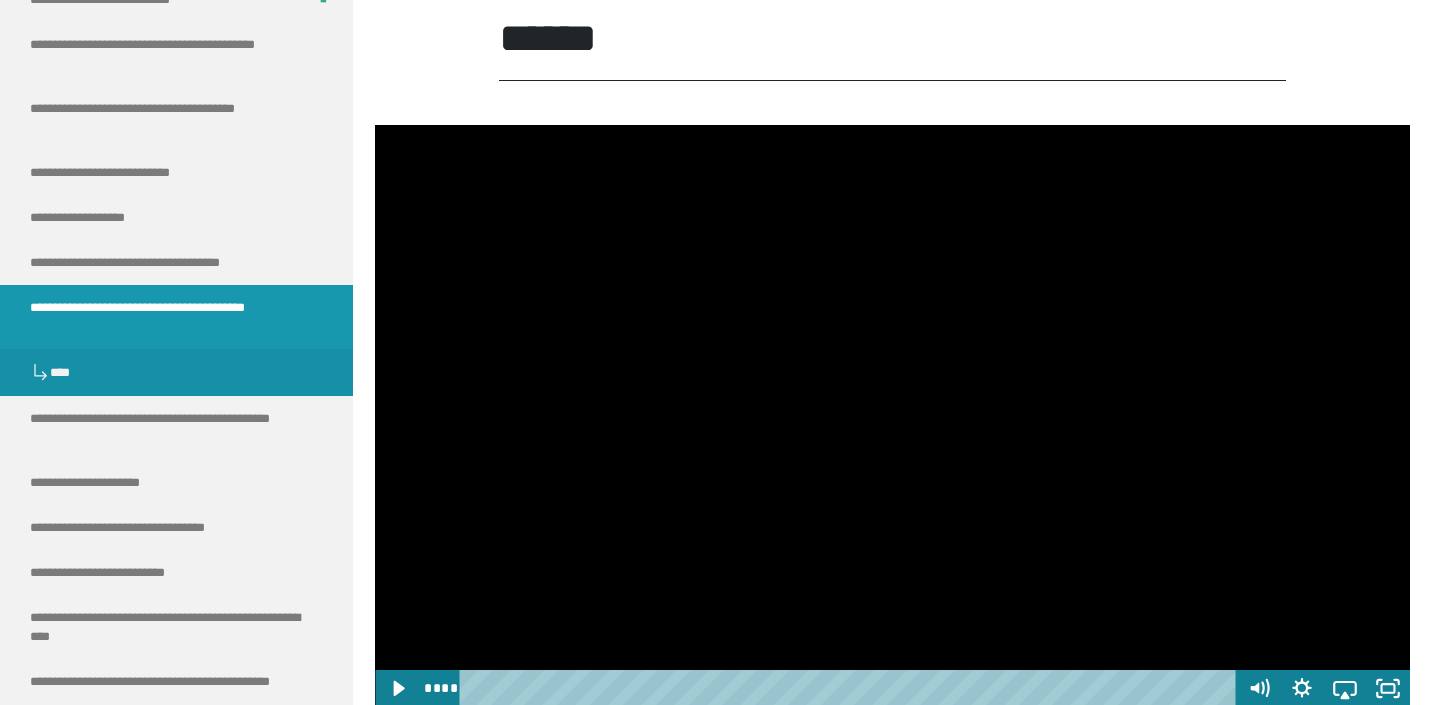 click at bounding box center (892, 416) 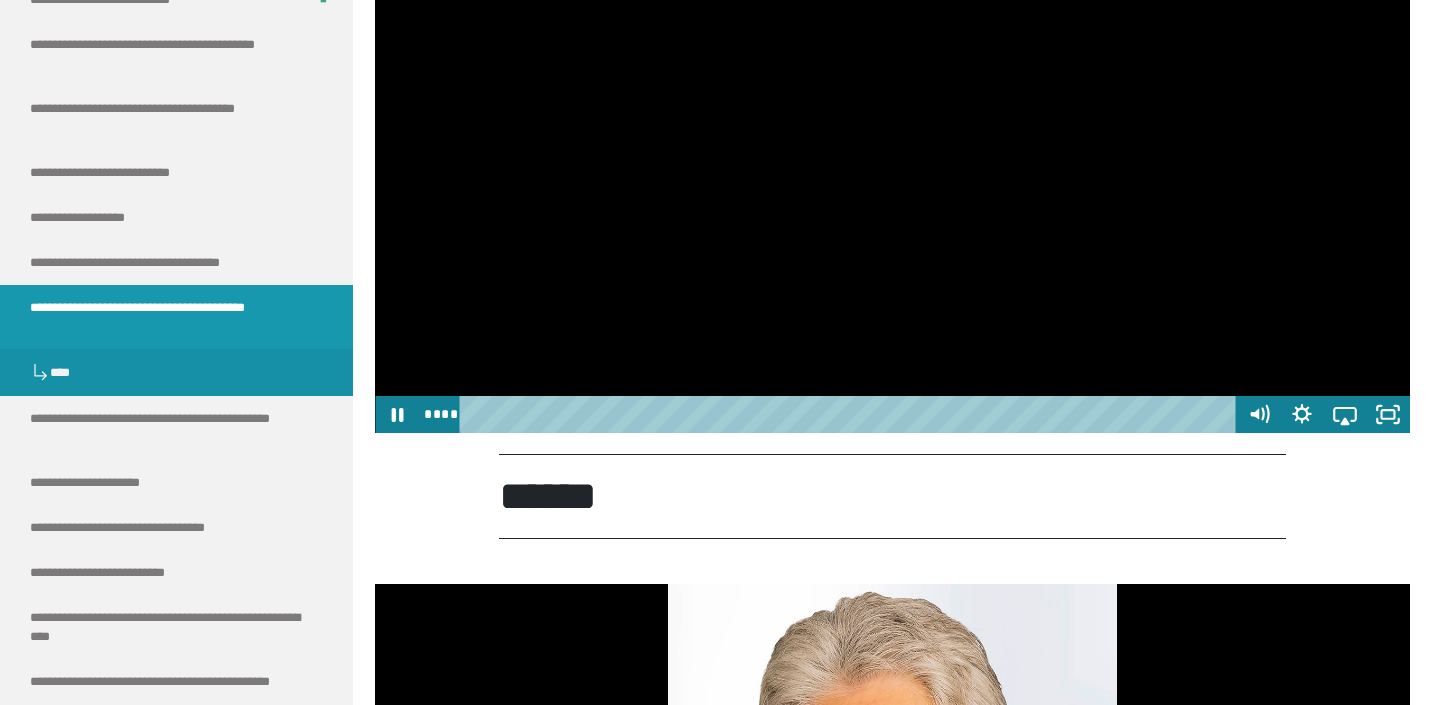 scroll, scrollTop: 1810, scrollLeft: 0, axis: vertical 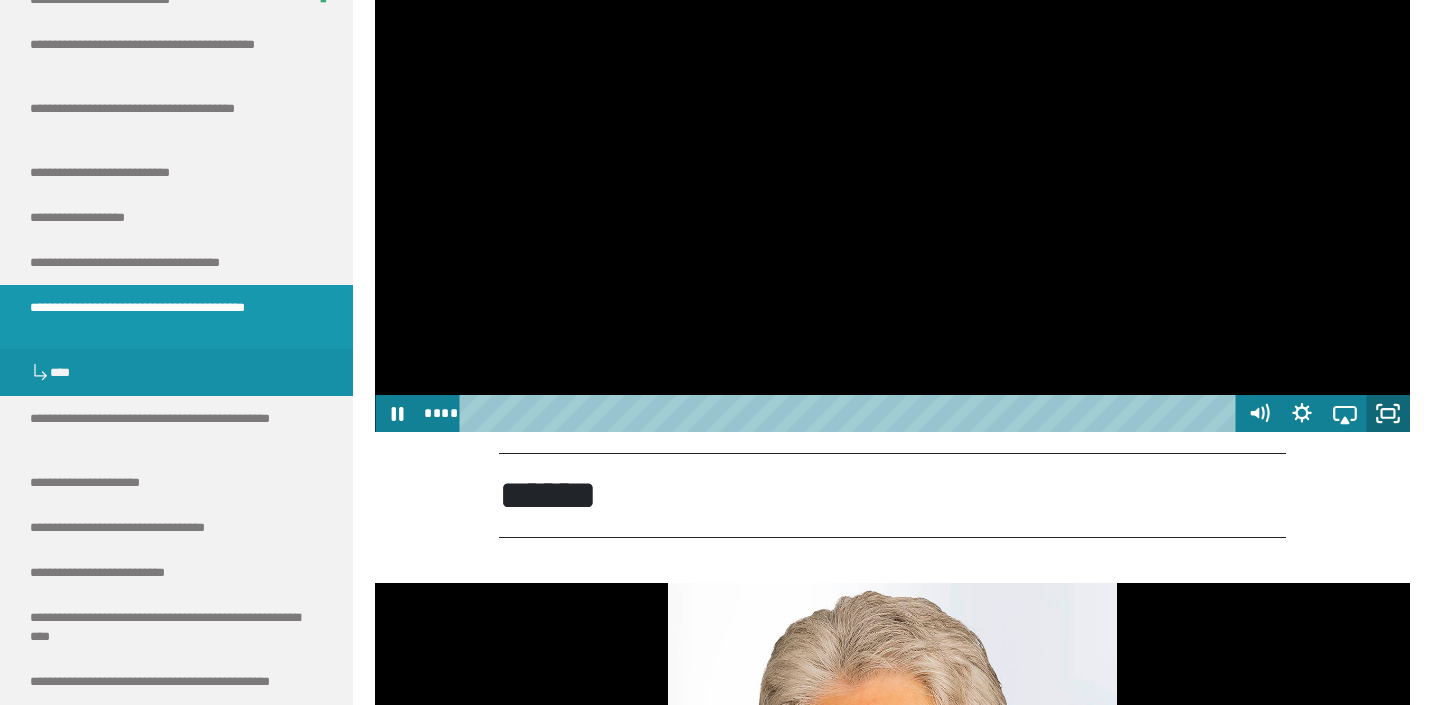 click 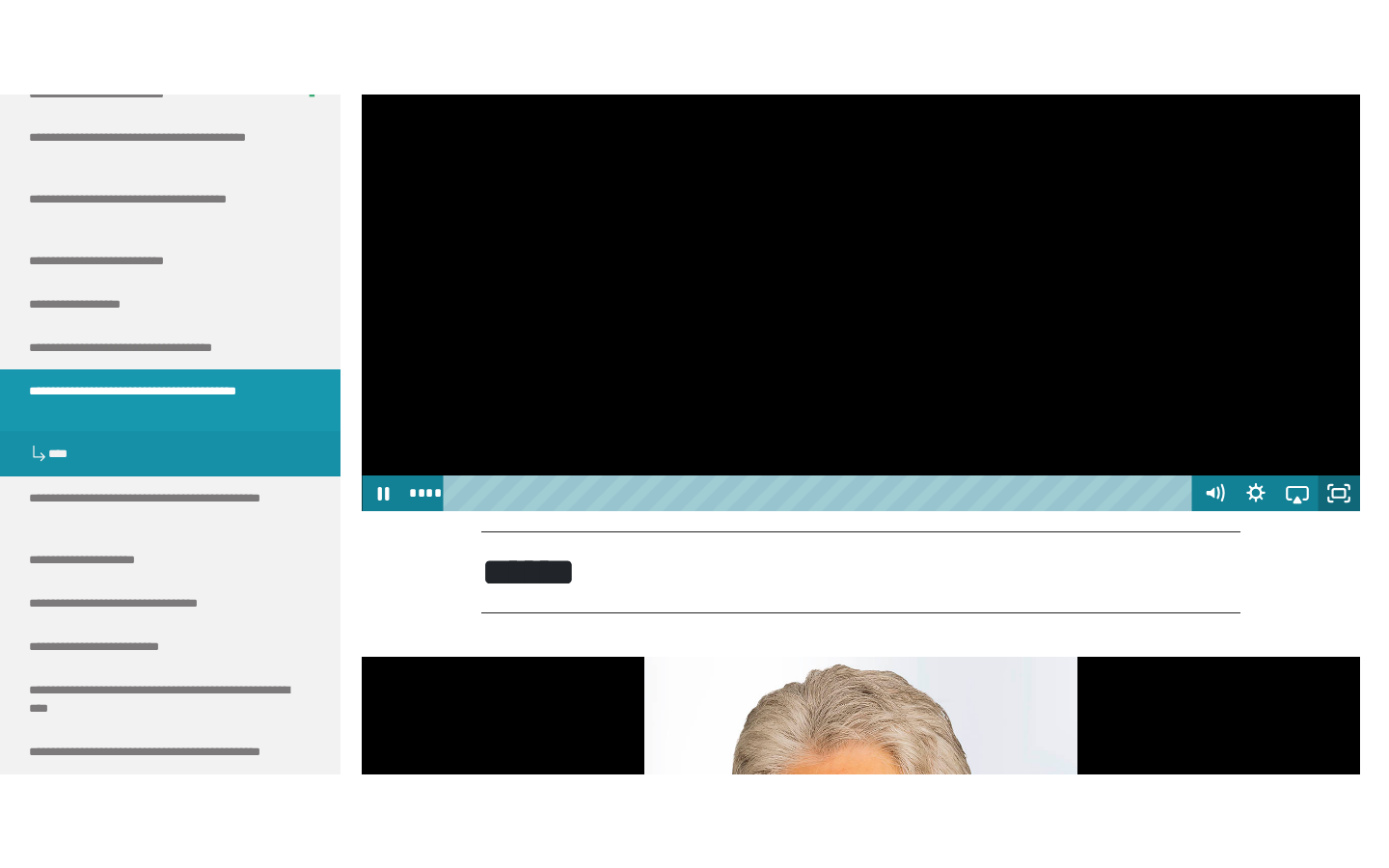 scroll, scrollTop: 0, scrollLeft: 0, axis: both 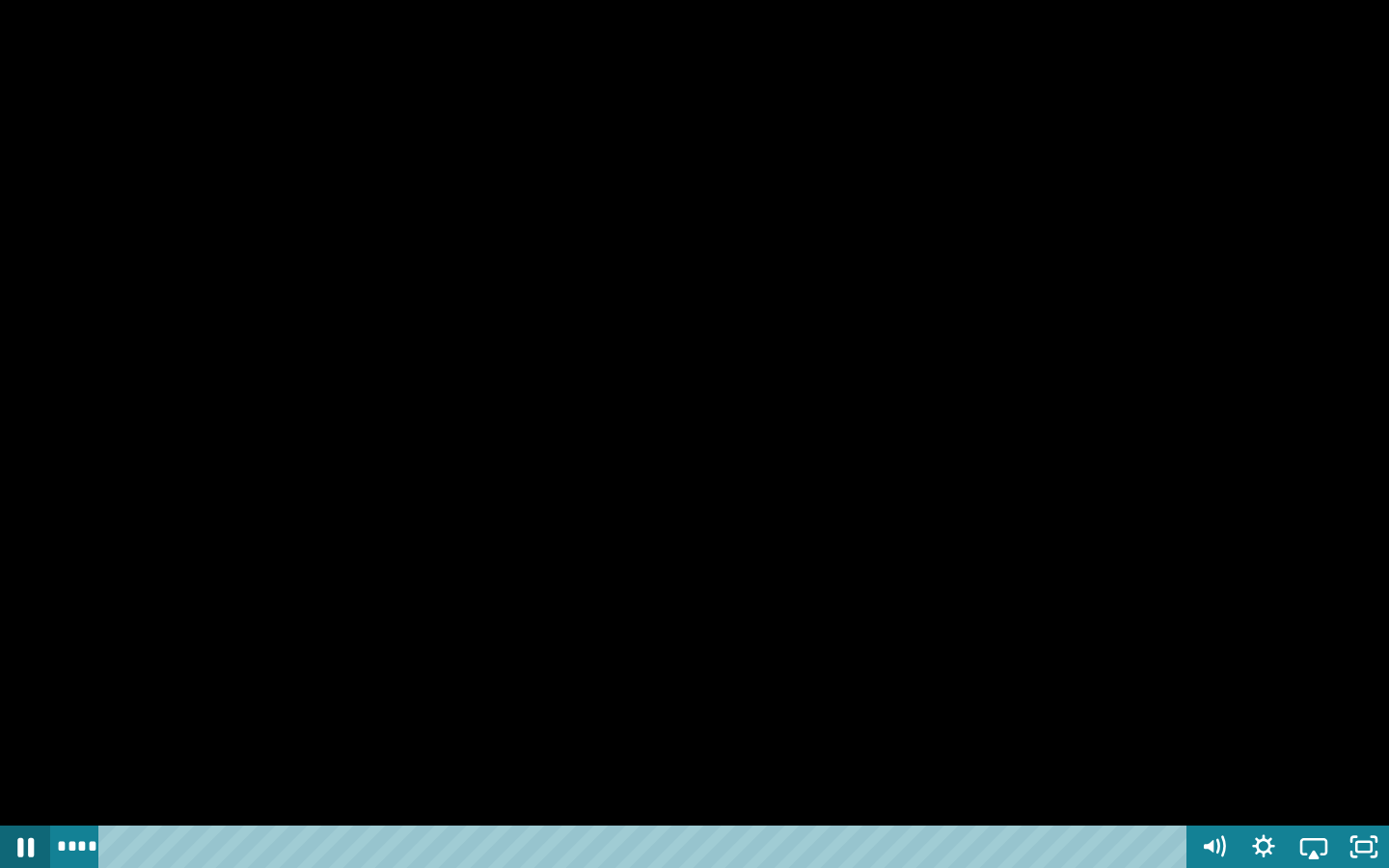 click 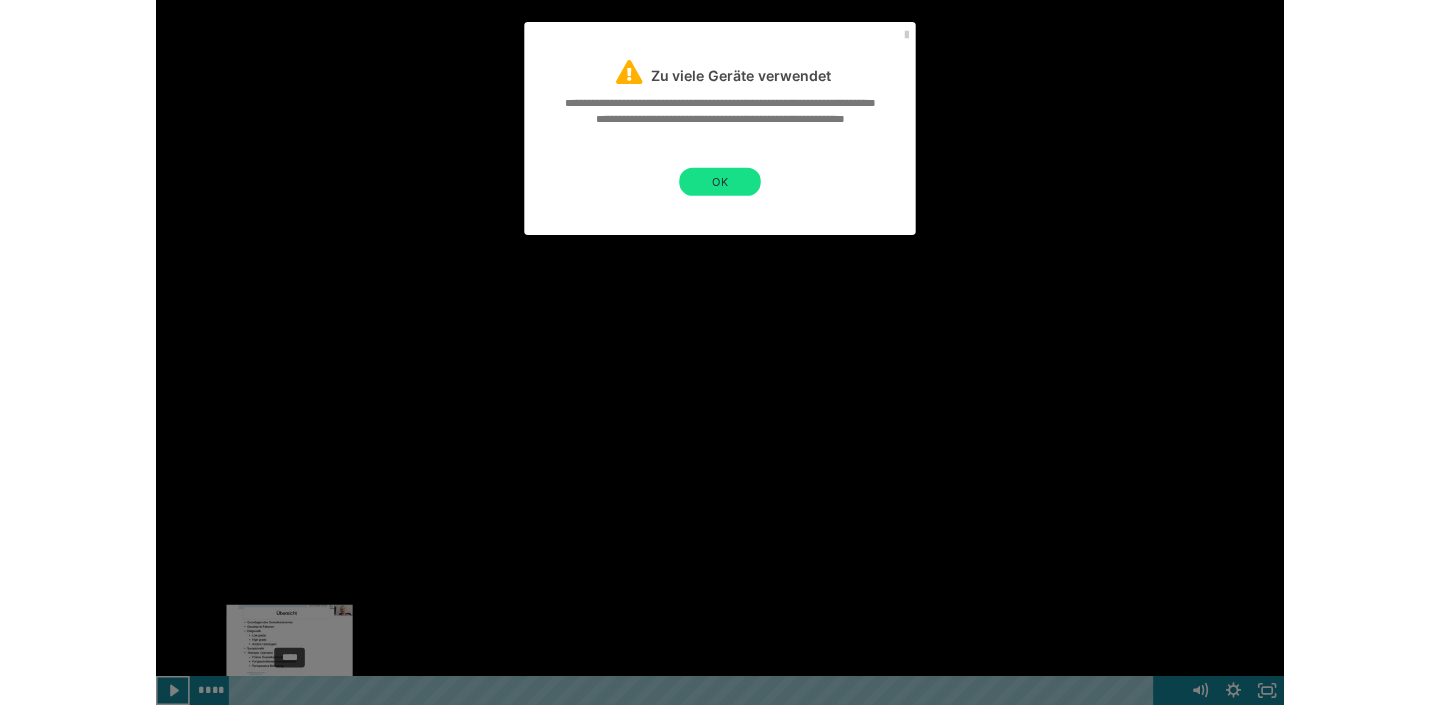 scroll, scrollTop: 1810, scrollLeft: 0, axis: vertical 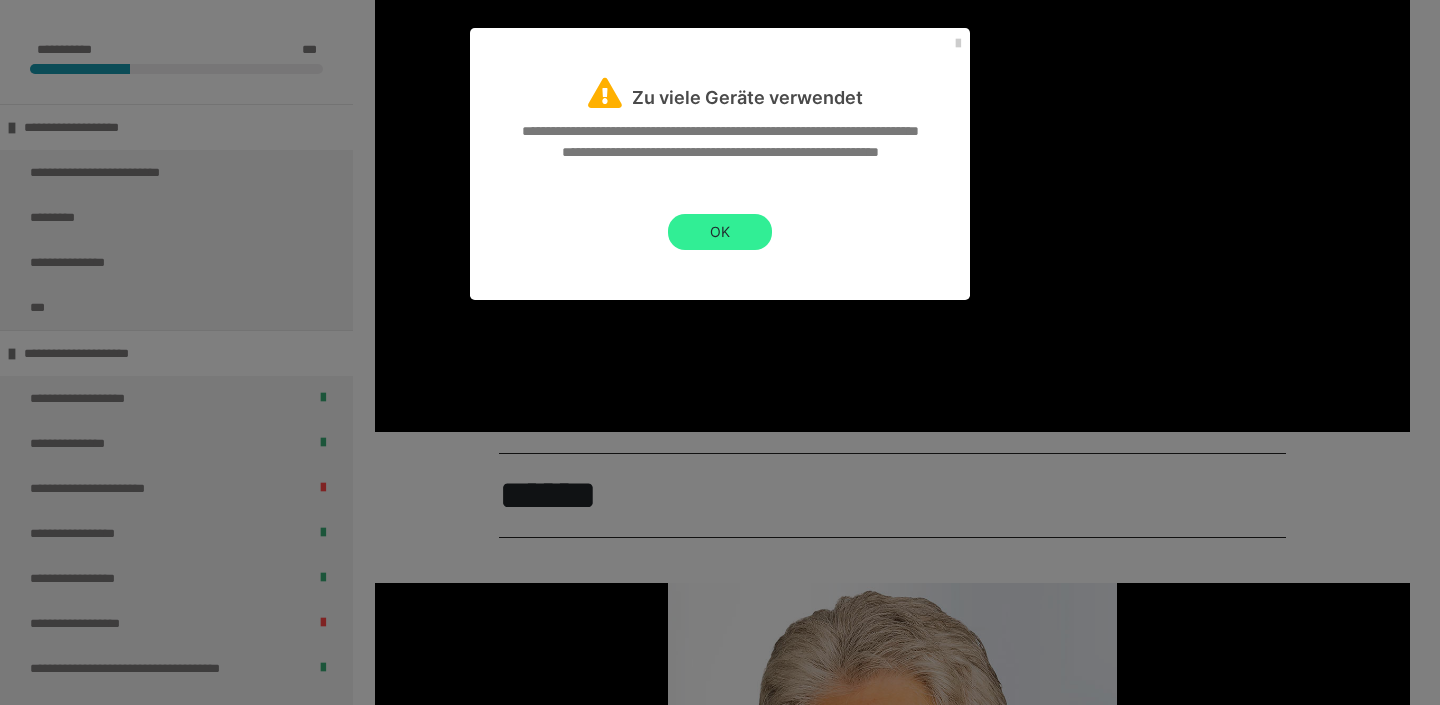 click on "OK" at bounding box center (720, 232) 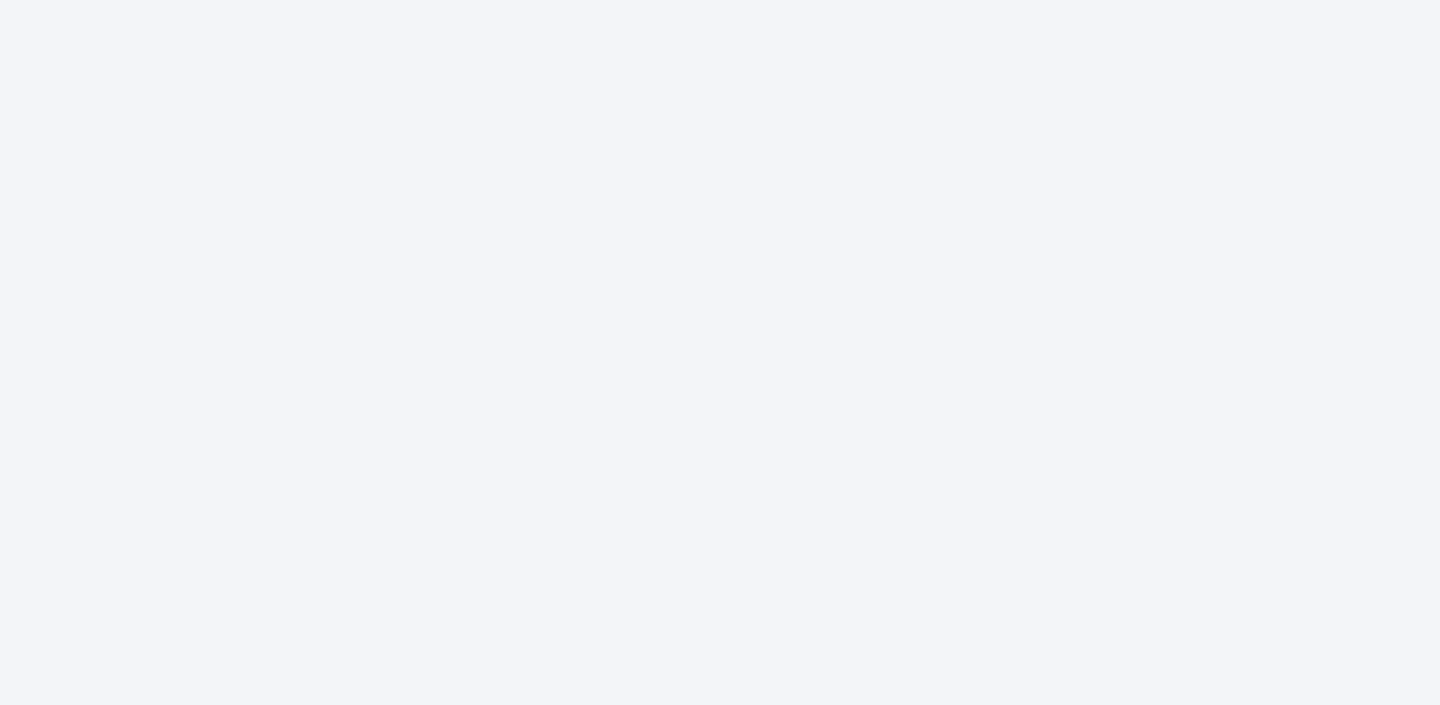 scroll, scrollTop: 0, scrollLeft: 0, axis: both 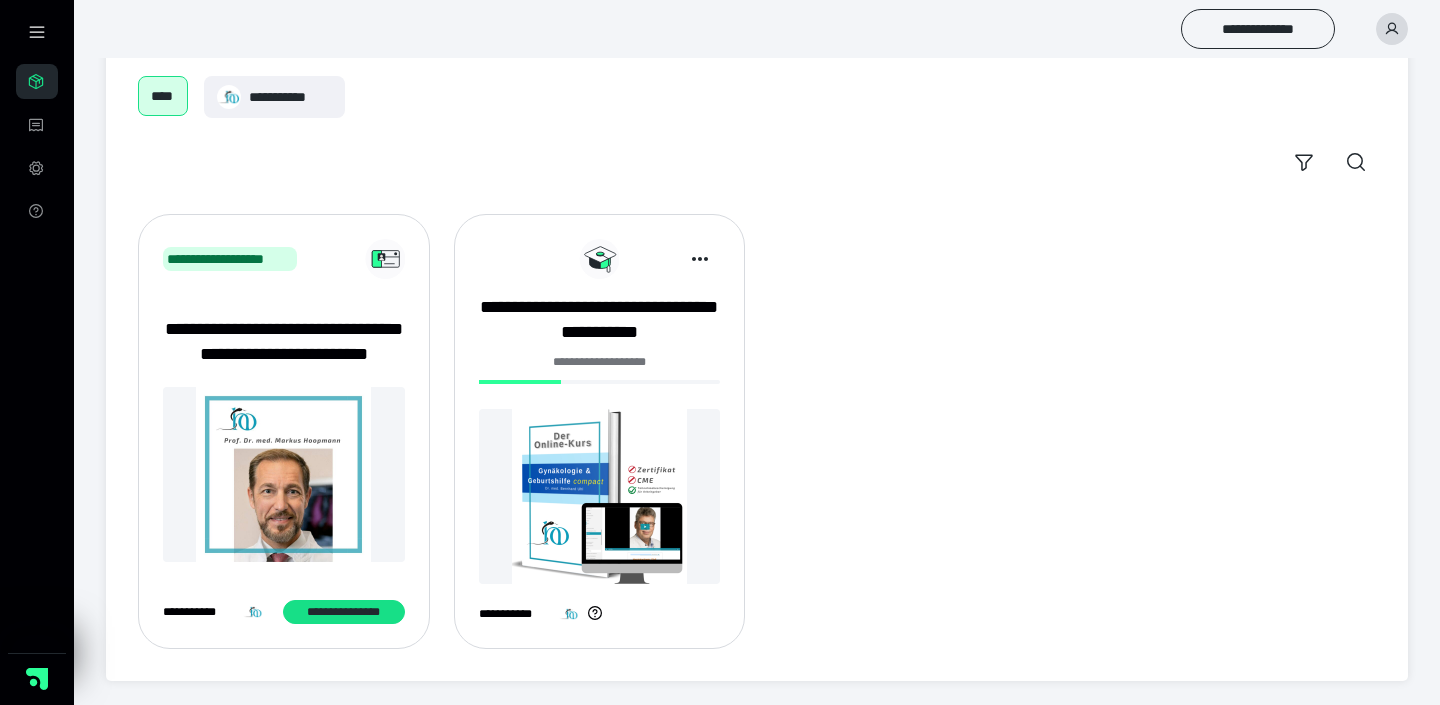 click on "**********" at bounding box center (600, 373) 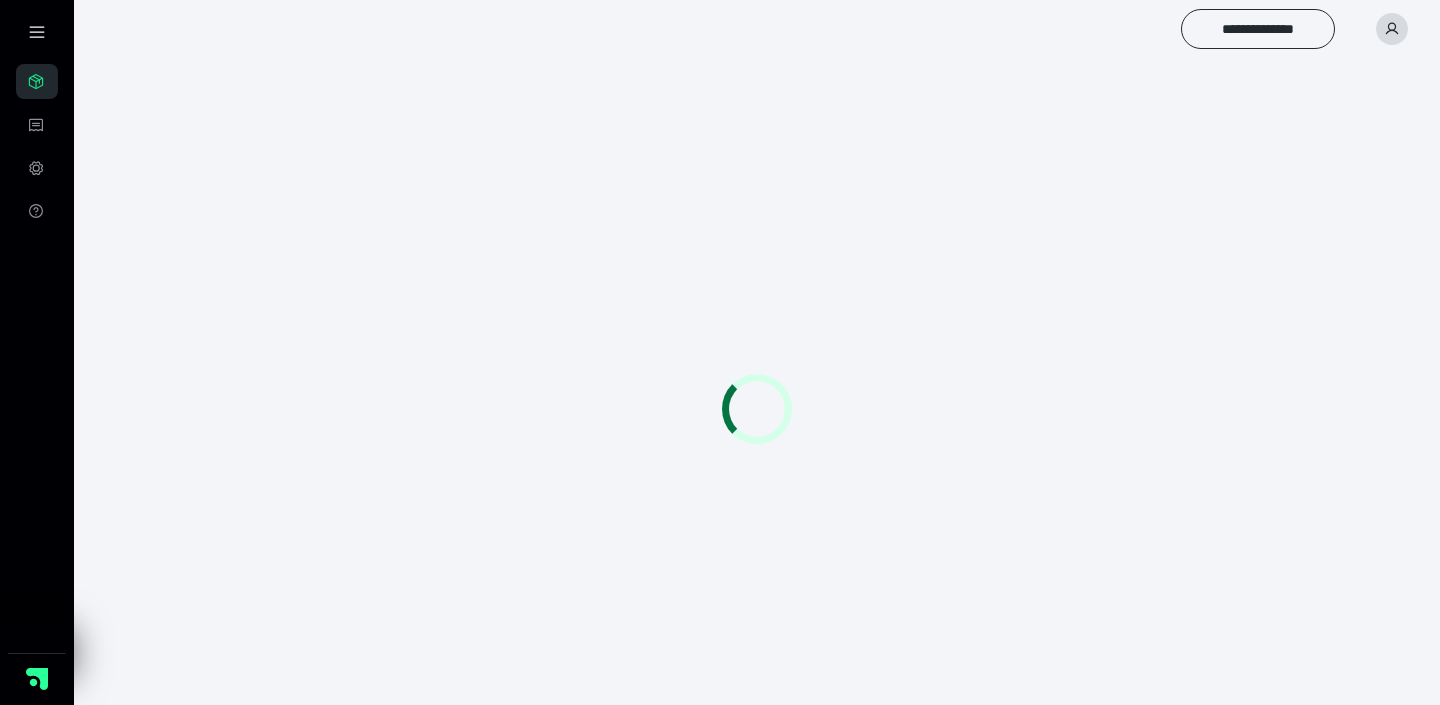 scroll, scrollTop: 0, scrollLeft: 0, axis: both 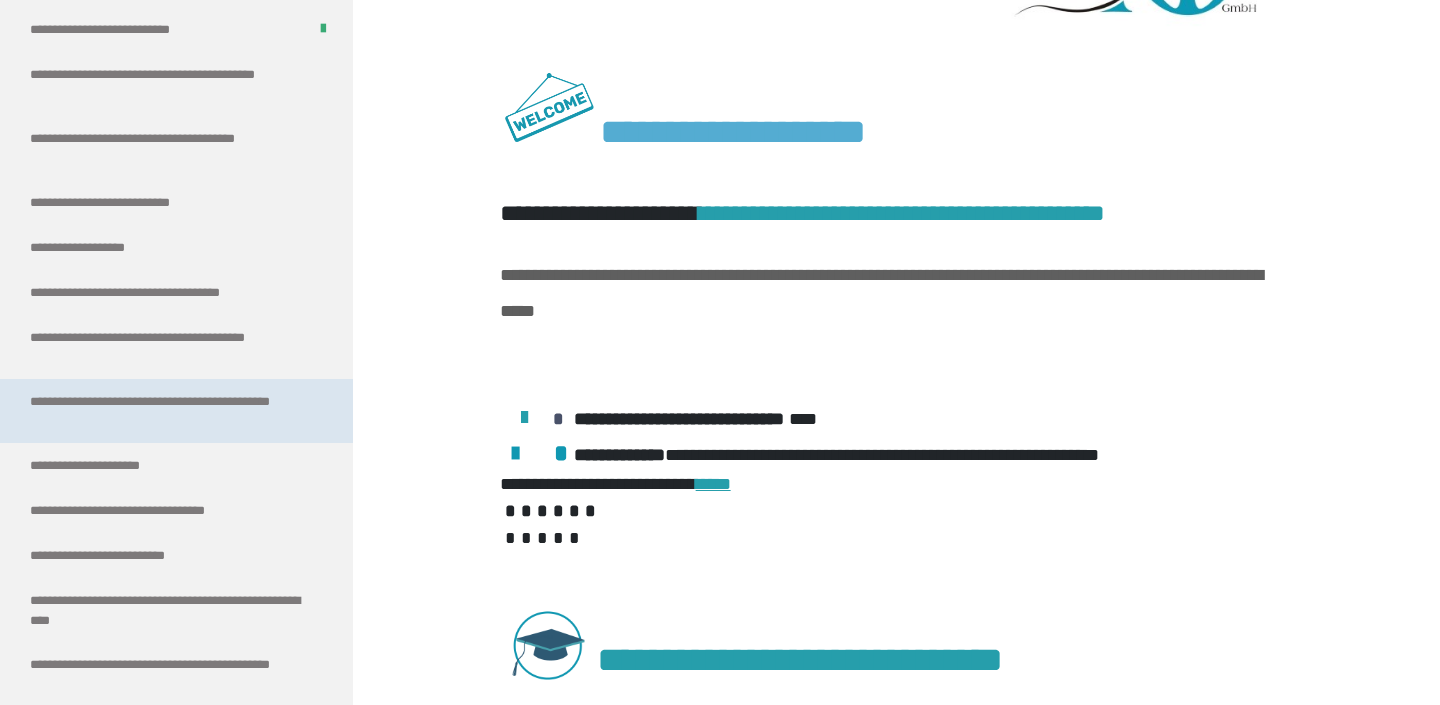 click on "**********" at bounding box center [168, 411] 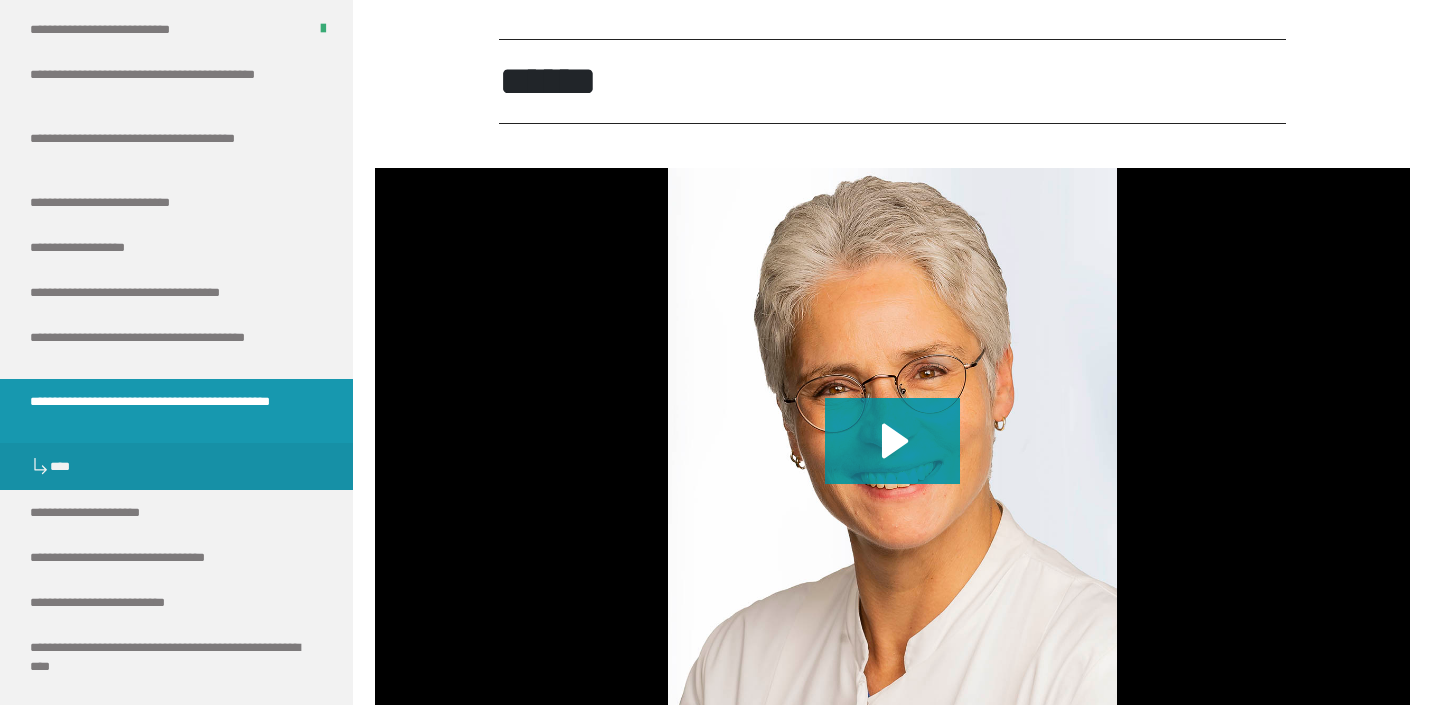 scroll, scrollTop: 797, scrollLeft: 0, axis: vertical 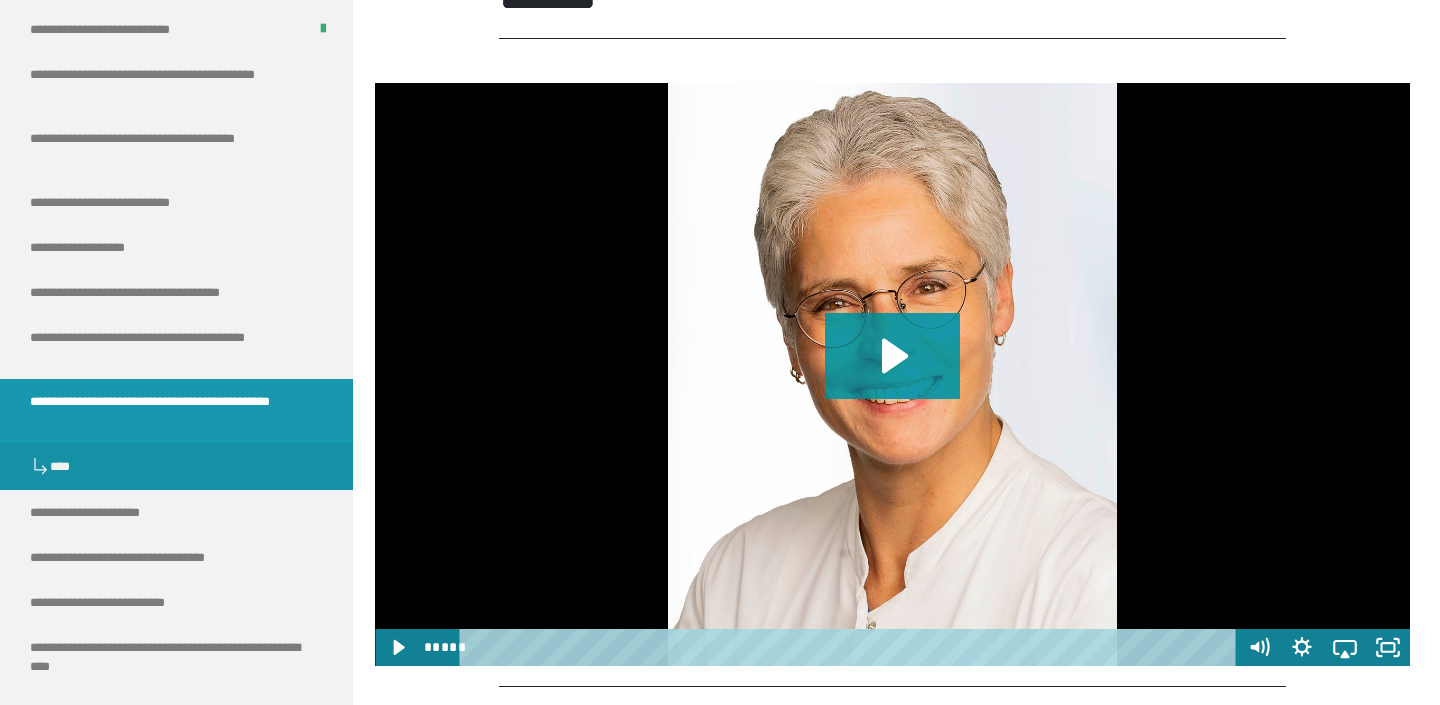 click at bounding box center [892, 374] 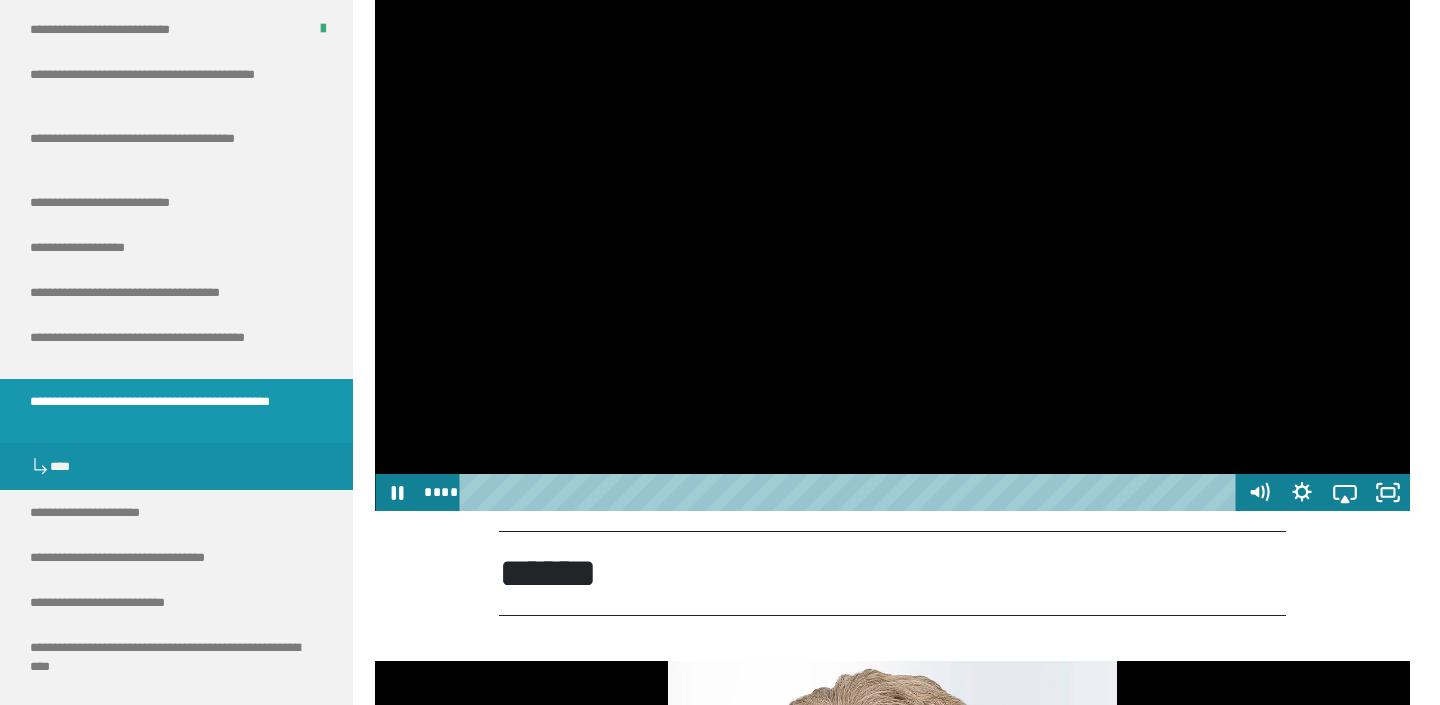 scroll, scrollTop: 953, scrollLeft: 0, axis: vertical 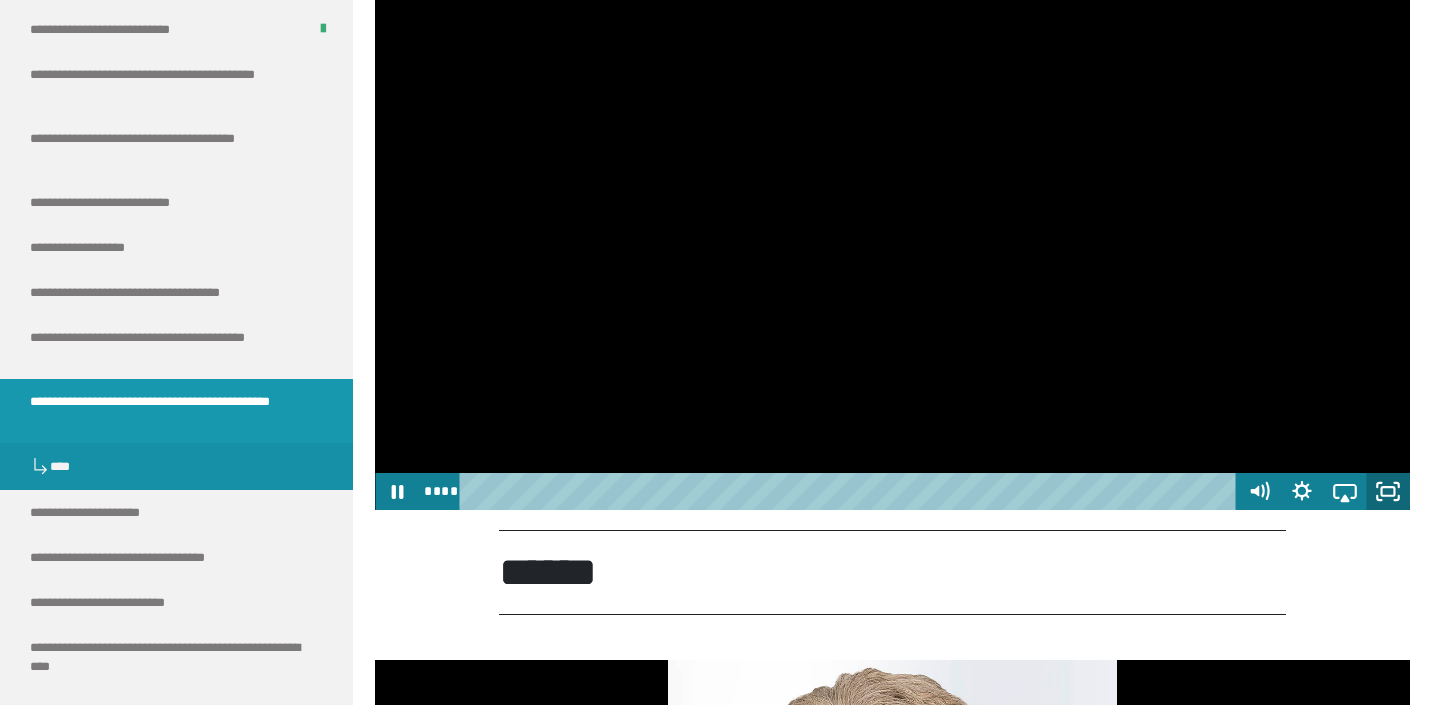 click 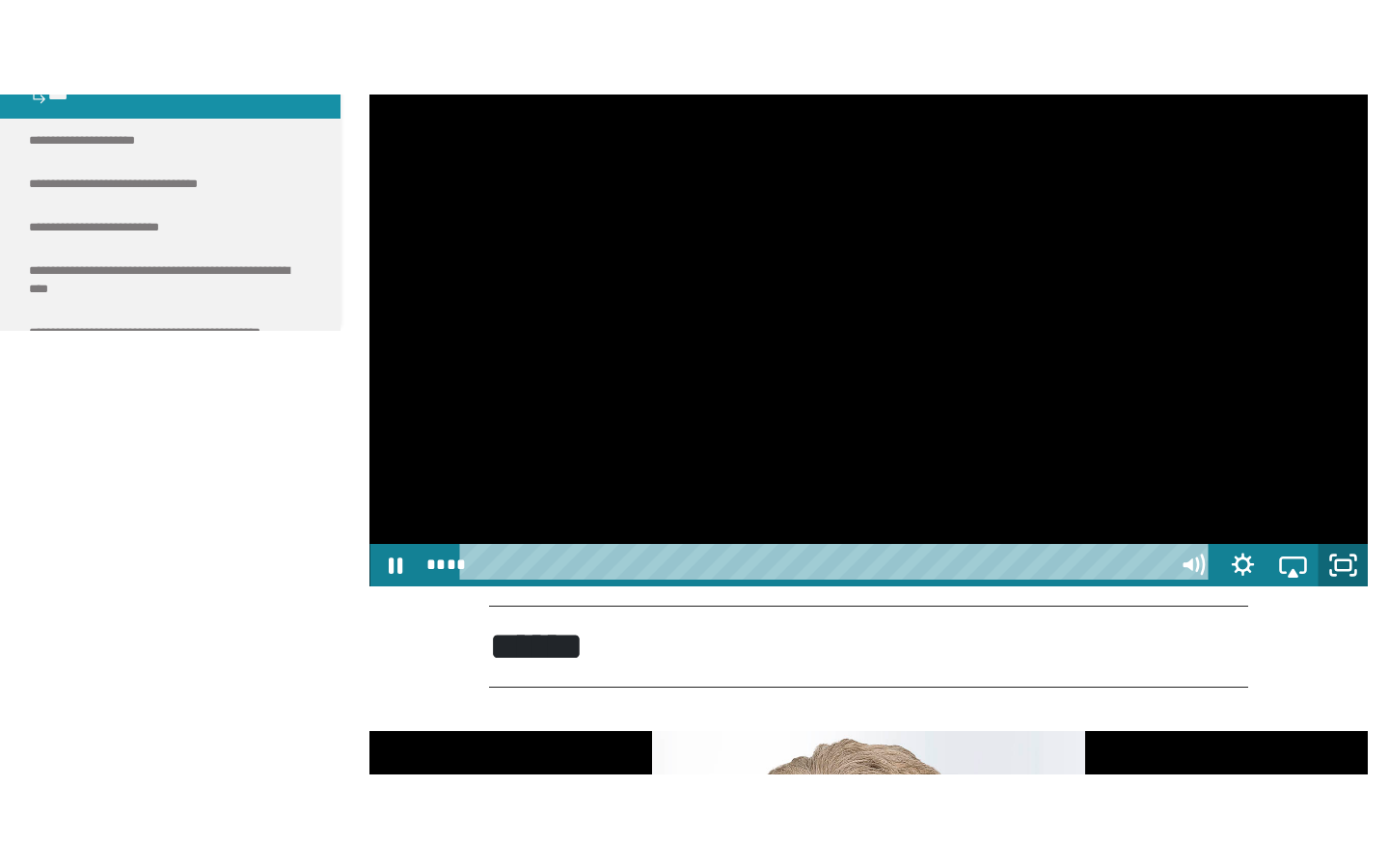 scroll, scrollTop: 0, scrollLeft: 0, axis: both 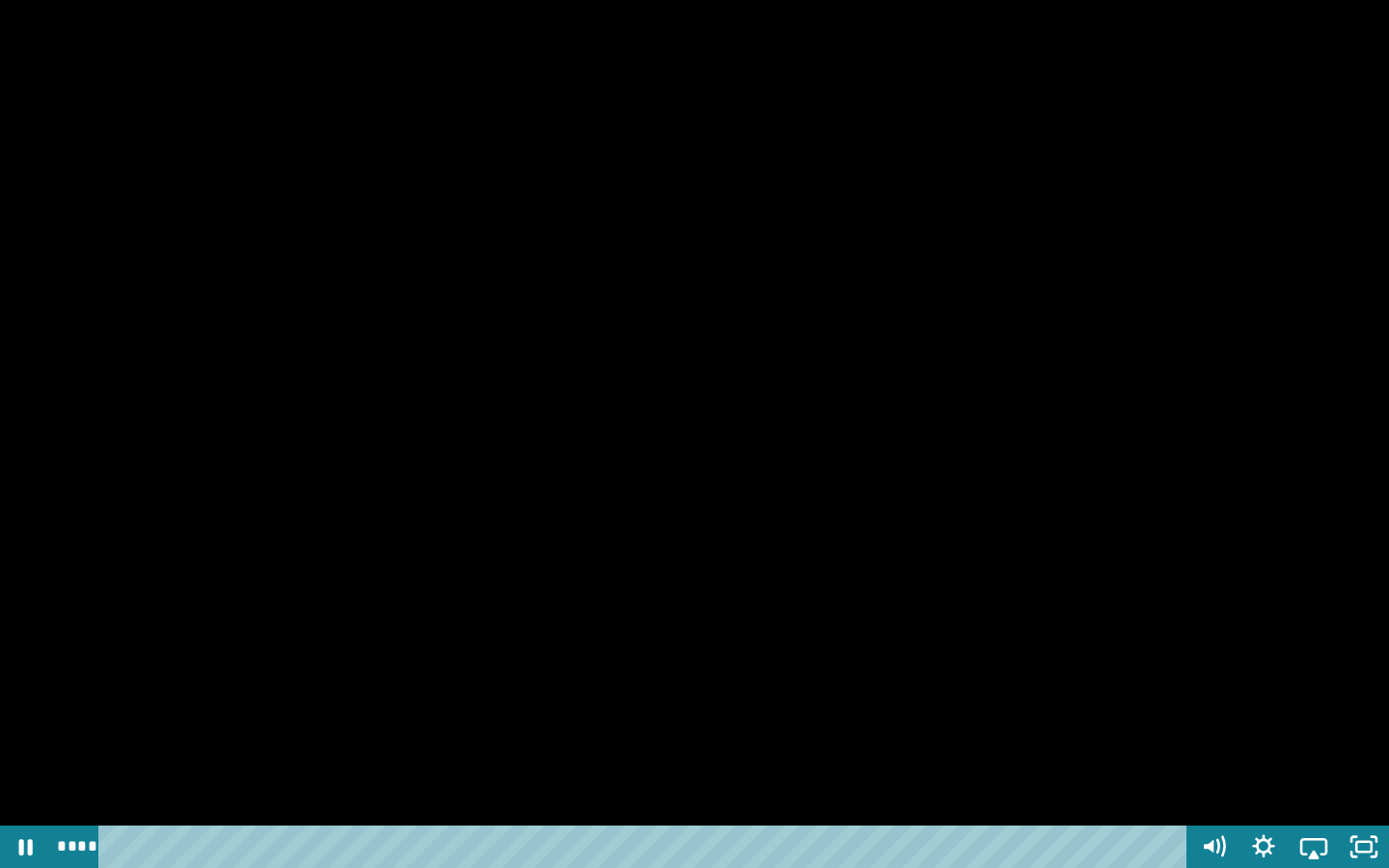 click at bounding box center [694, 434] 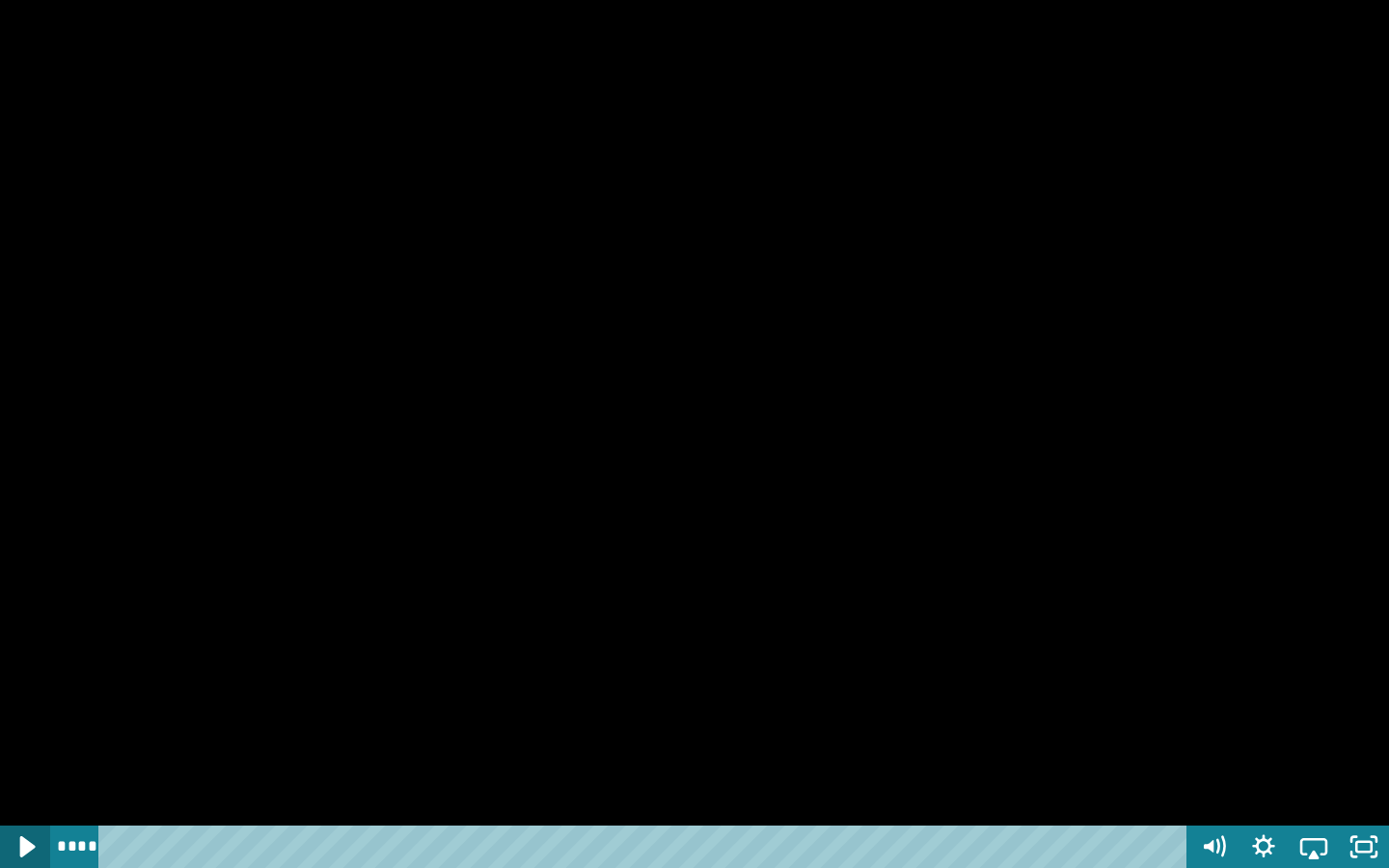 click 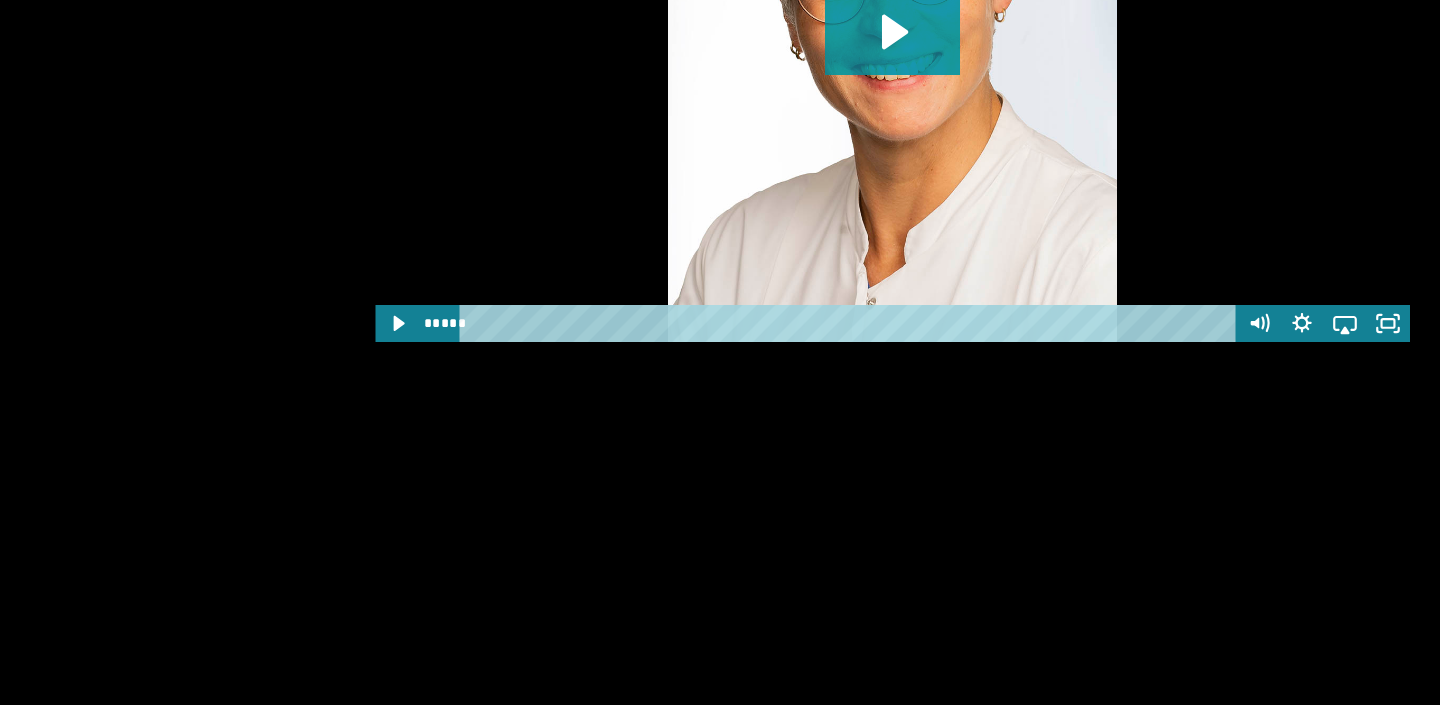 scroll, scrollTop: 2677, scrollLeft: 0, axis: vertical 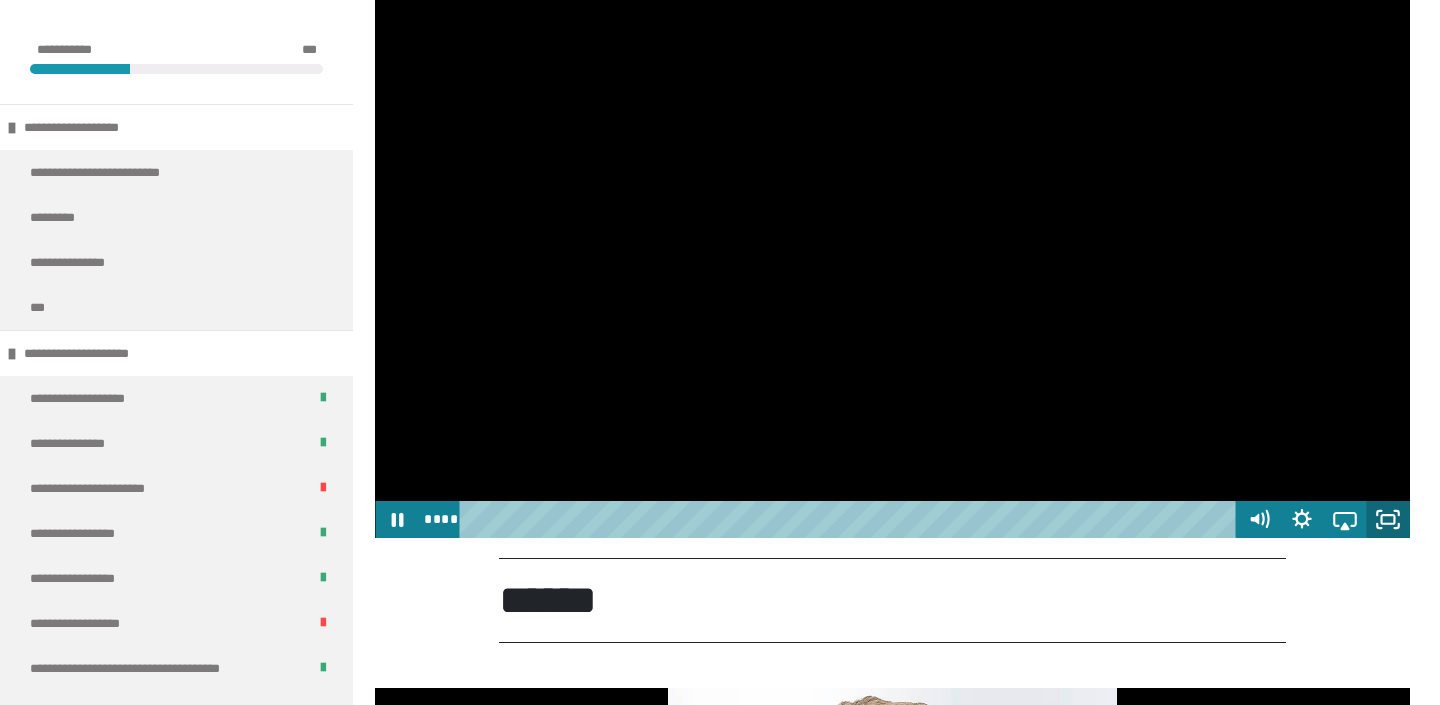 click 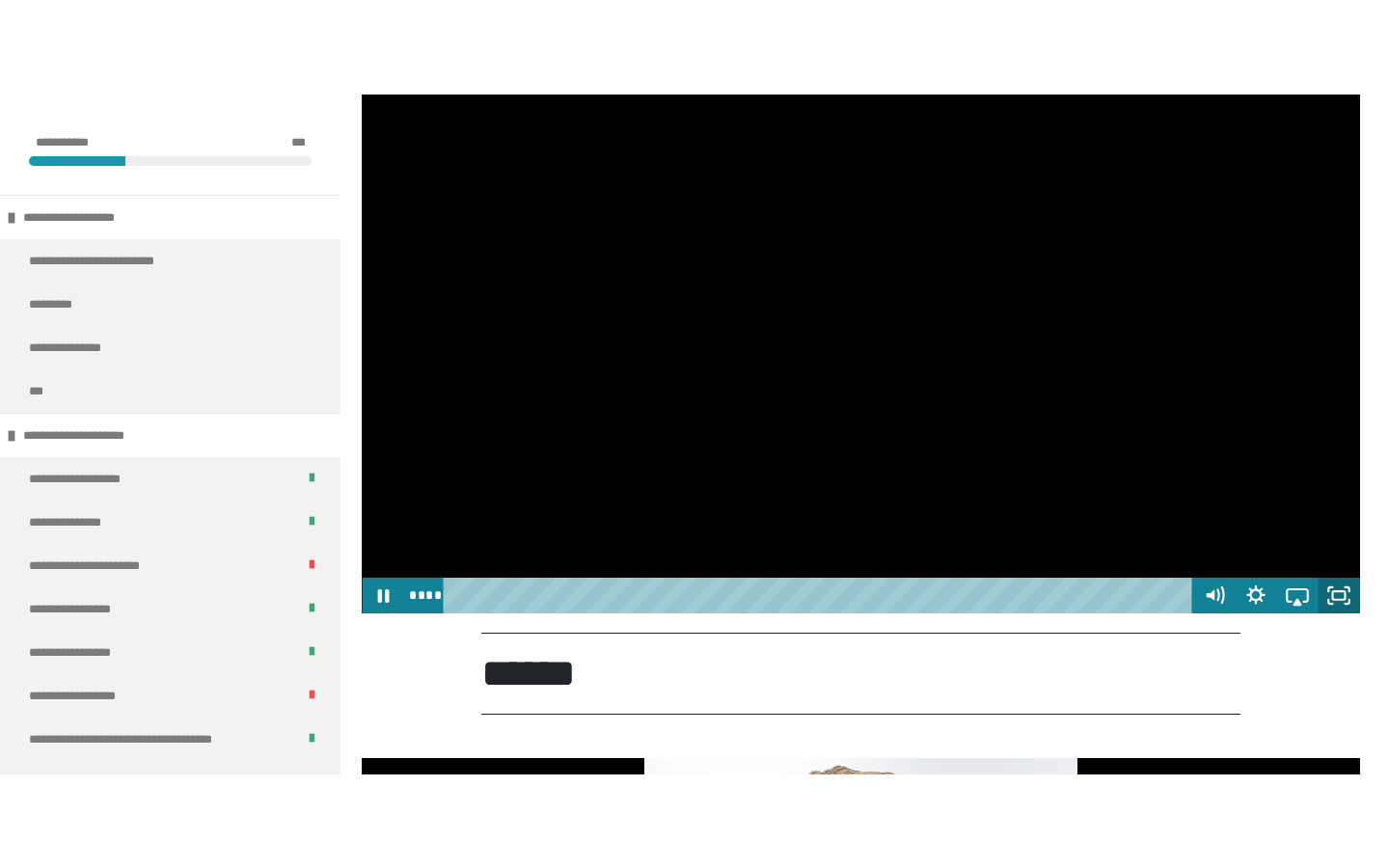 scroll, scrollTop: 0, scrollLeft: 0, axis: both 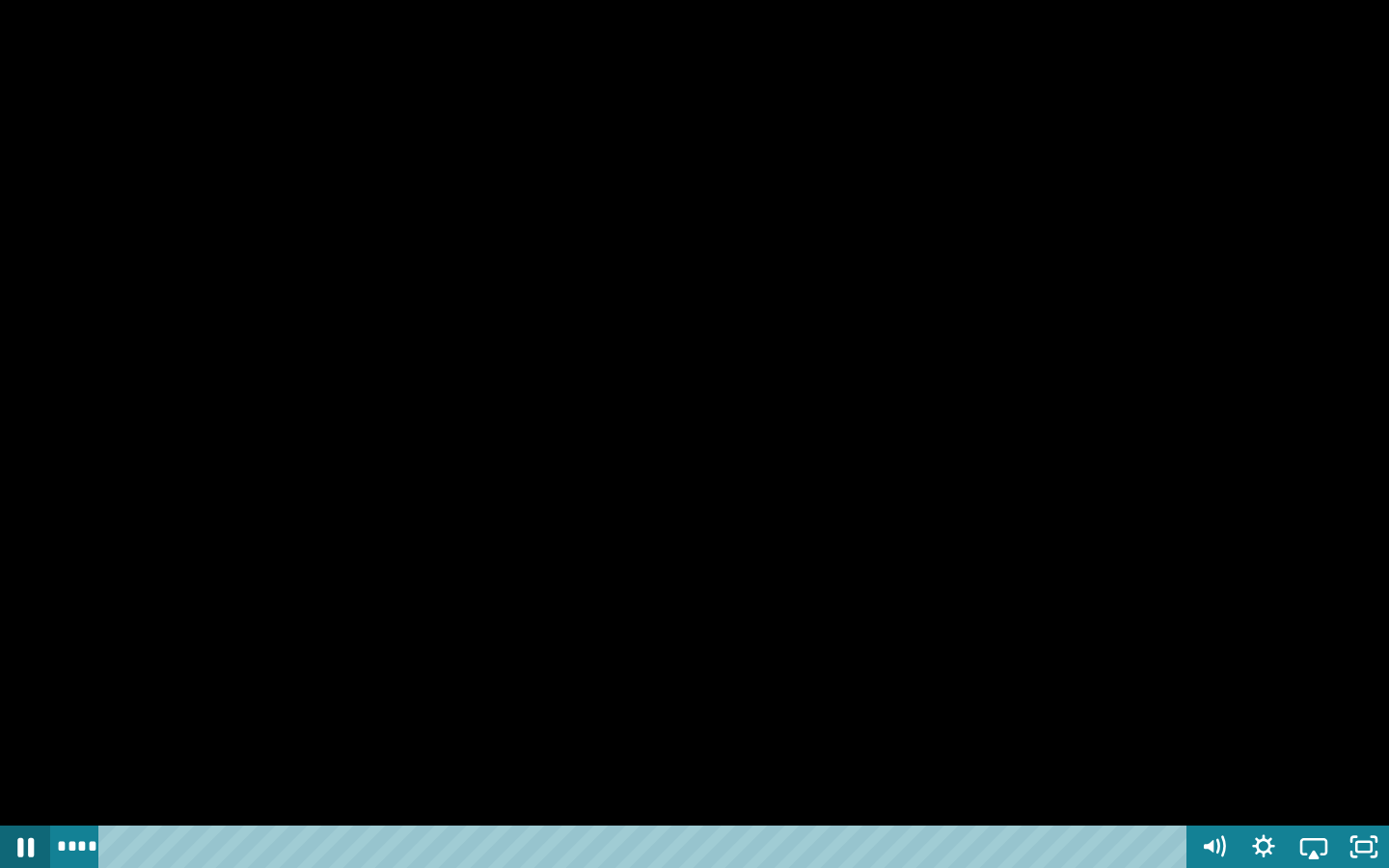 click 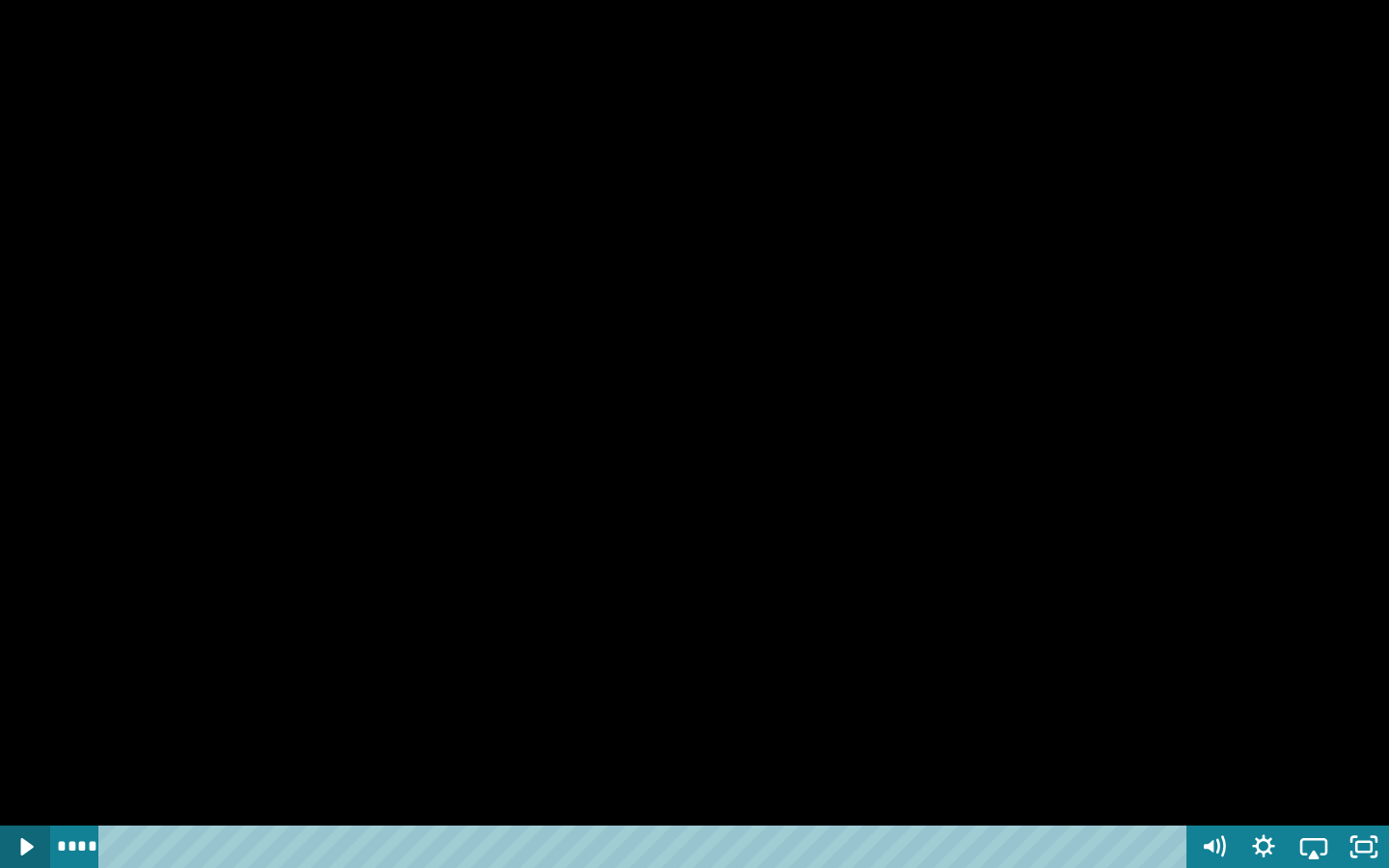 click 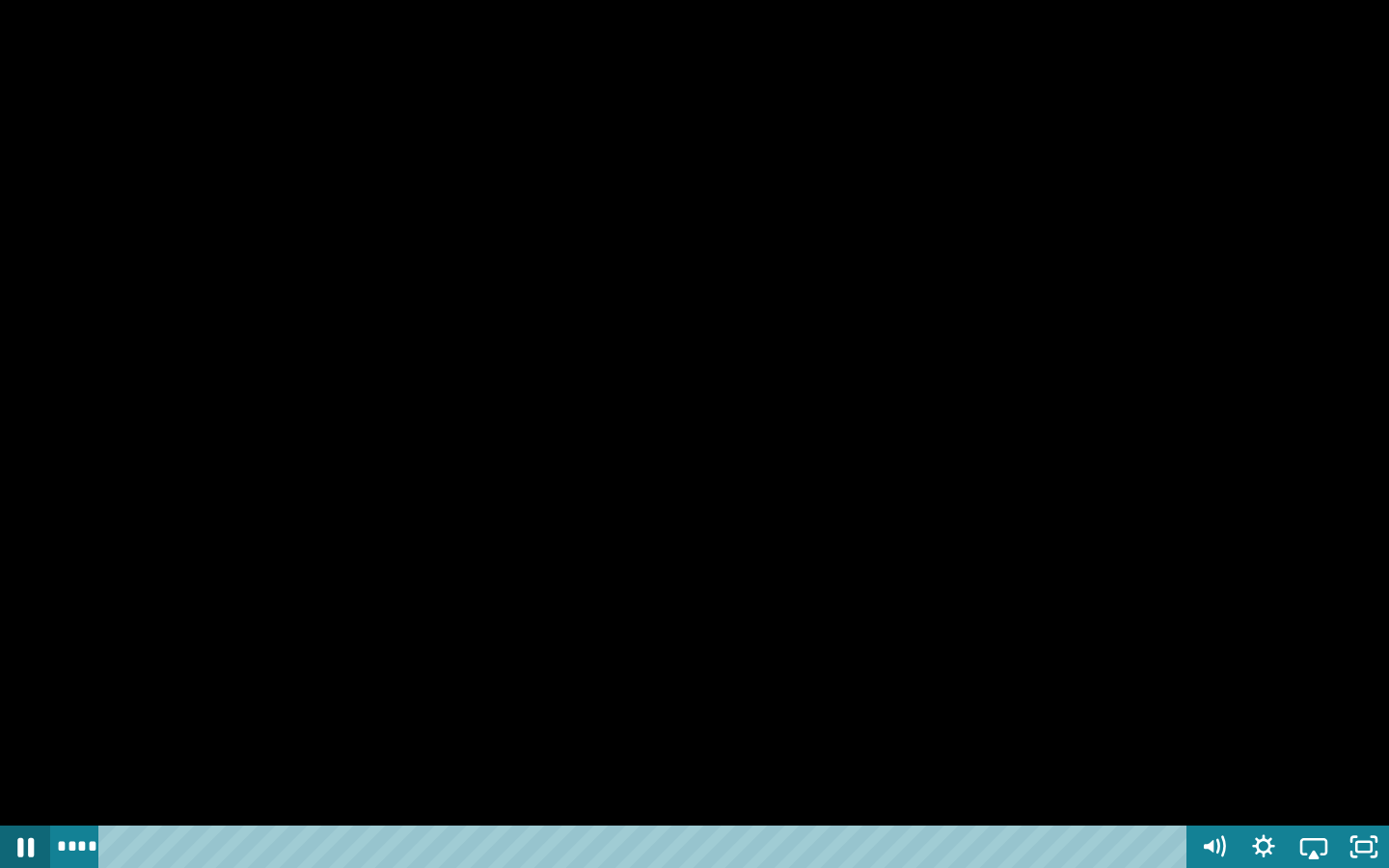 click 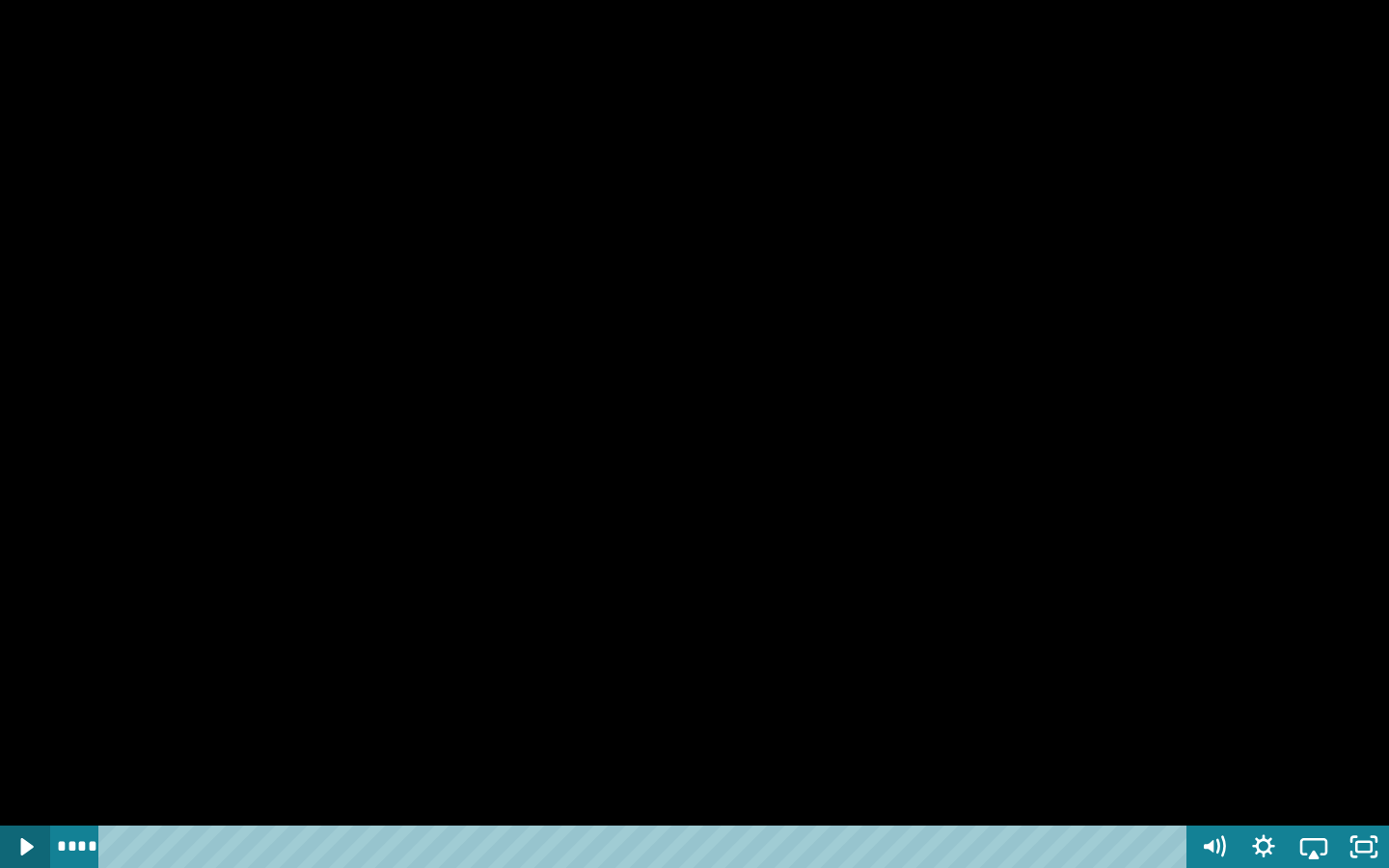 click 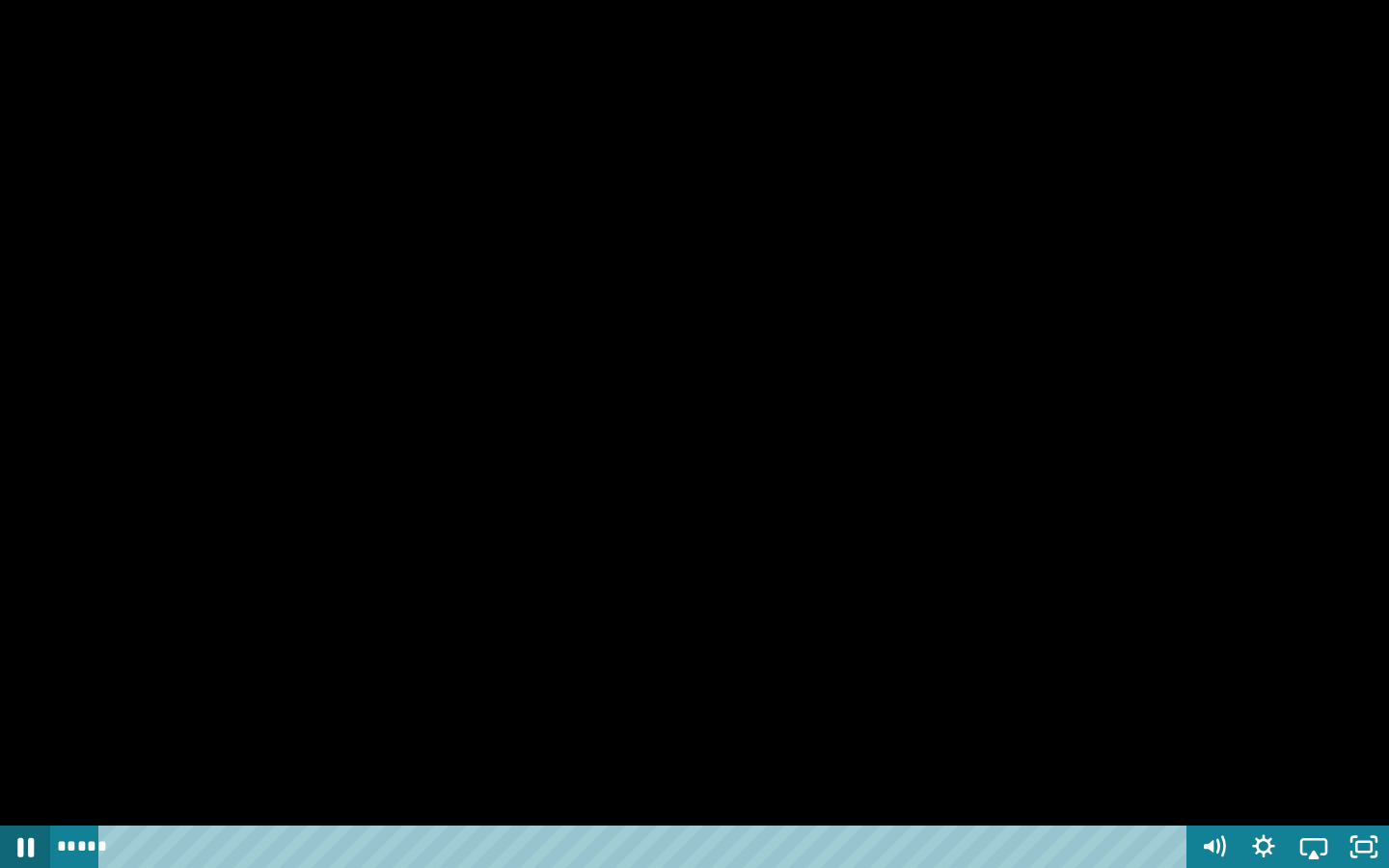 click 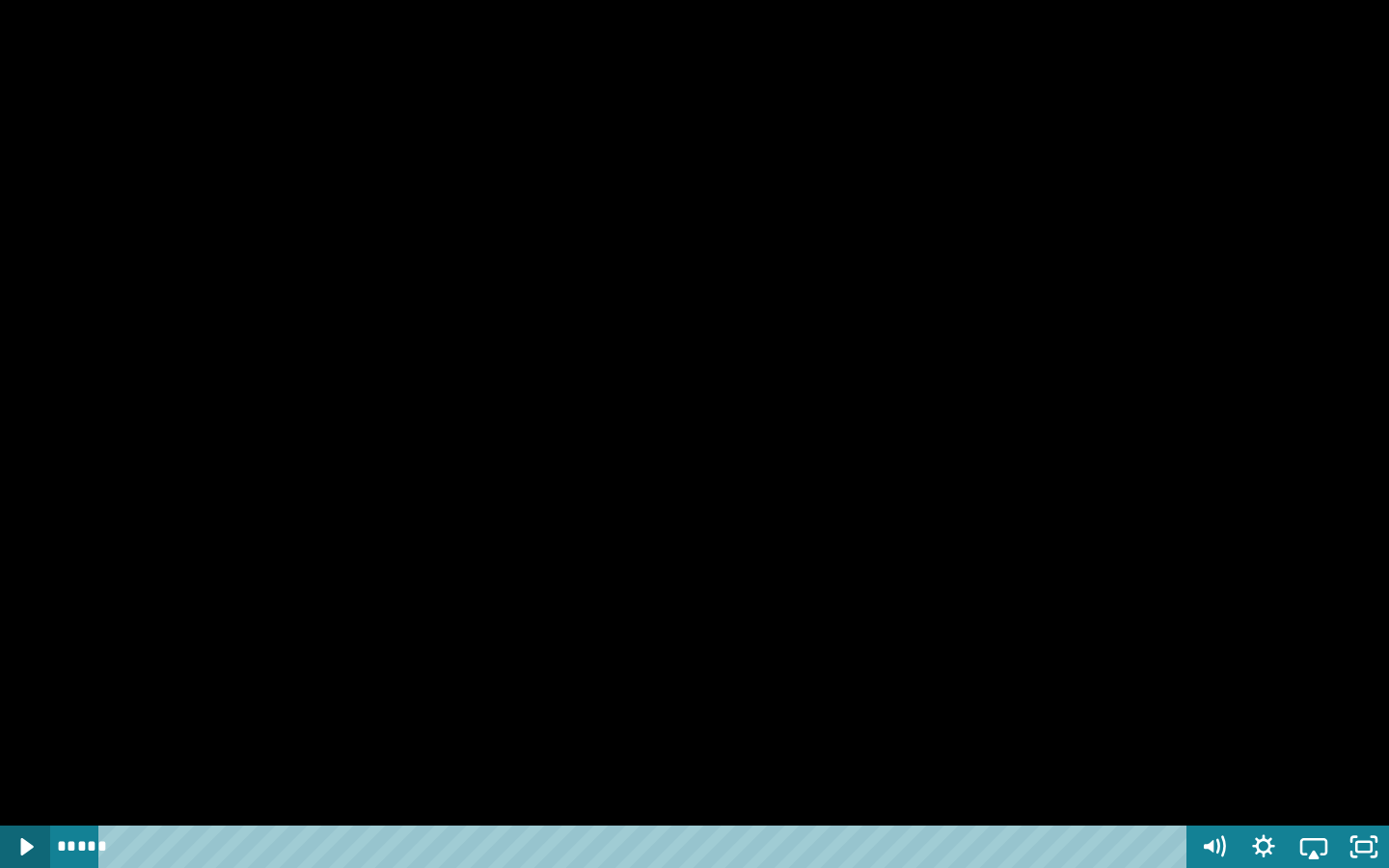 click 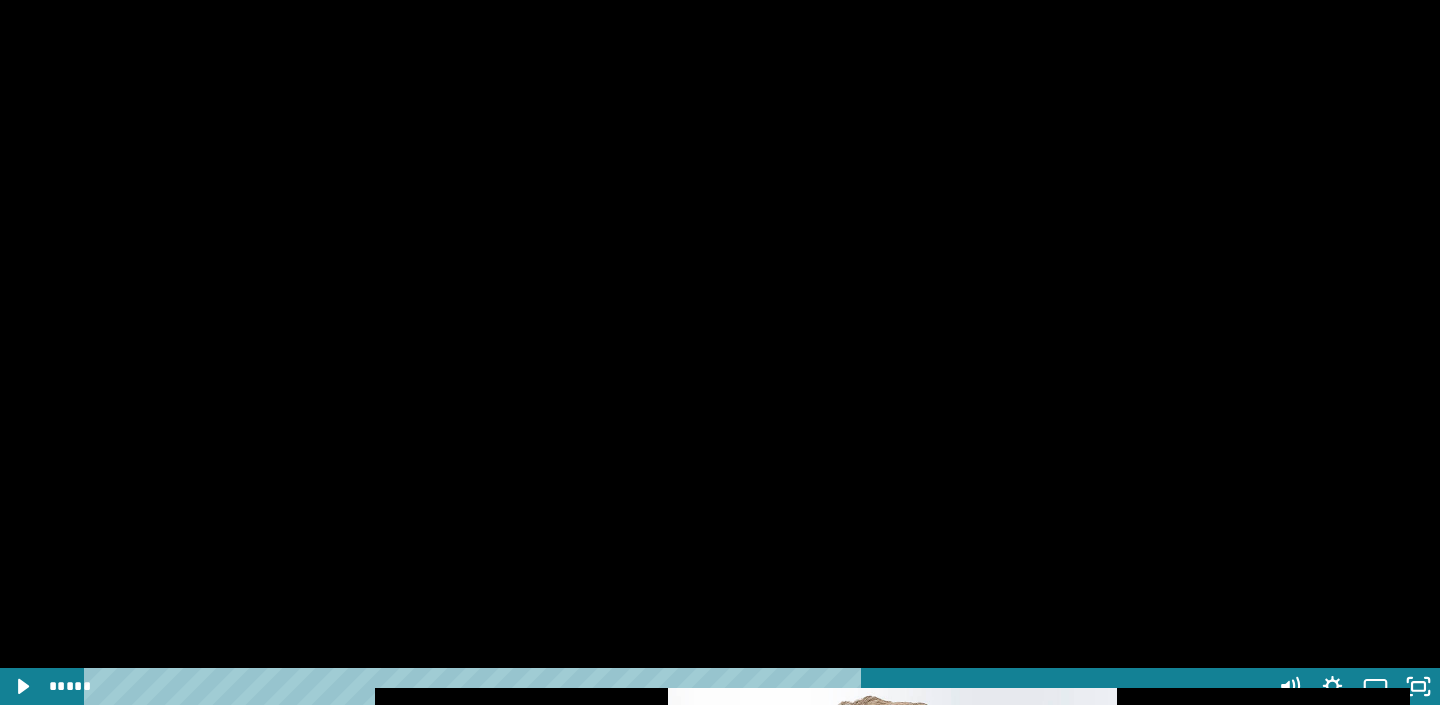 scroll, scrollTop: 1340, scrollLeft: 0, axis: vertical 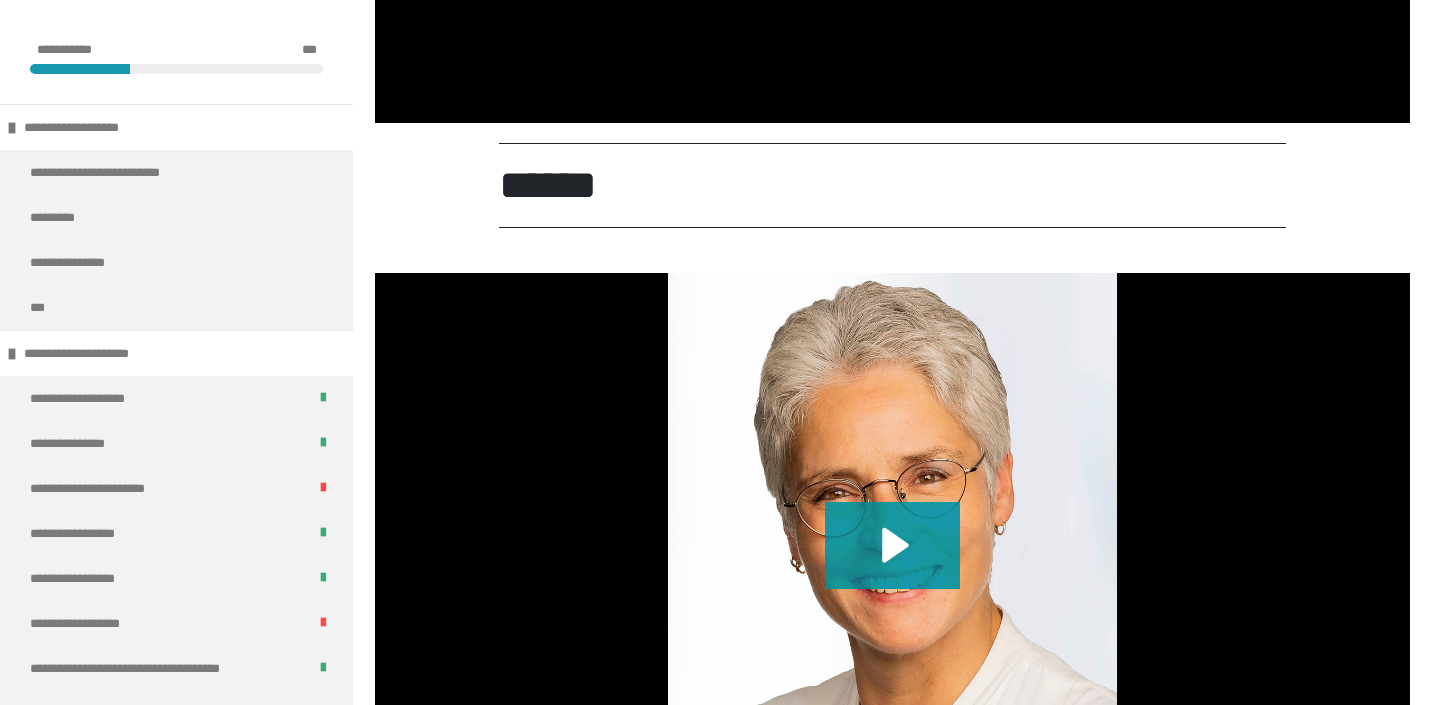 click at bounding box center (892, 564) 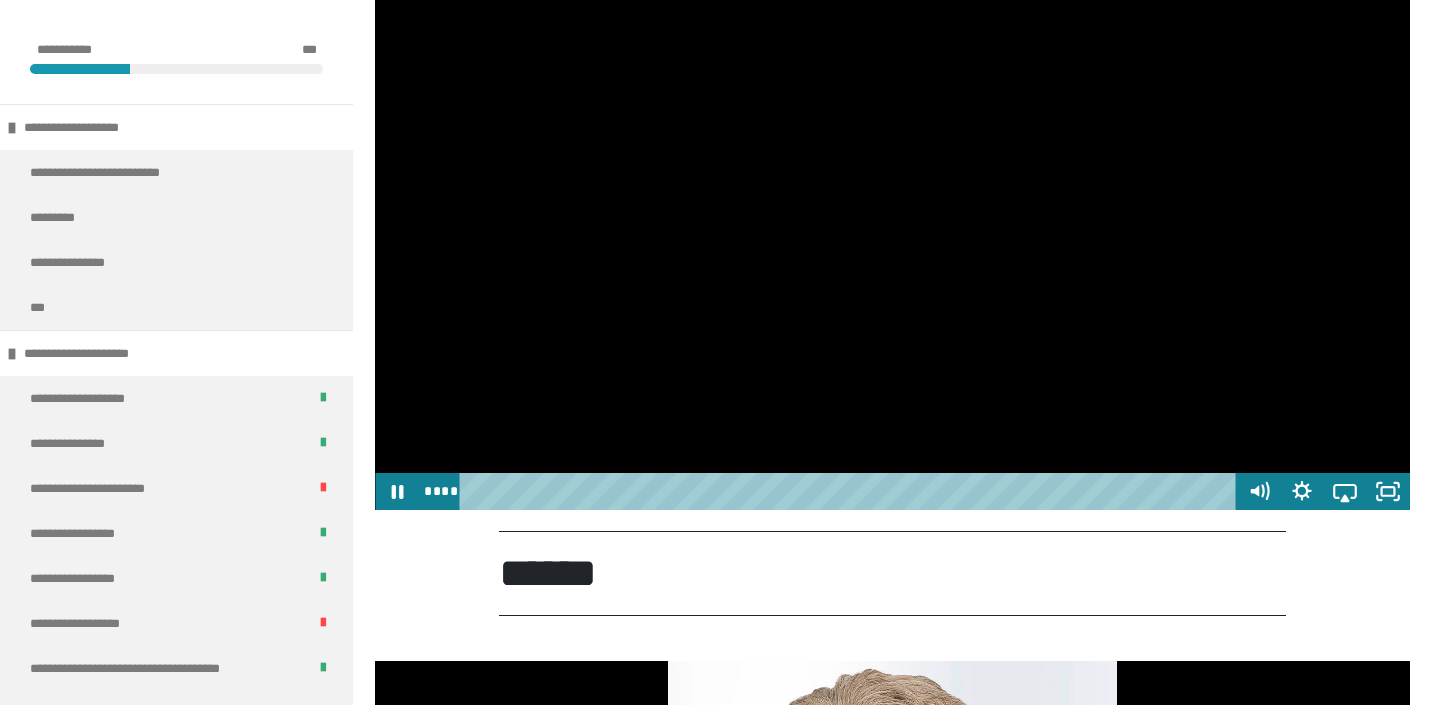scroll, scrollTop: 1660, scrollLeft: 0, axis: vertical 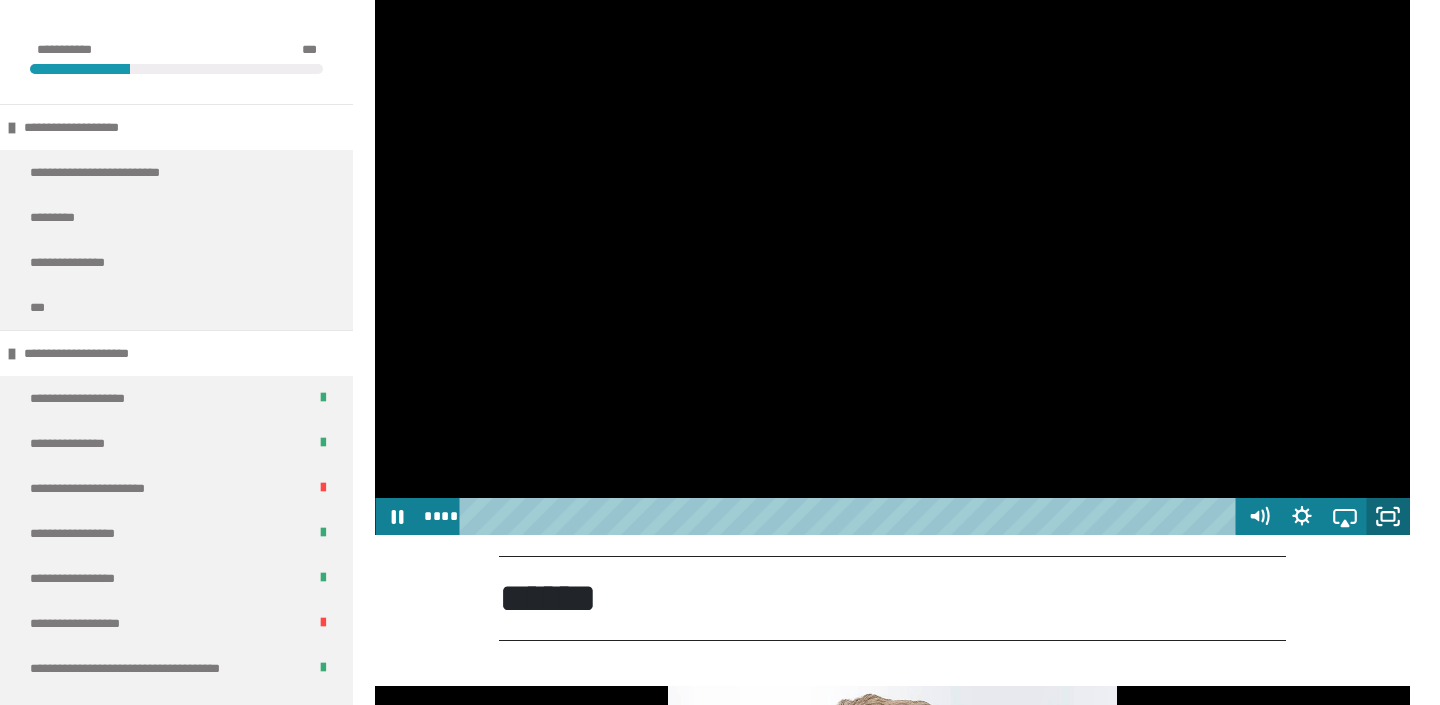 click 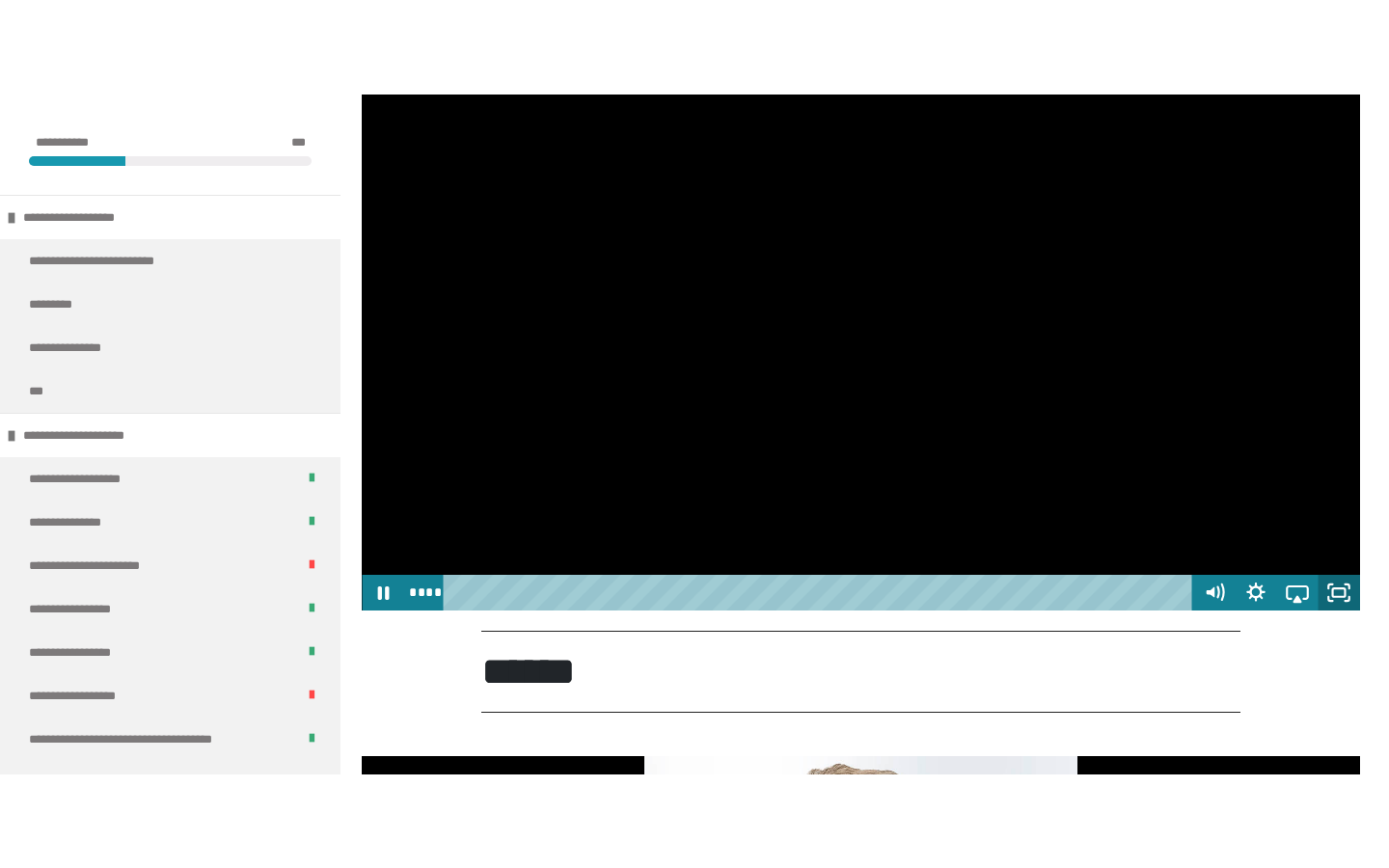 scroll, scrollTop: 0, scrollLeft: 0, axis: both 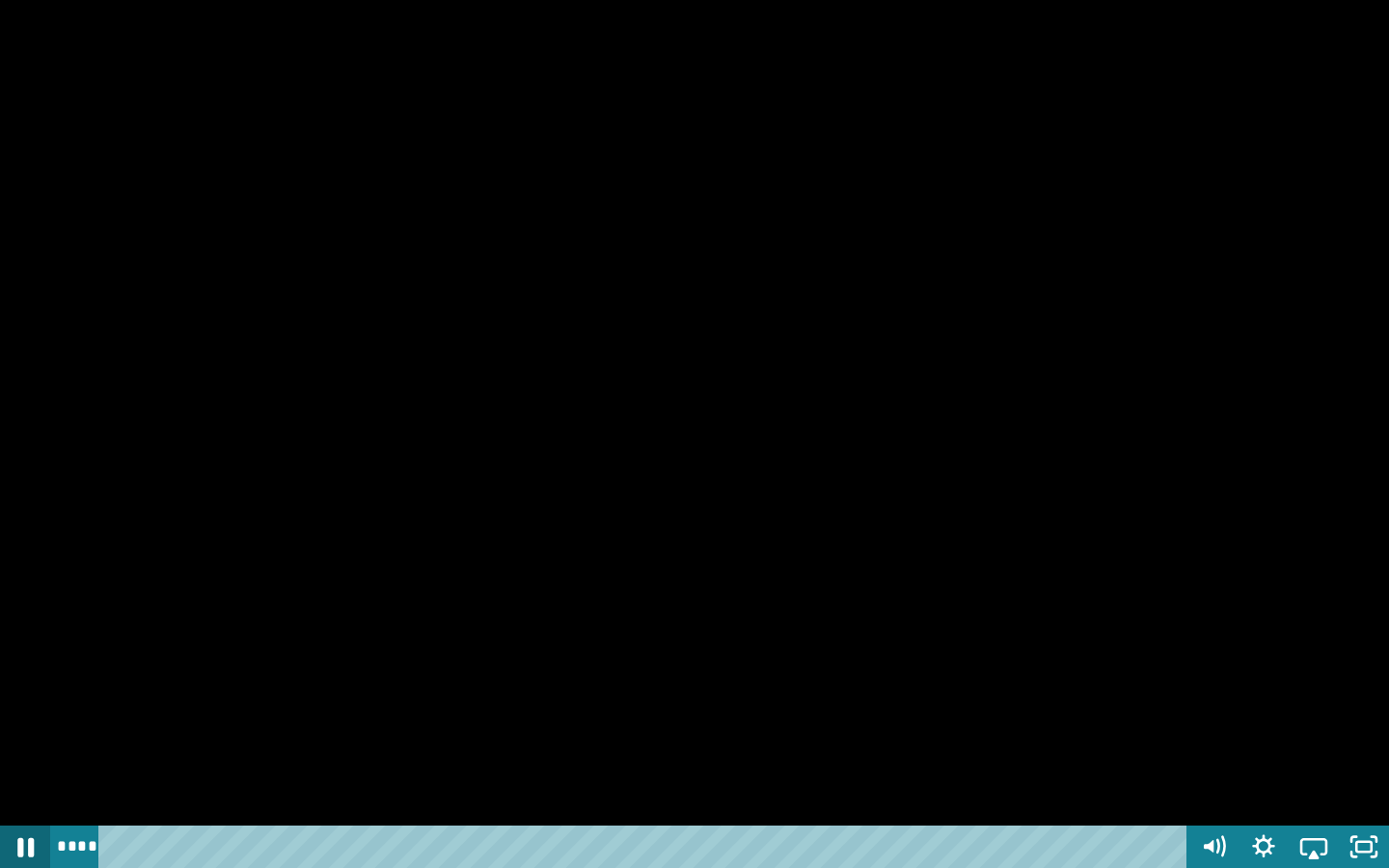 click 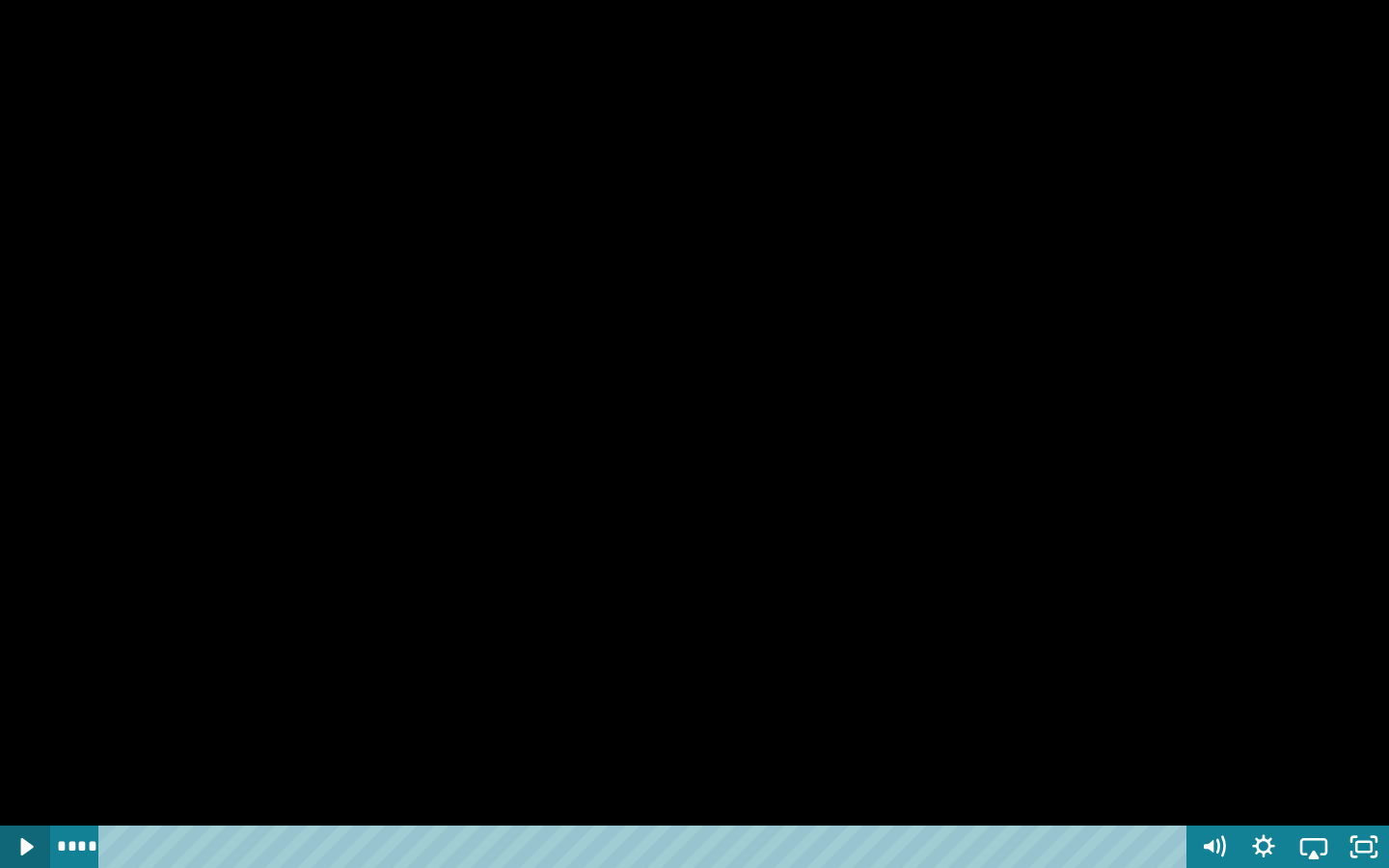 click 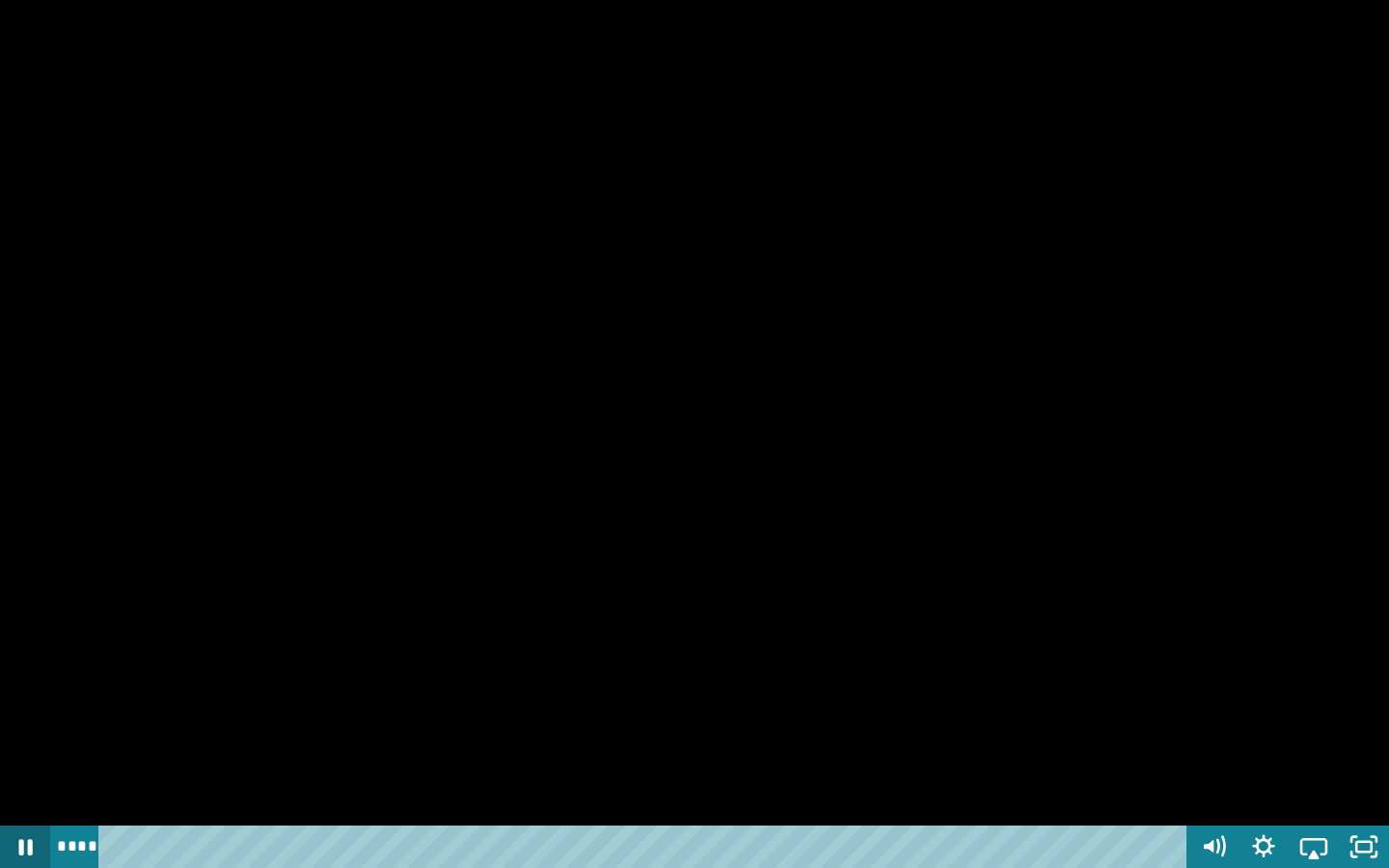 click 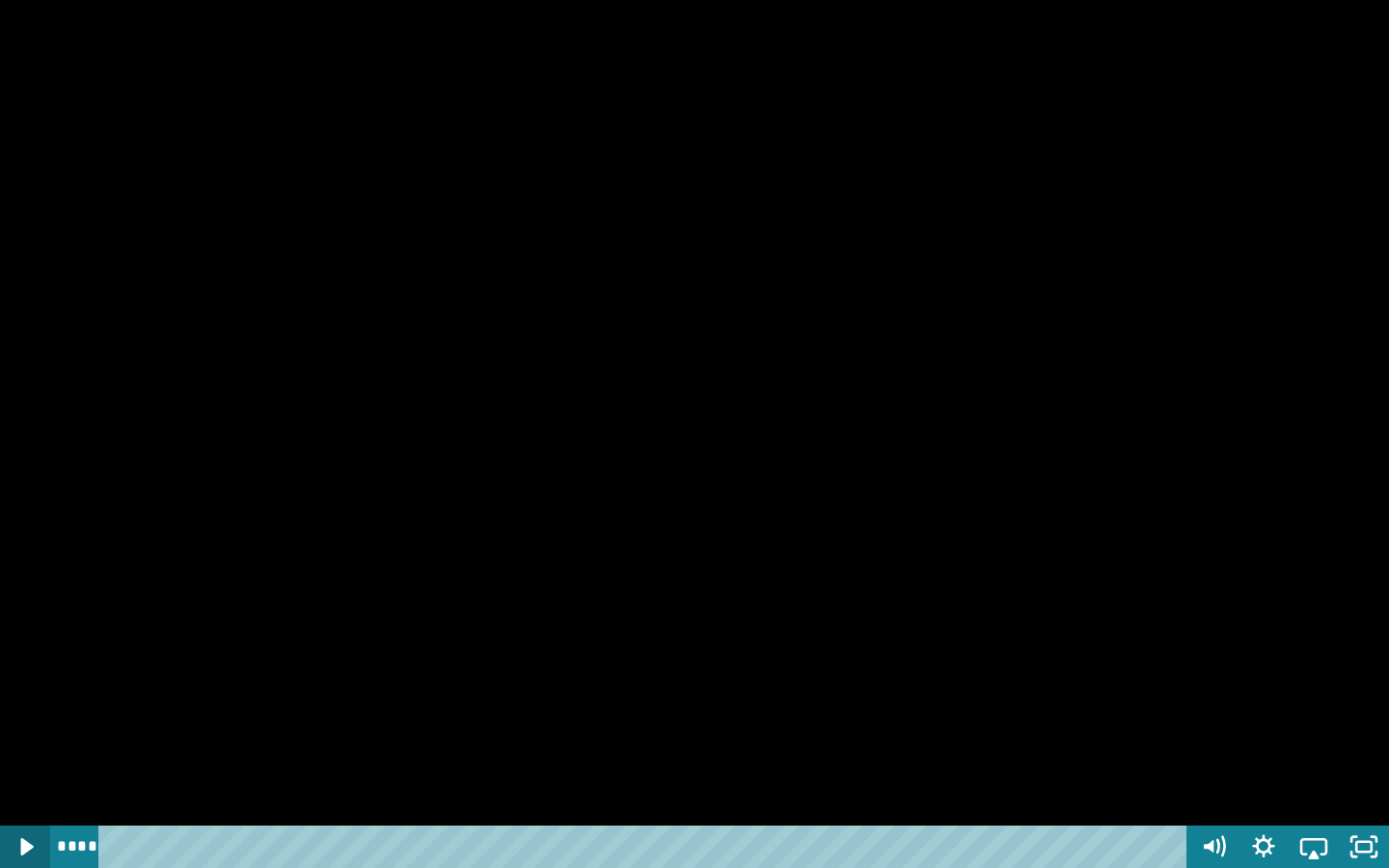 click 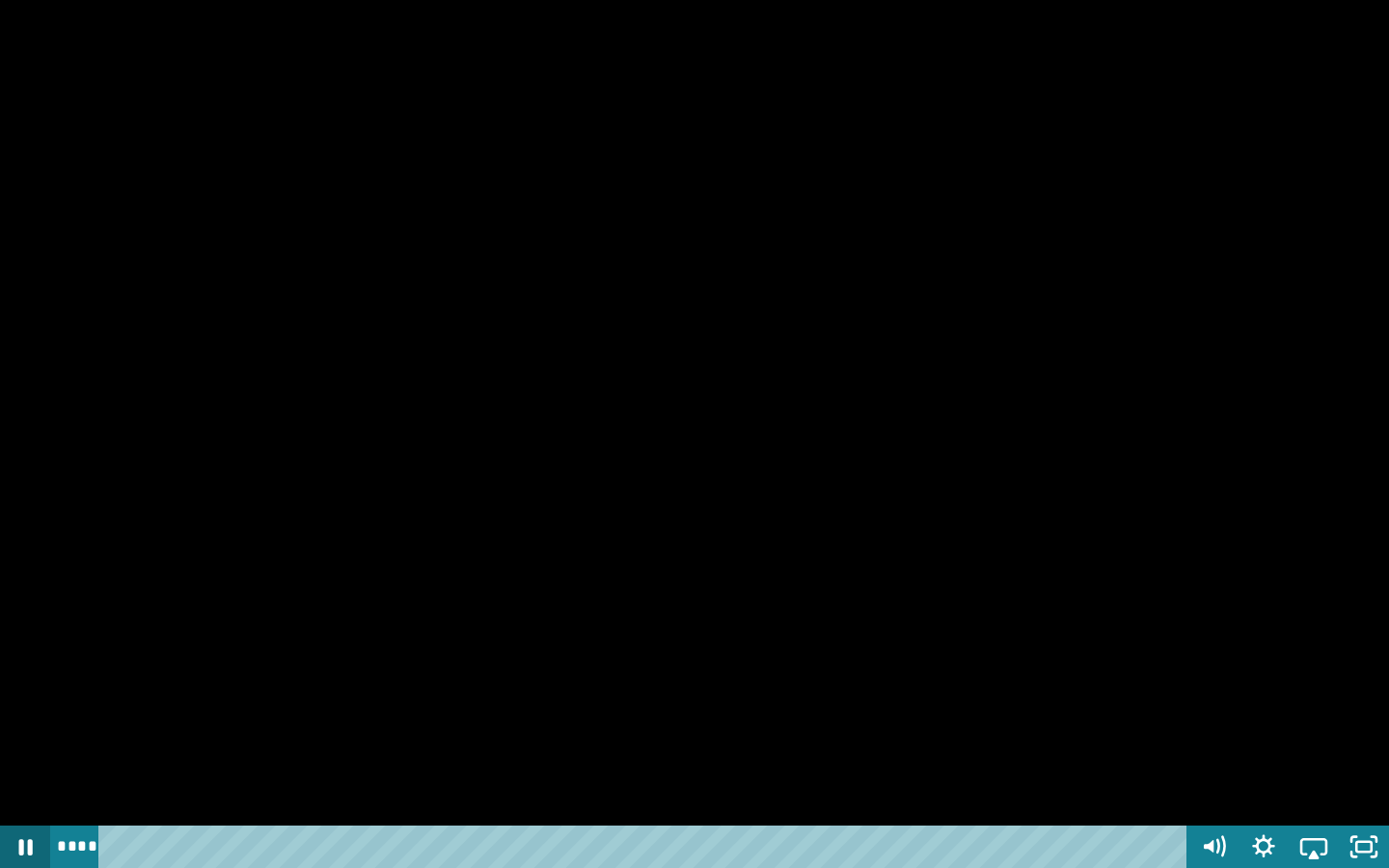 click 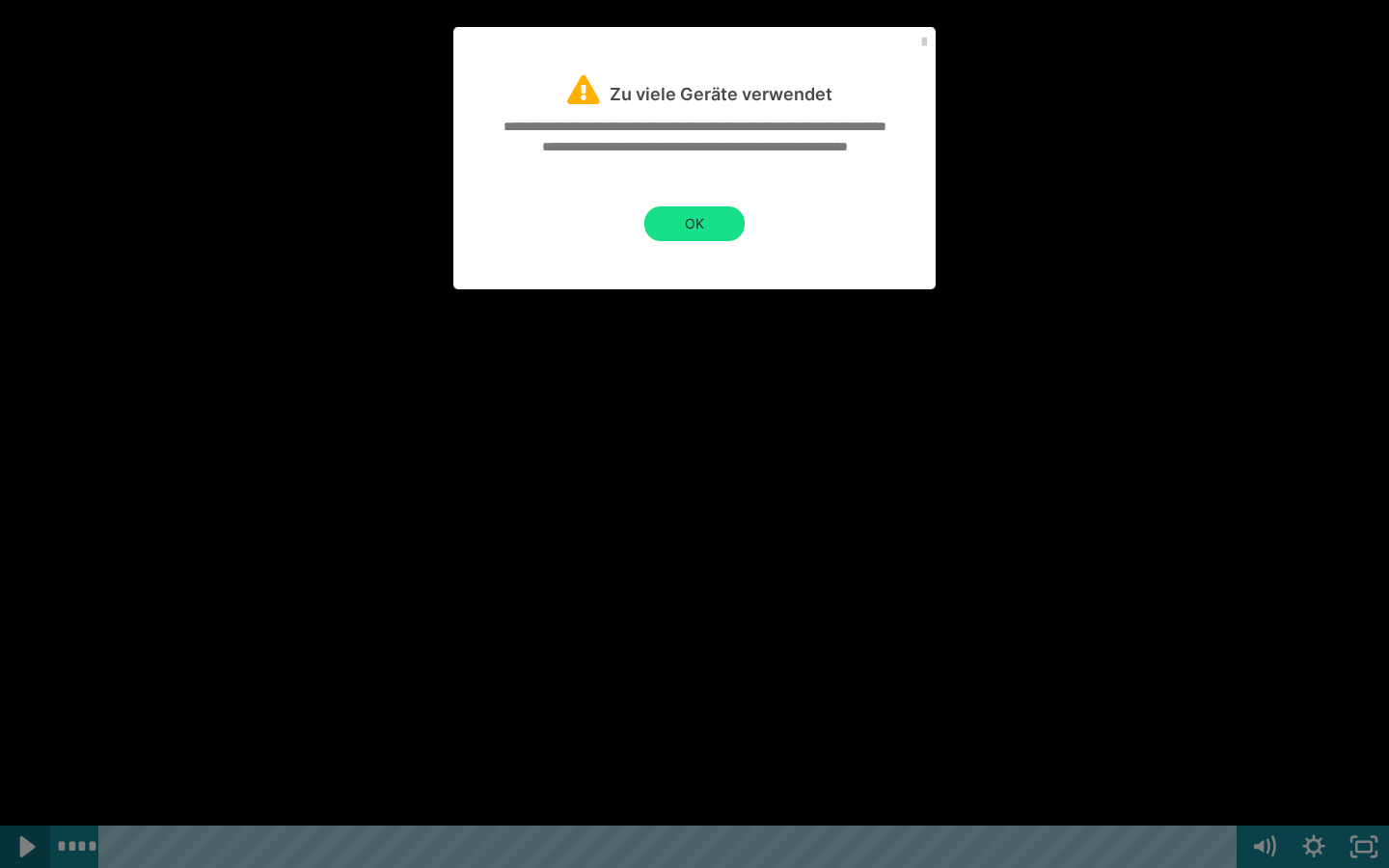 click 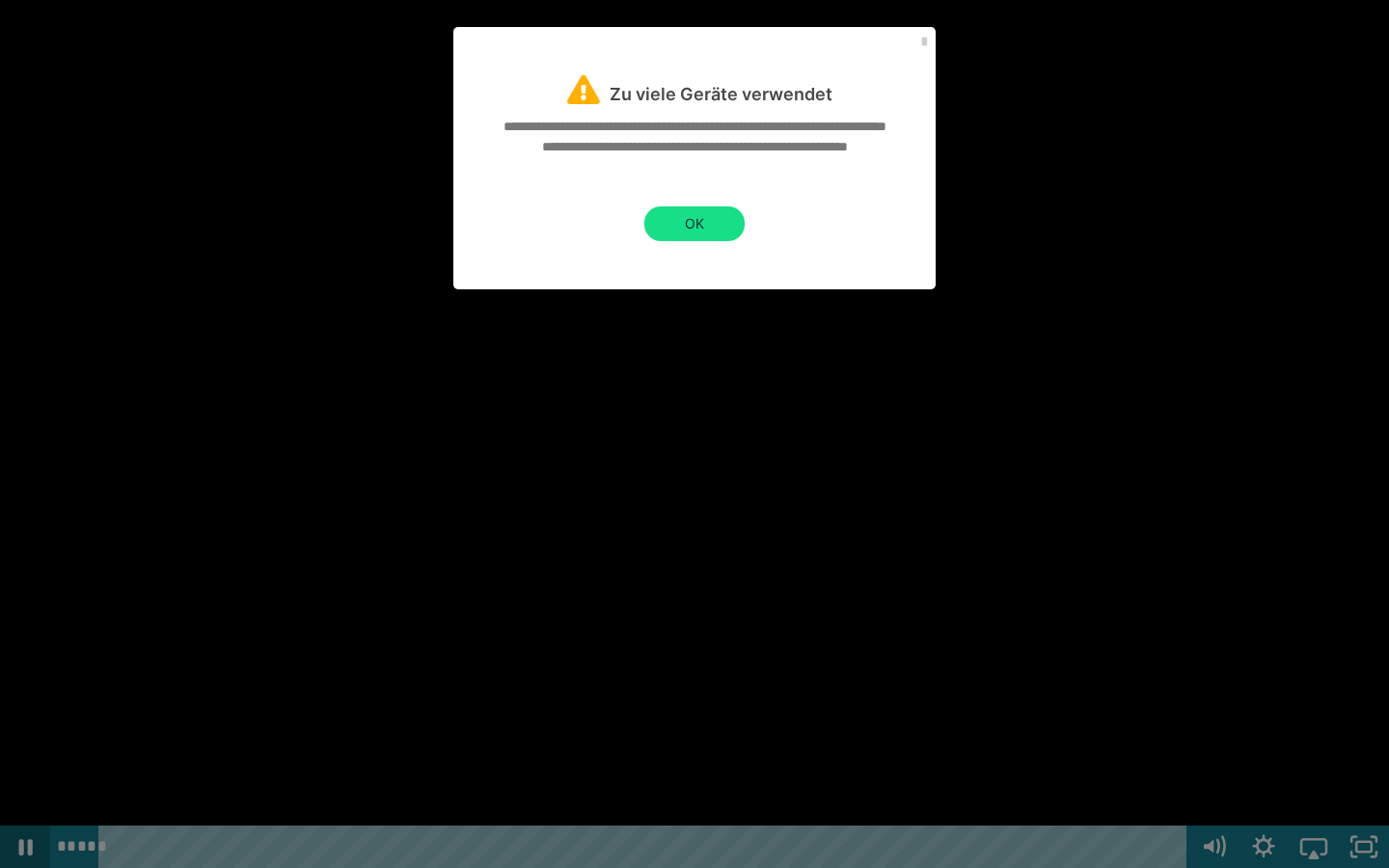 click 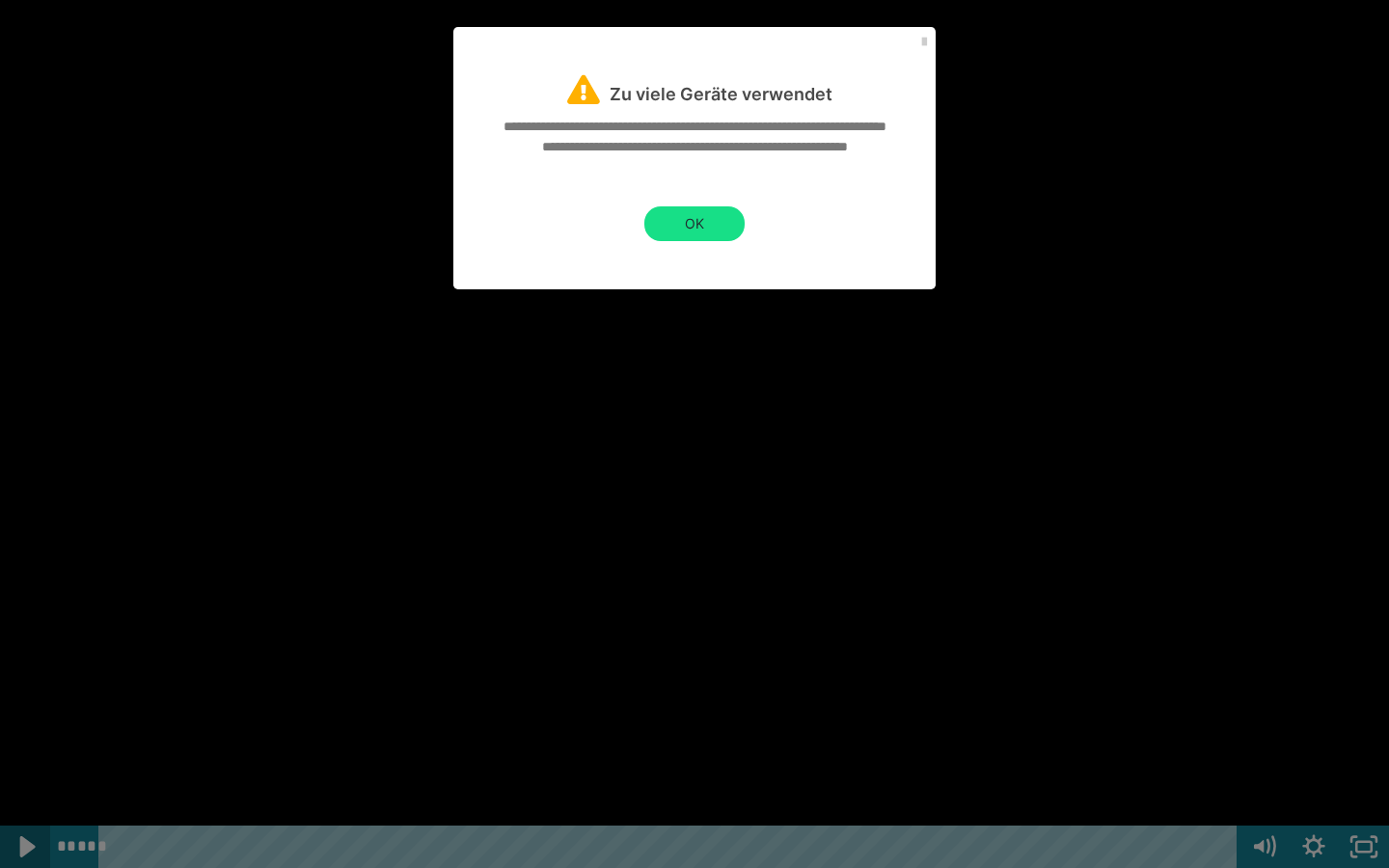 click 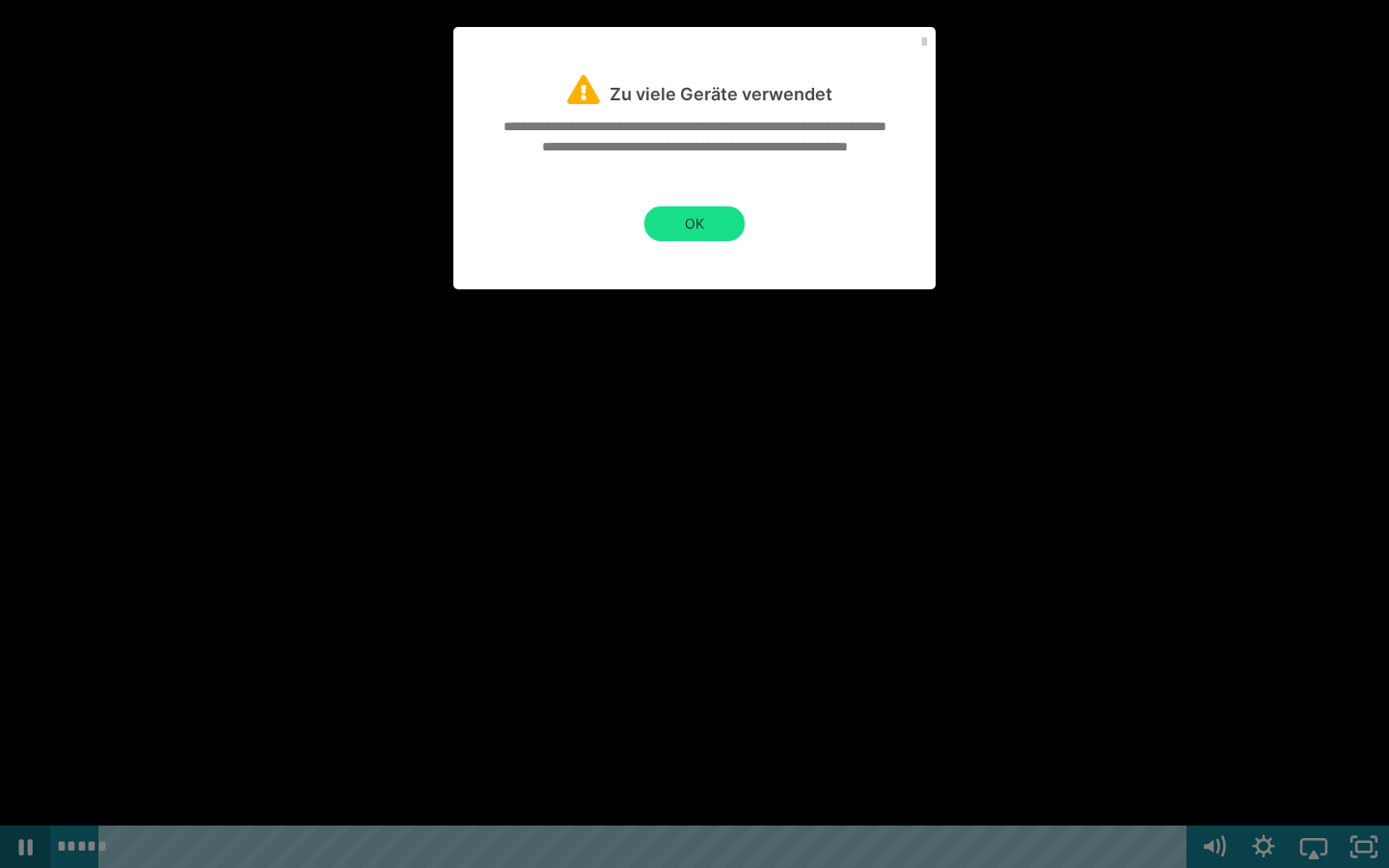 click 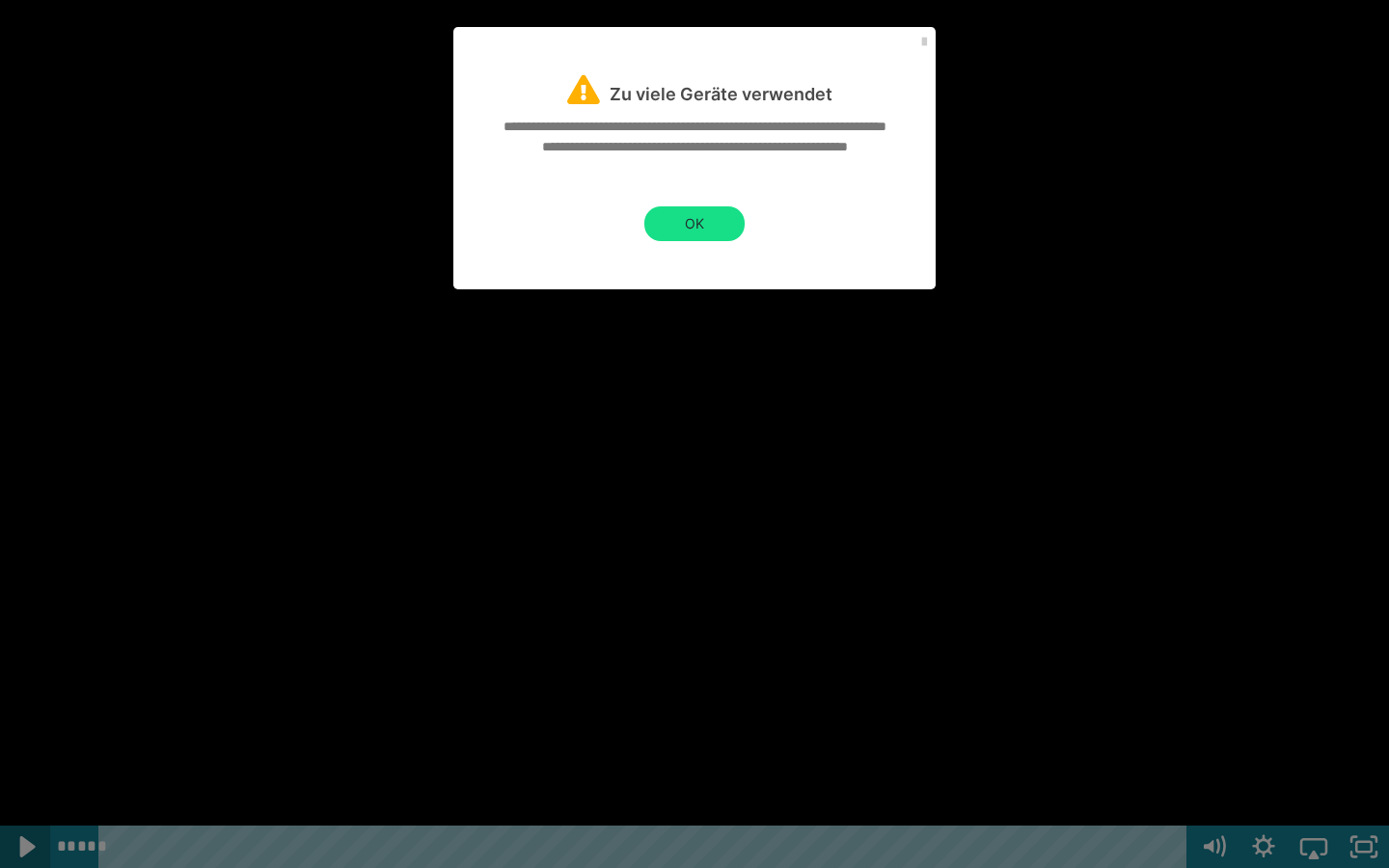 click 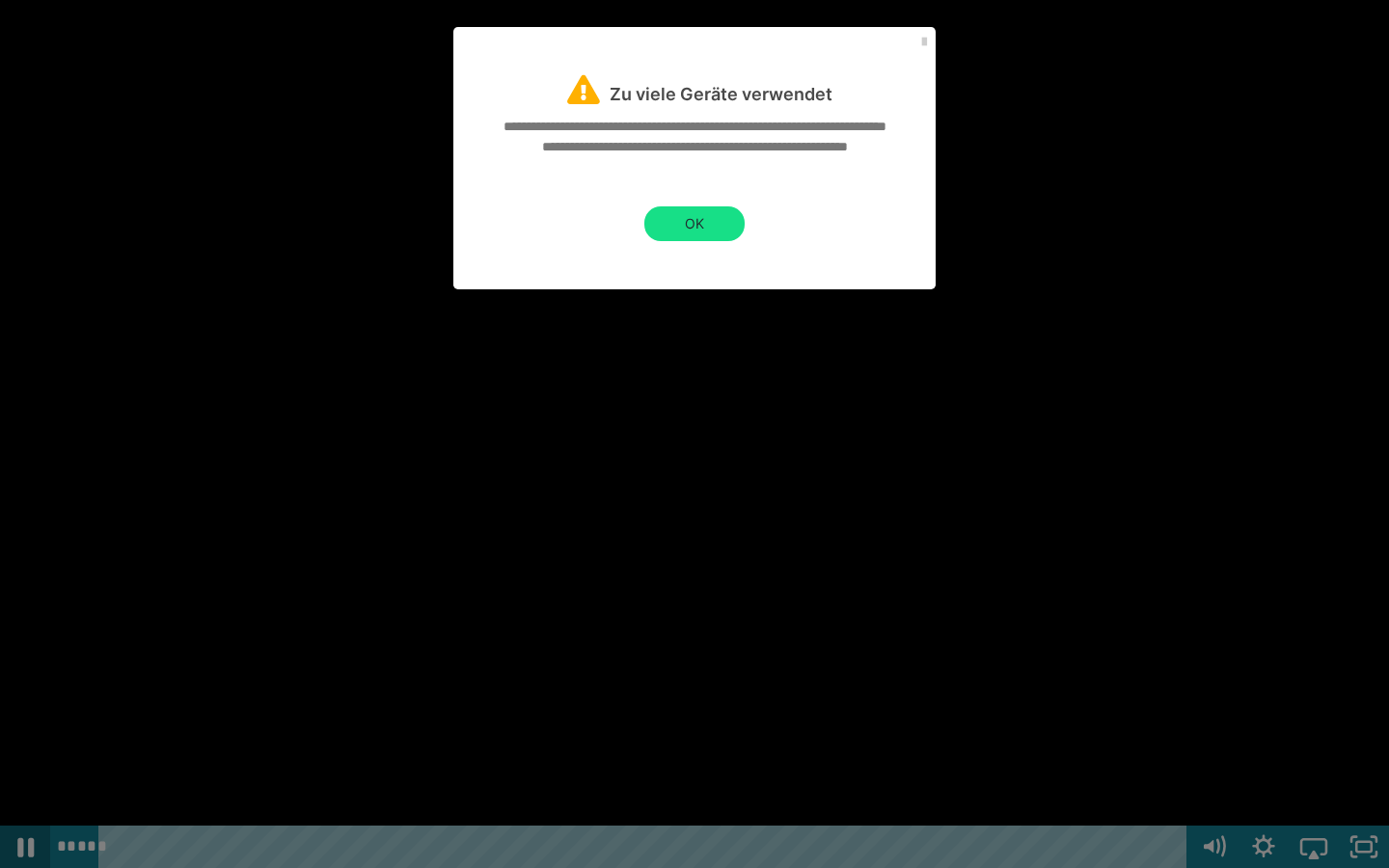 click 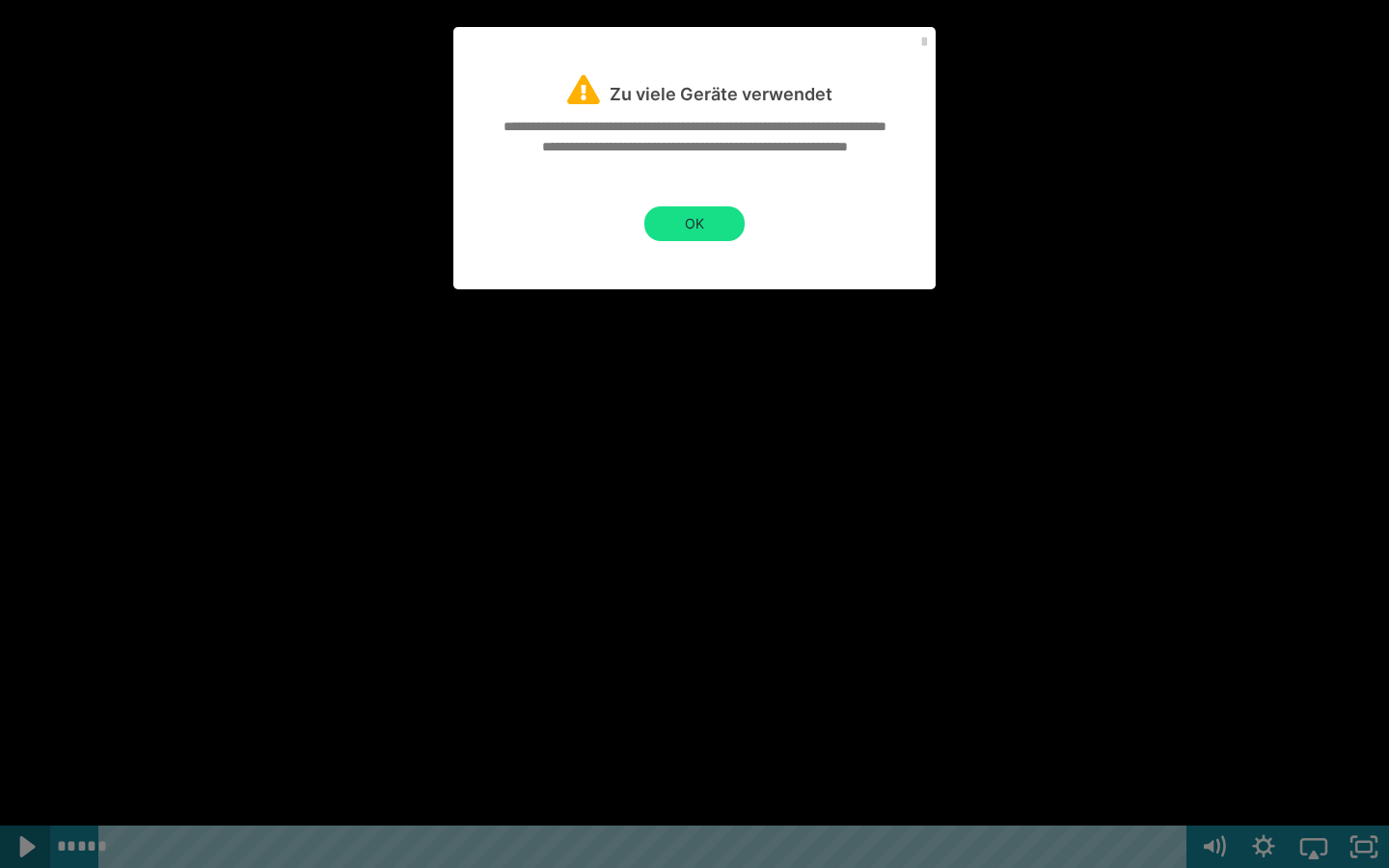 click 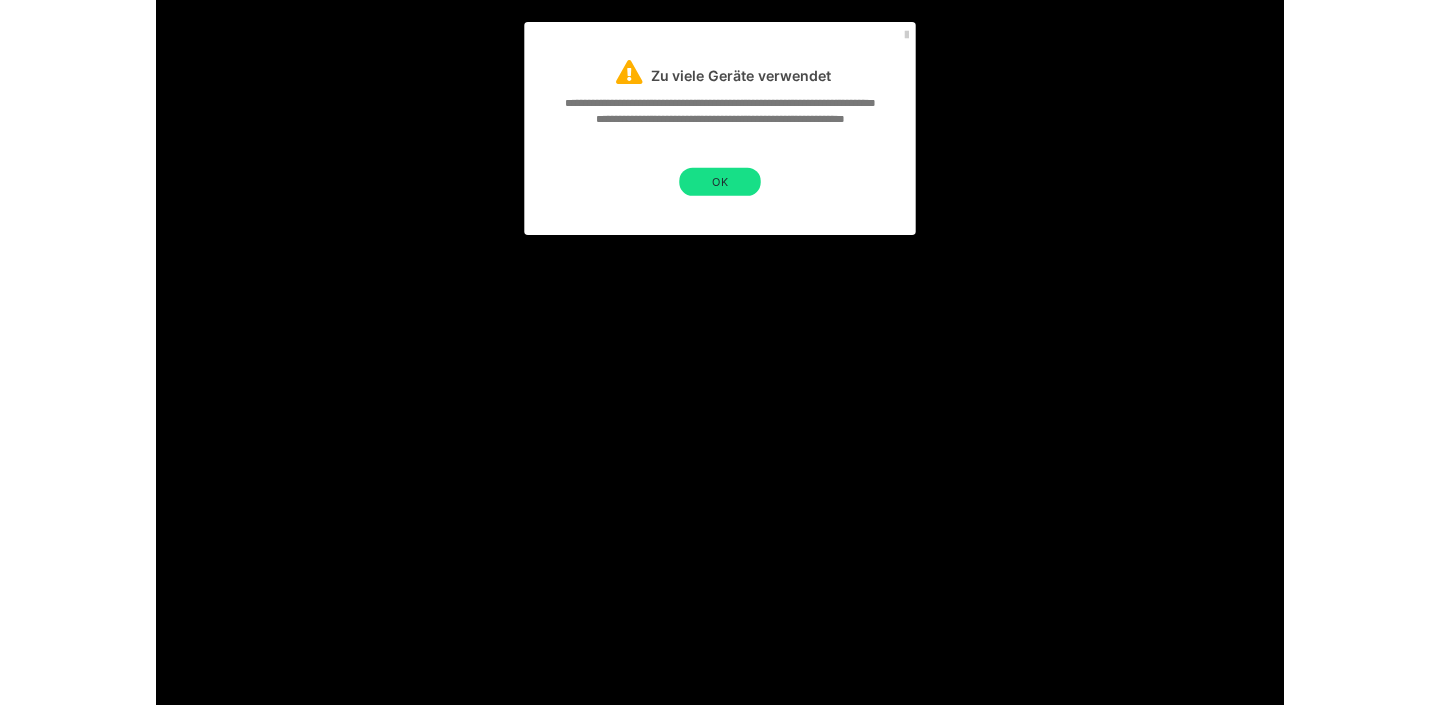 scroll, scrollTop: 1660, scrollLeft: 0, axis: vertical 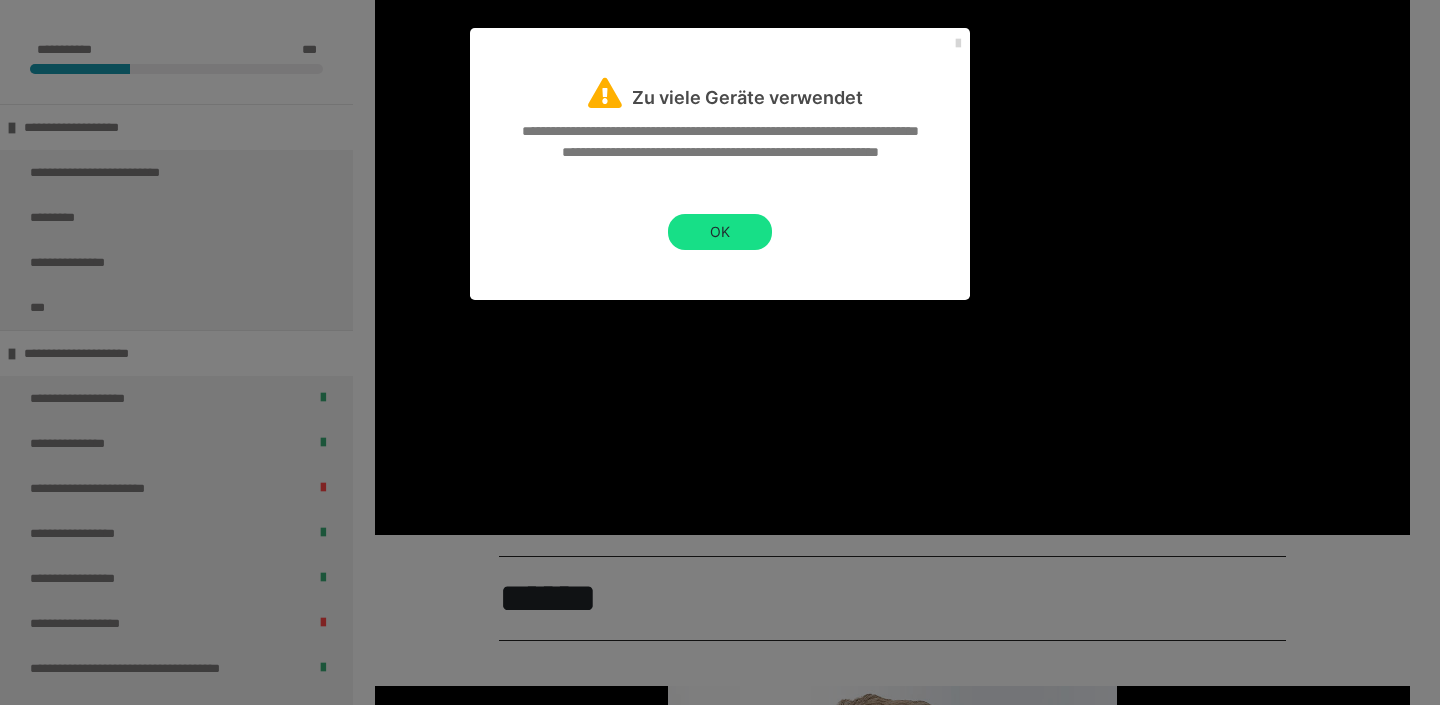 click at bounding box center (958, 44) 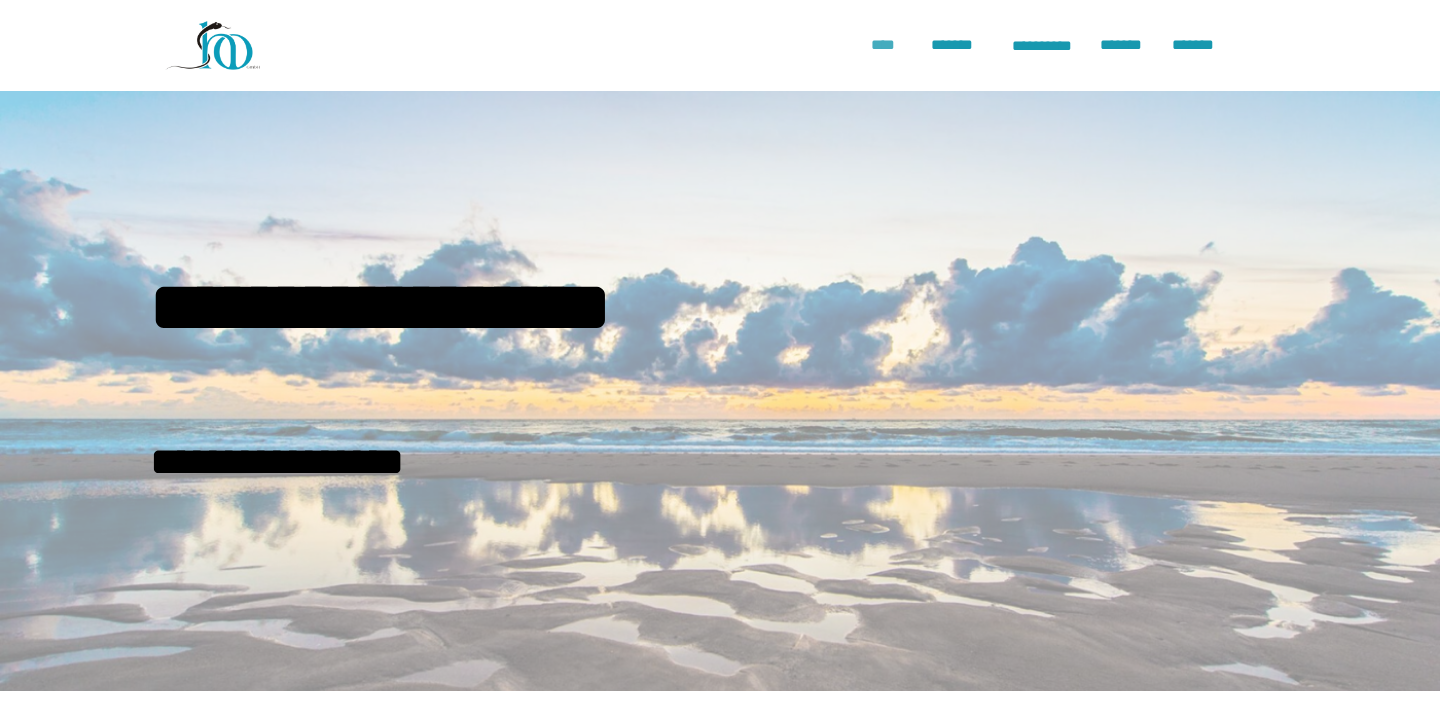 scroll, scrollTop: 0, scrollLeft: 0, axis: both 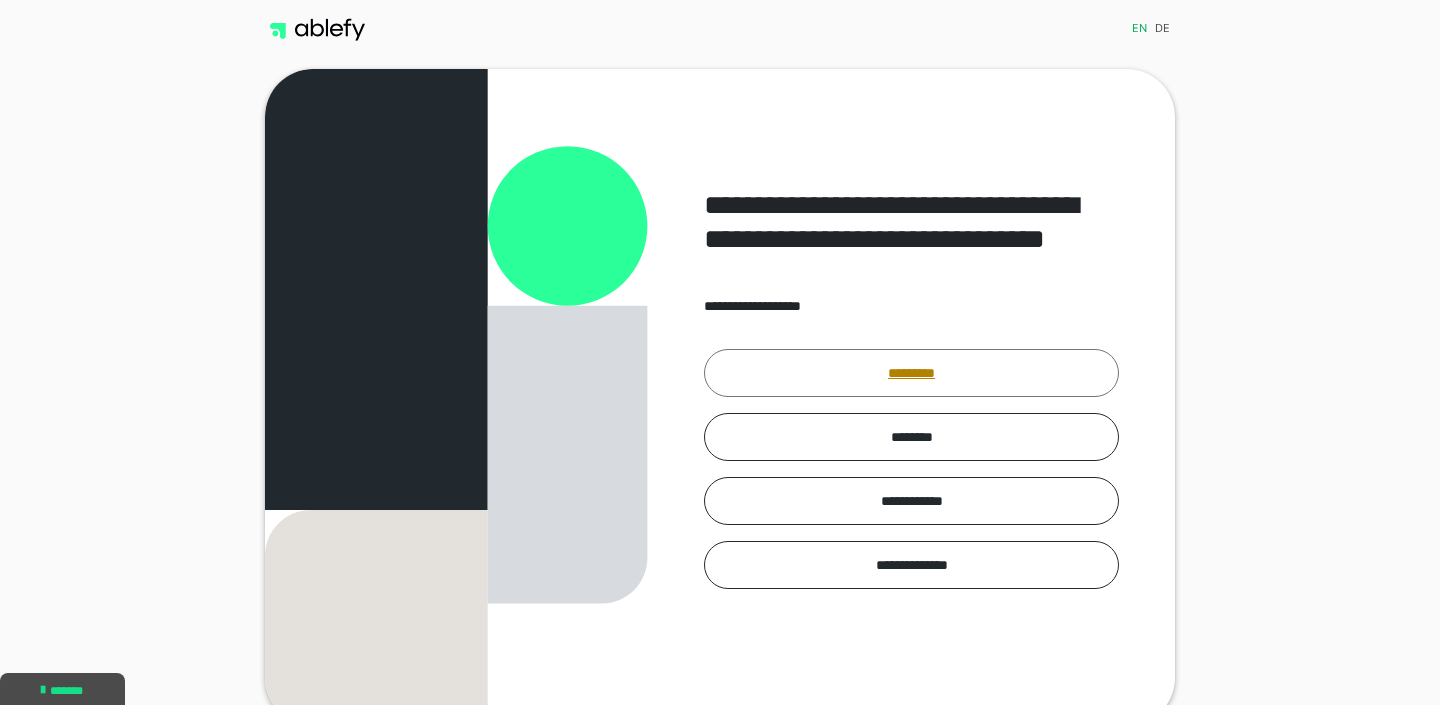 click on "*********" at bounding box center [911, 373] 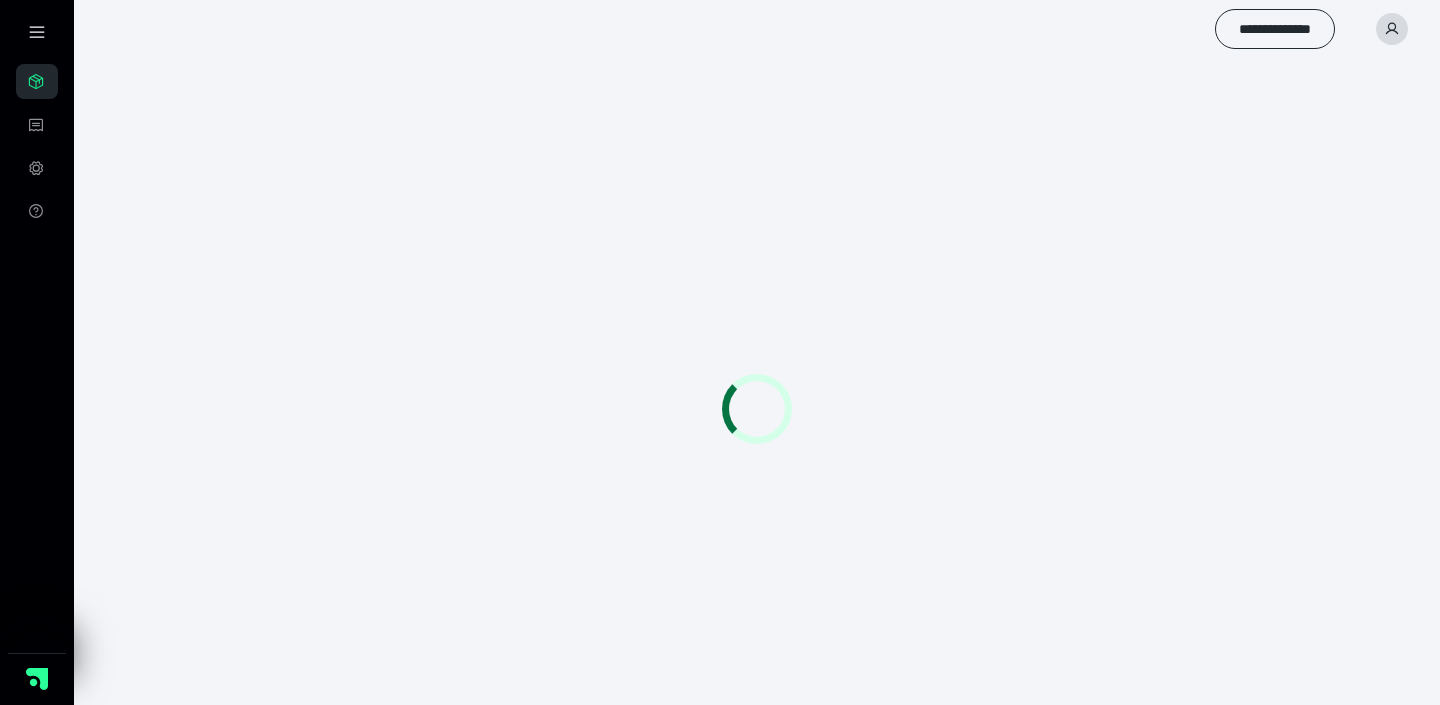 scroll, scrollTop: 0, scrollLeft: 0, axis: both 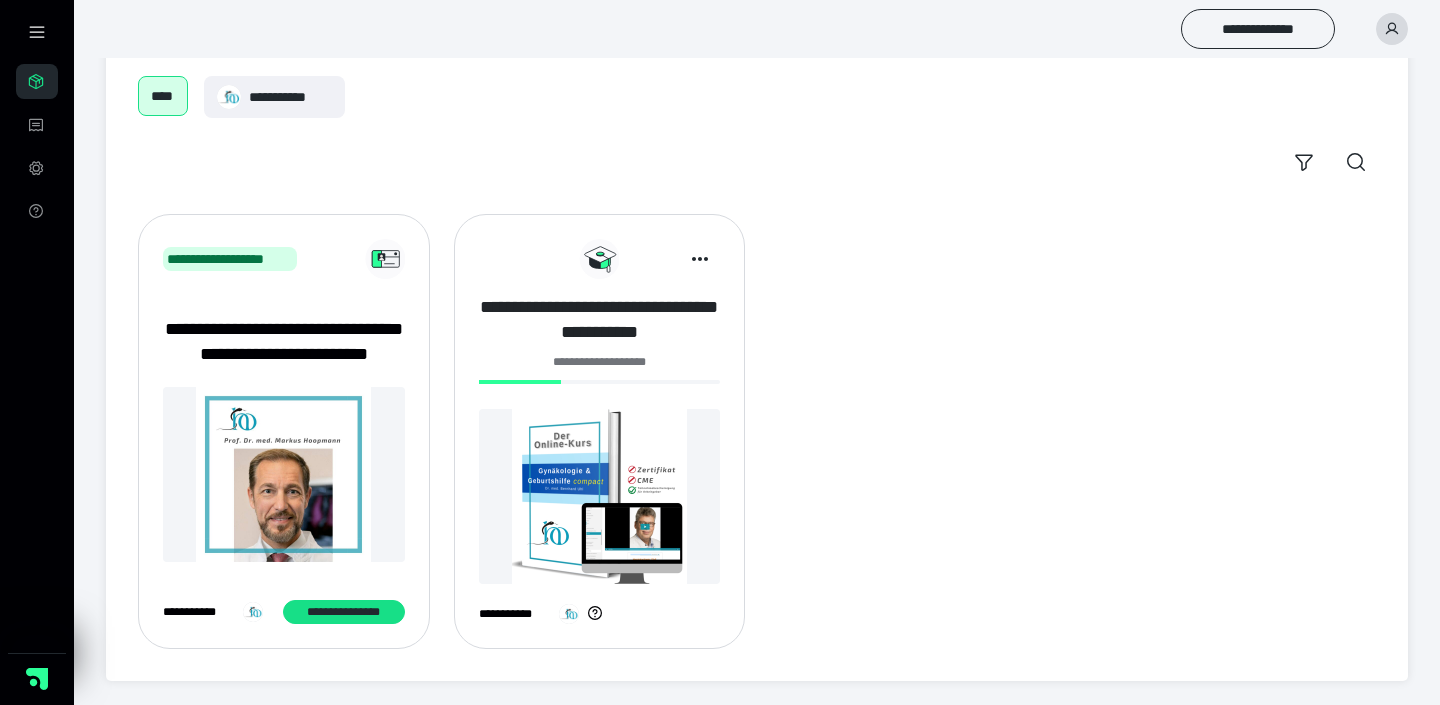 click on "**********" at bounding box center (600, 320) 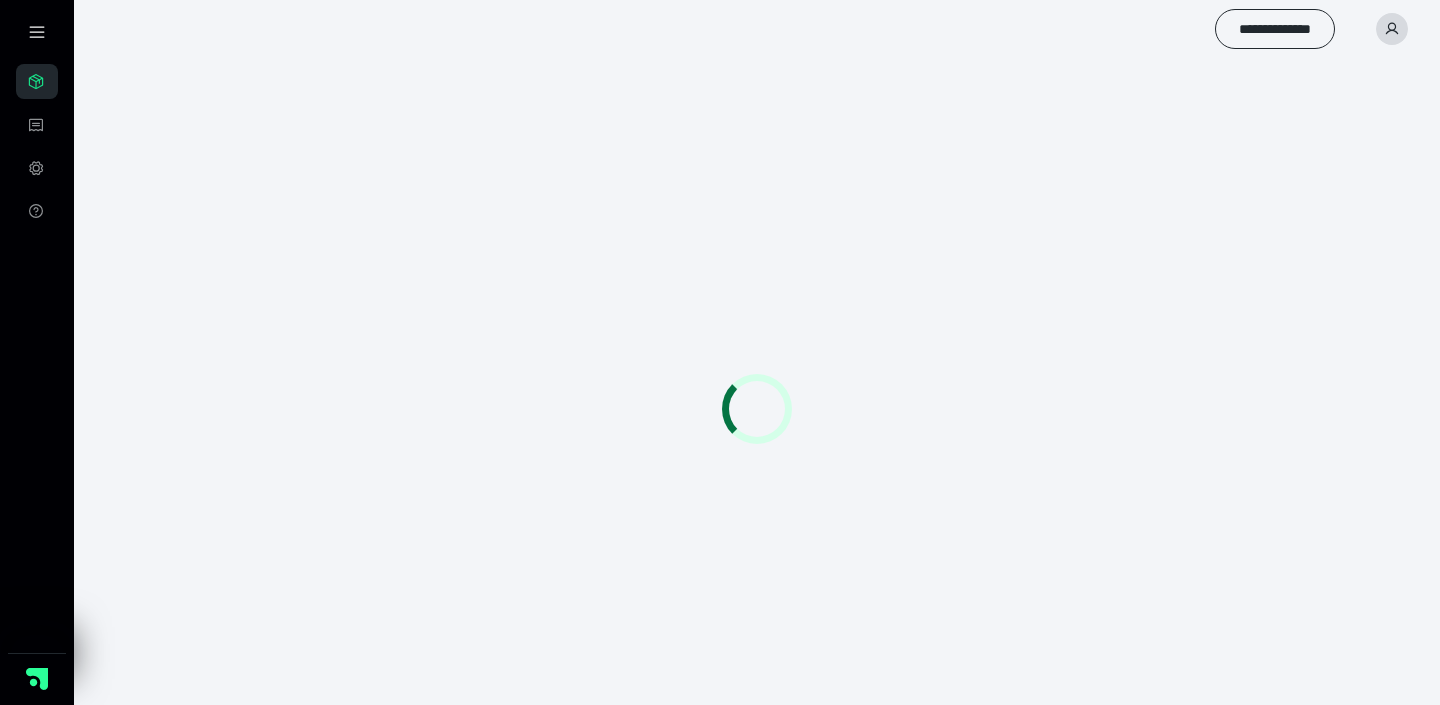 scroll, scrollTop: 0, scrollLeft: 0, axis: both 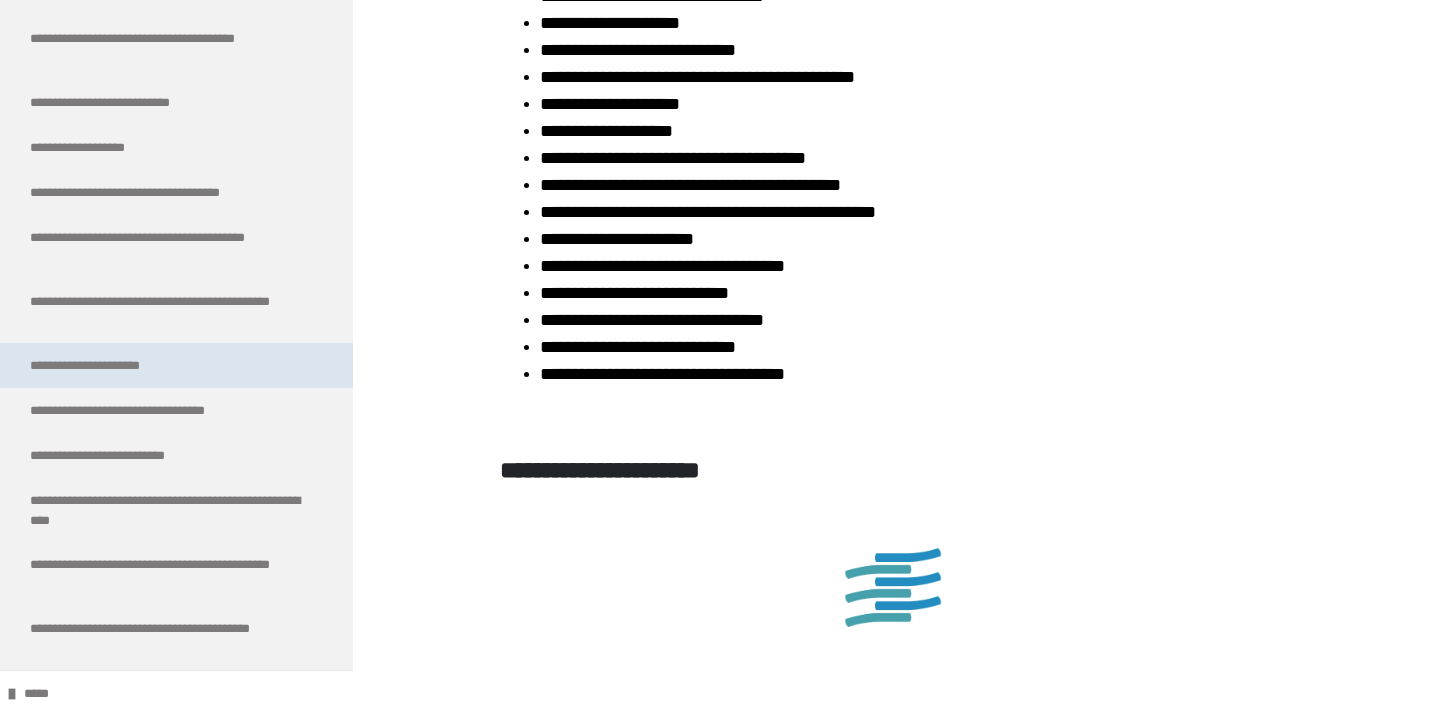 click on "**********" at bounding box center [104, 365] 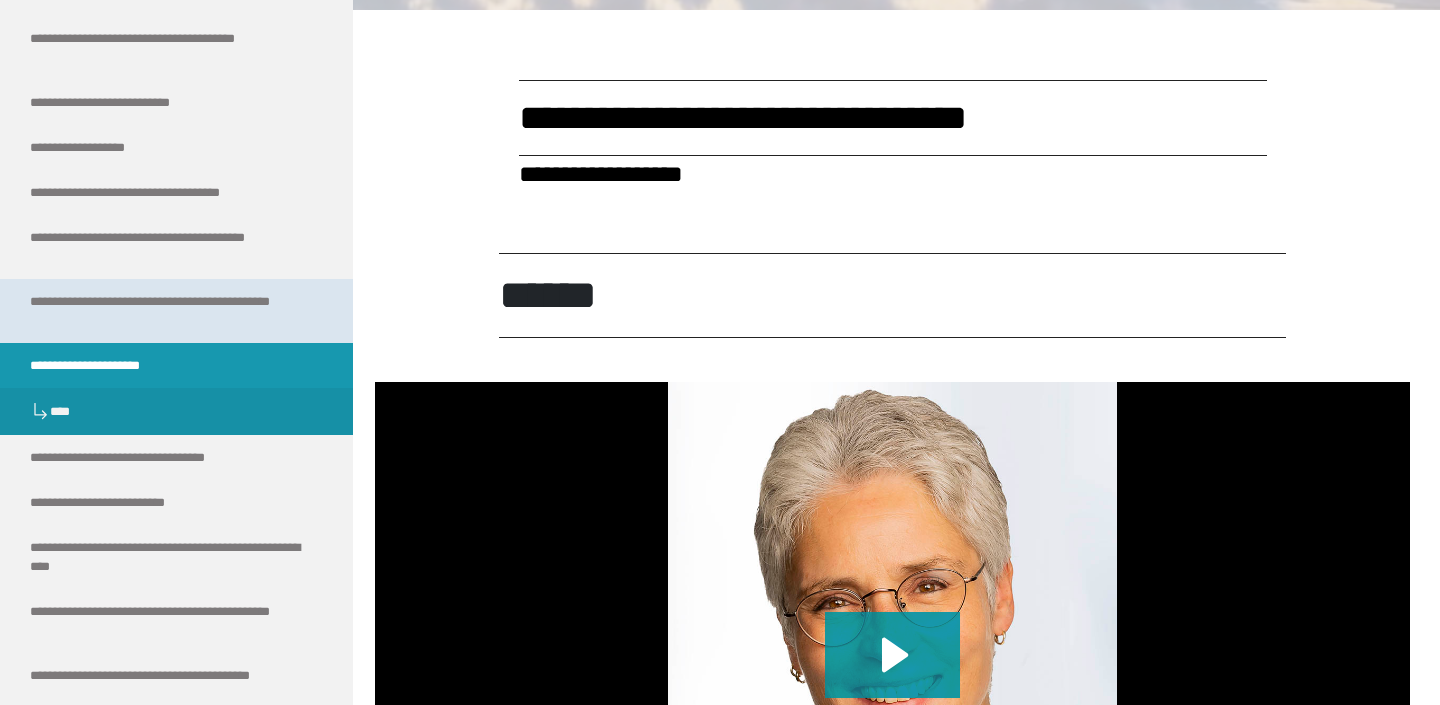 click on "**********" at bounding box center [168, 311] 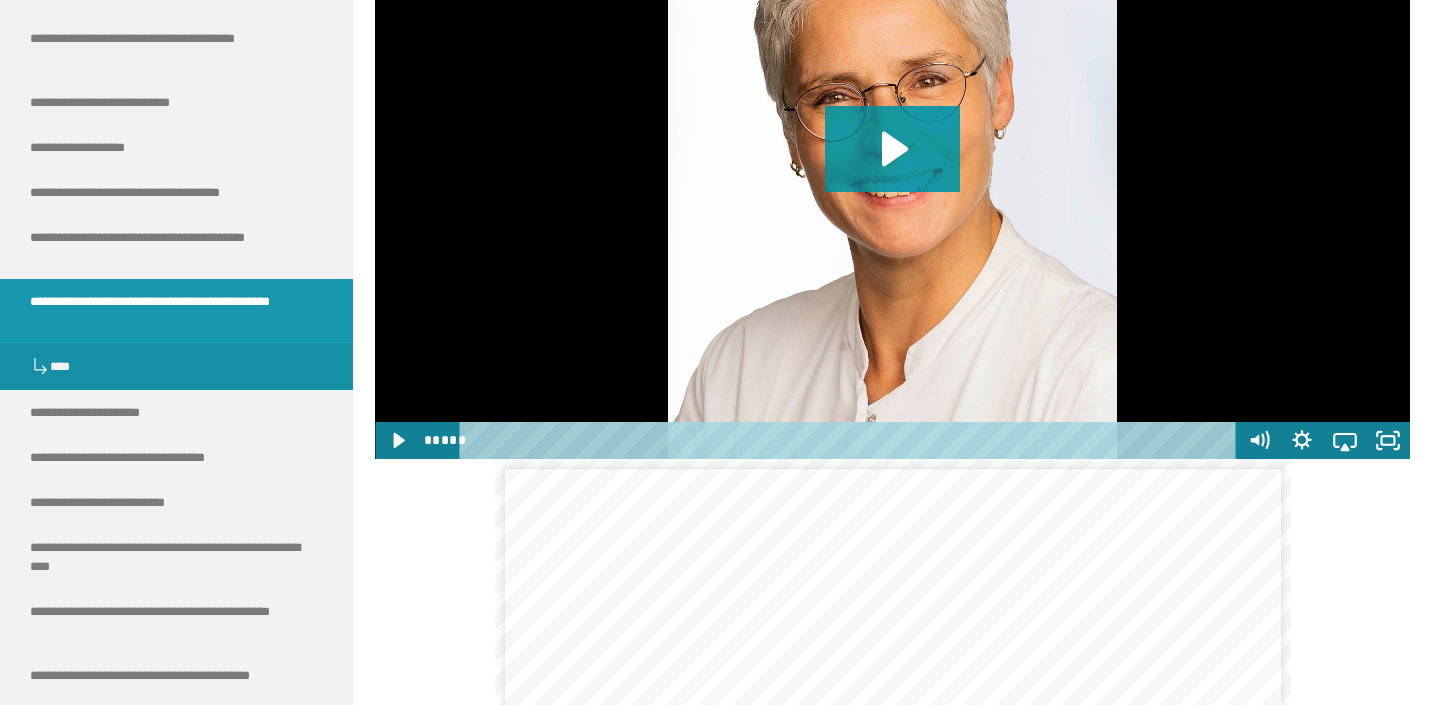 scroll, scrollTop: 2459, scrollLeft: 0, axis: vertical 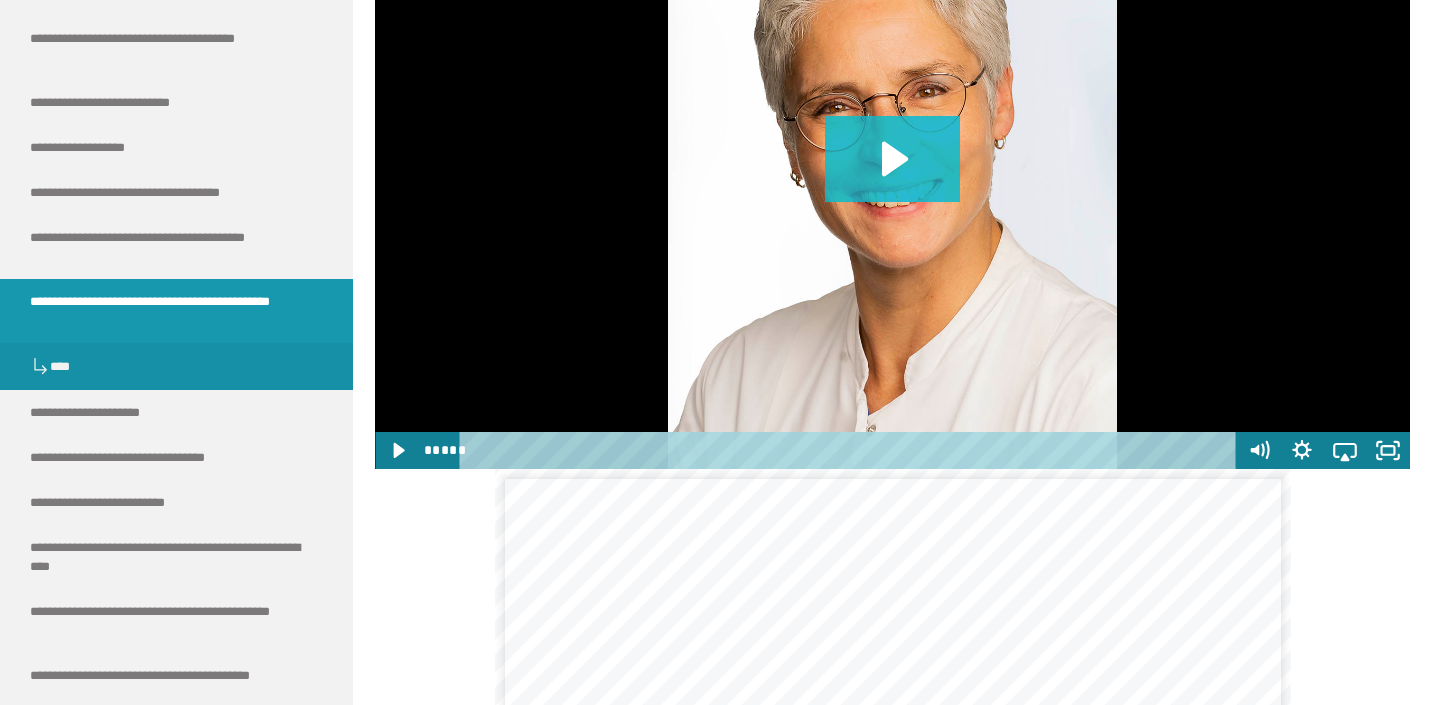 click 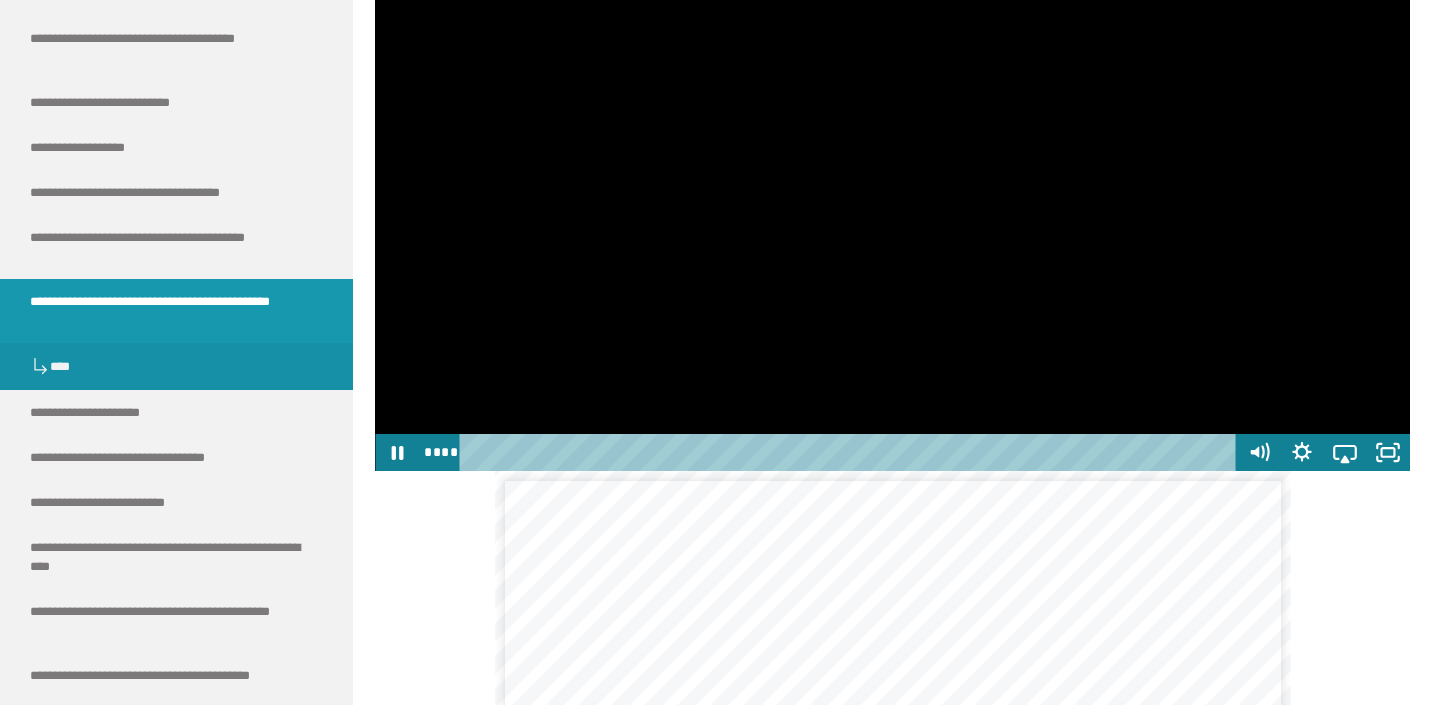 scroll, scrollTop: 2458, scrollLeft: 0, axis: vertical 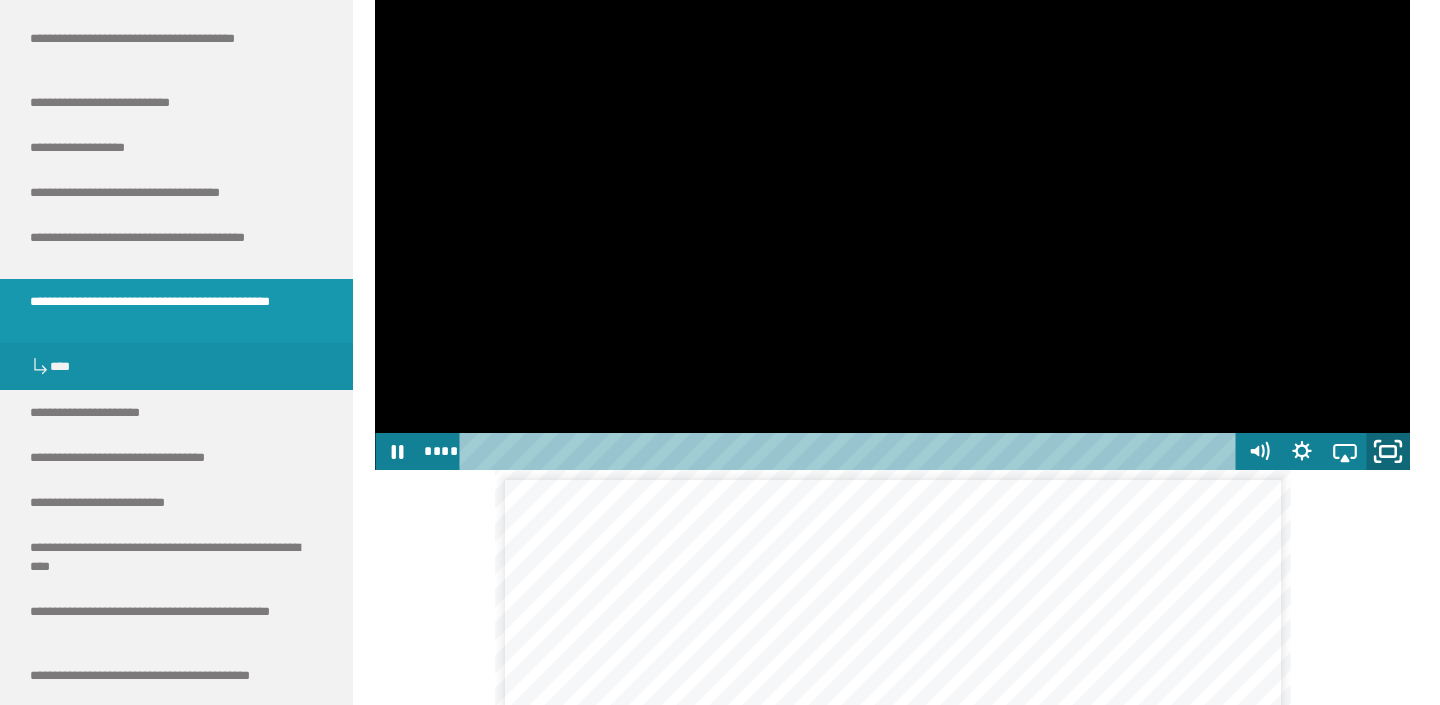 click 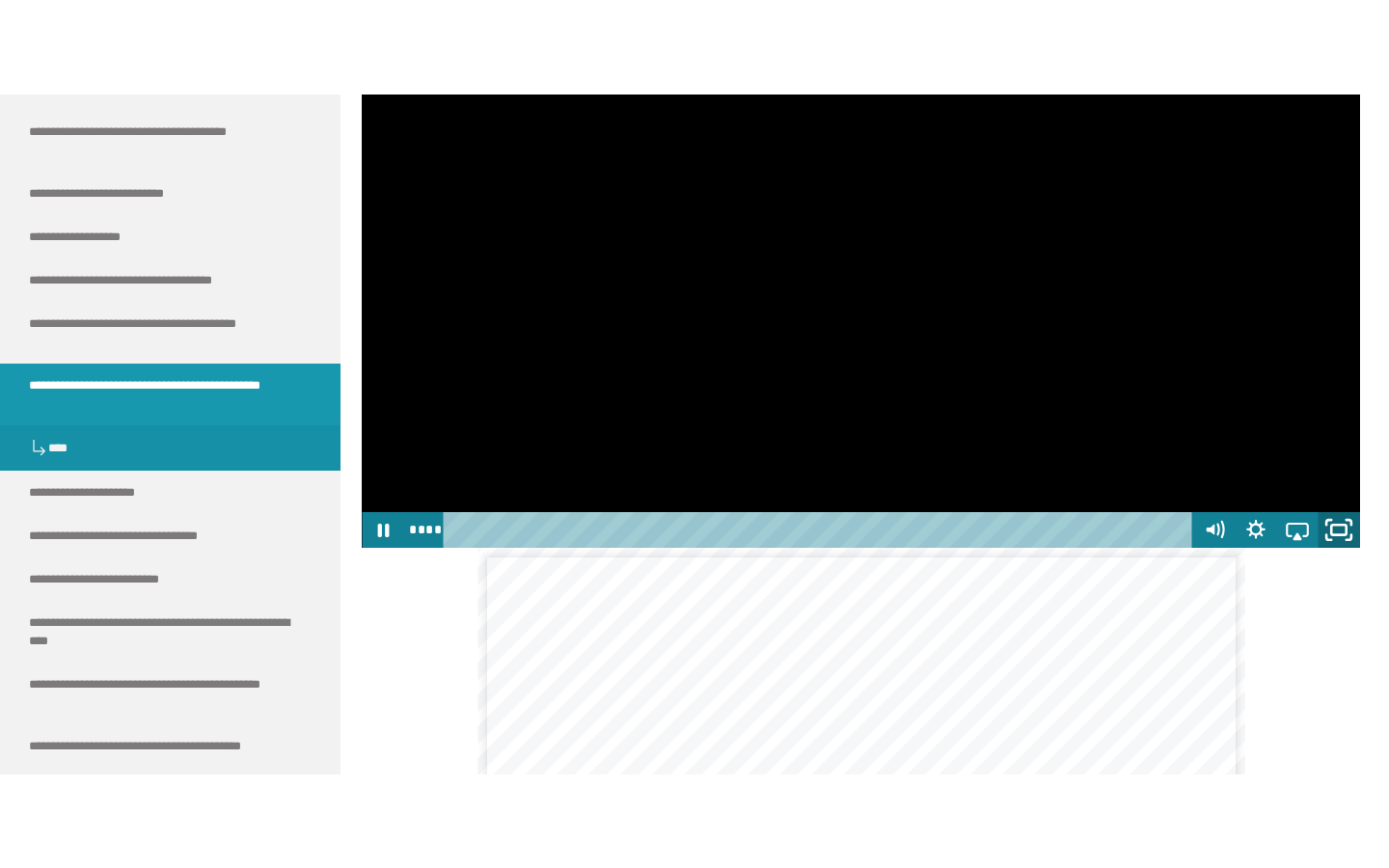 scroll, scrollTop: 0, scrollLeft: 0, axis: both 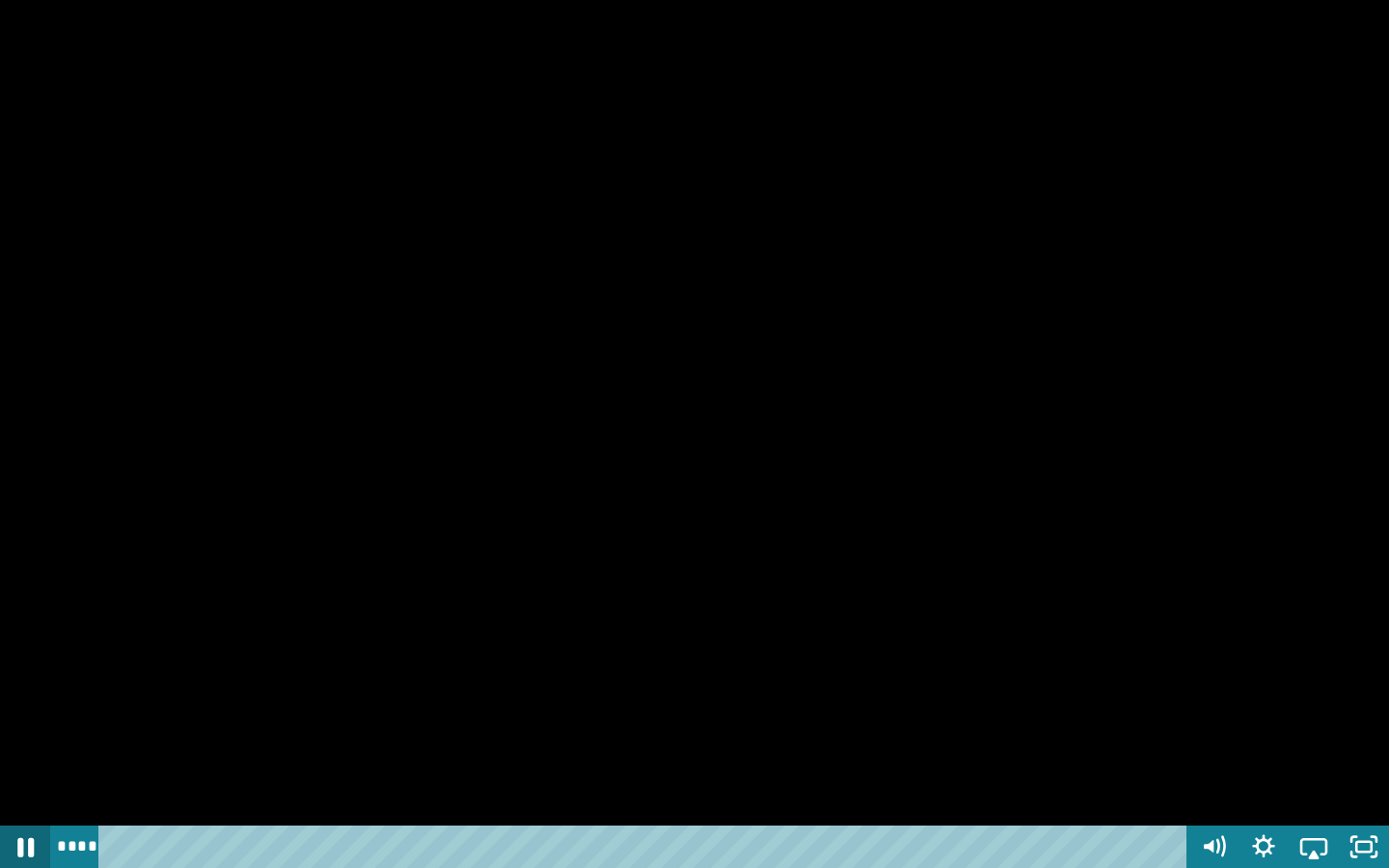 click 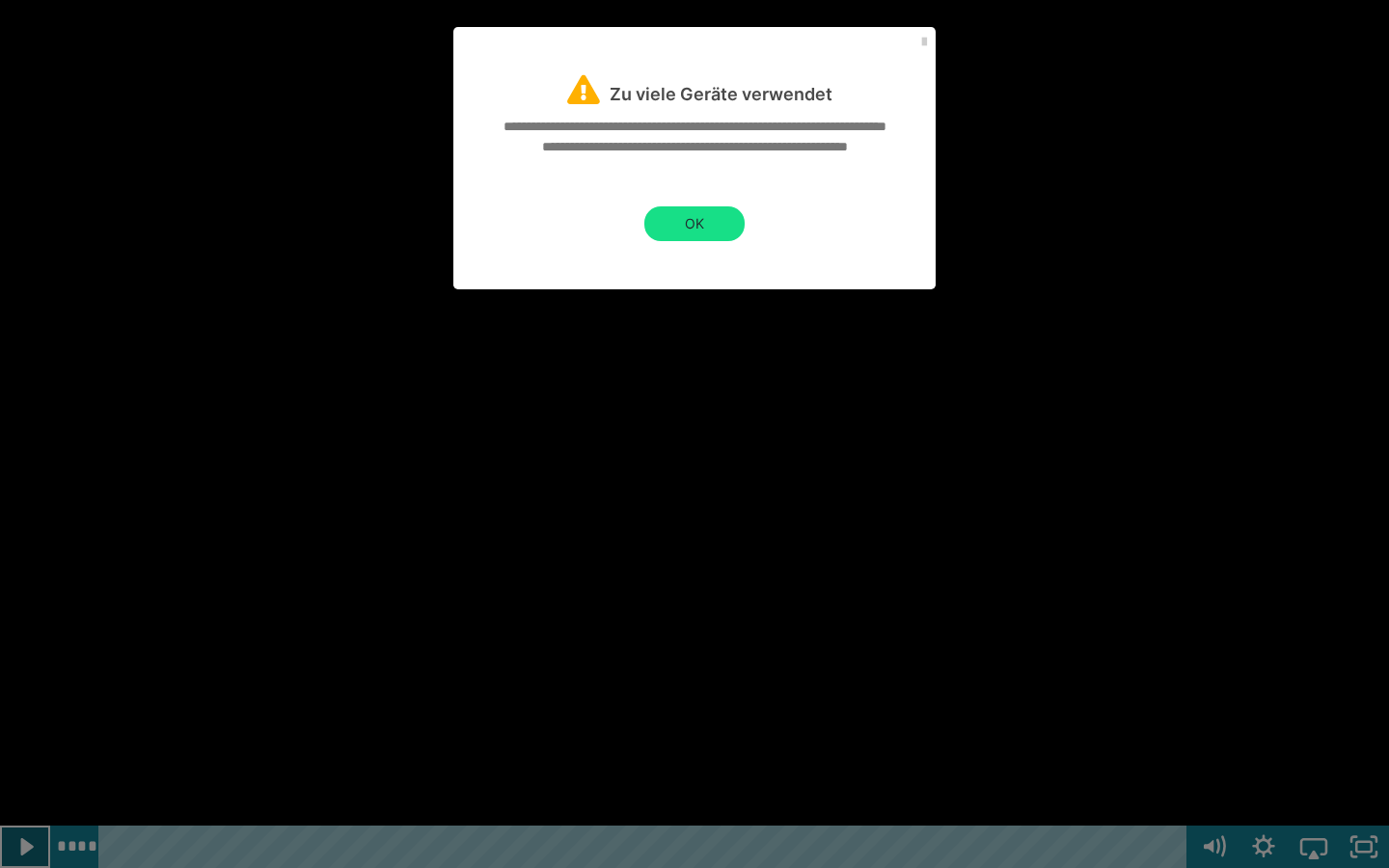 click 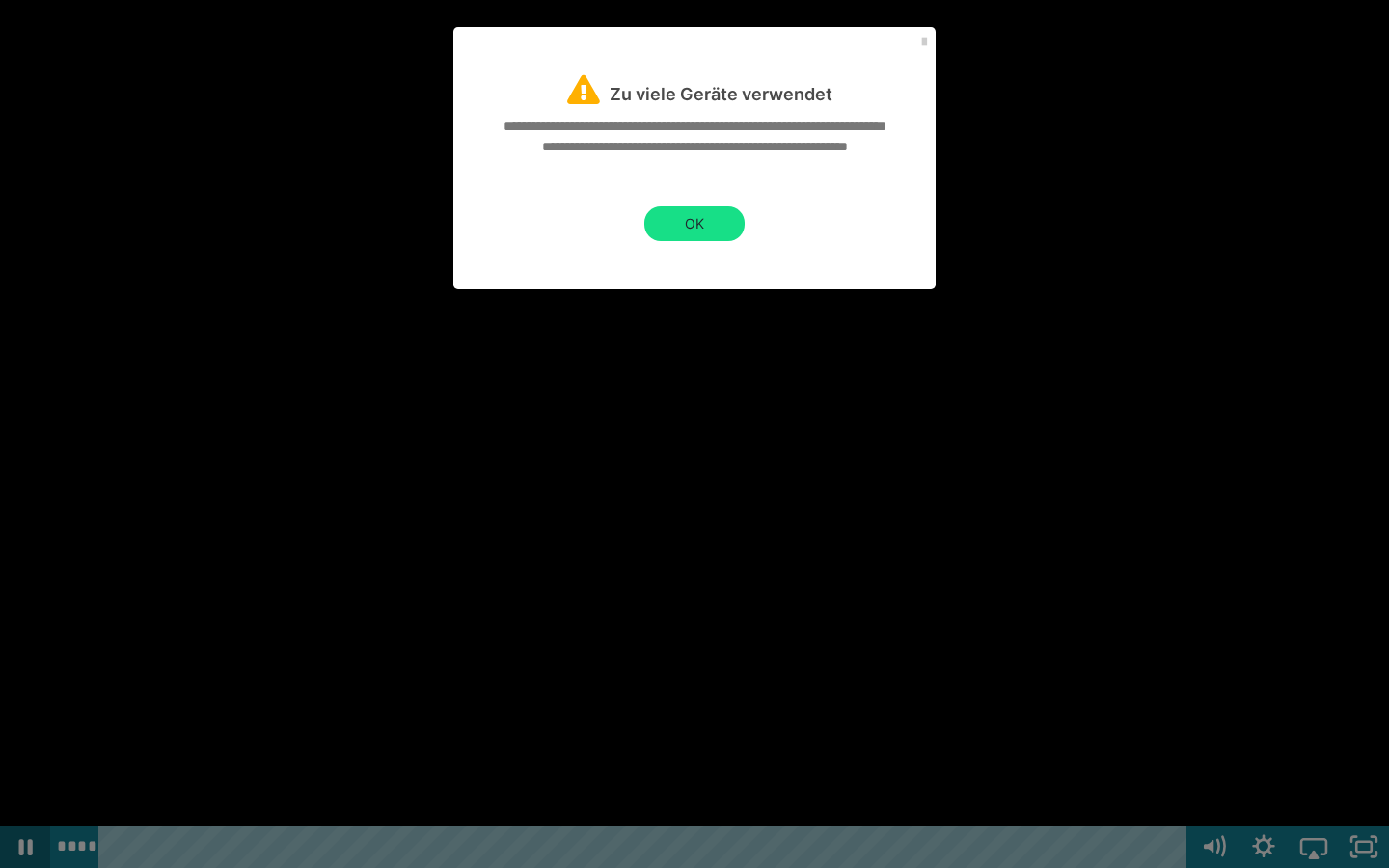 click 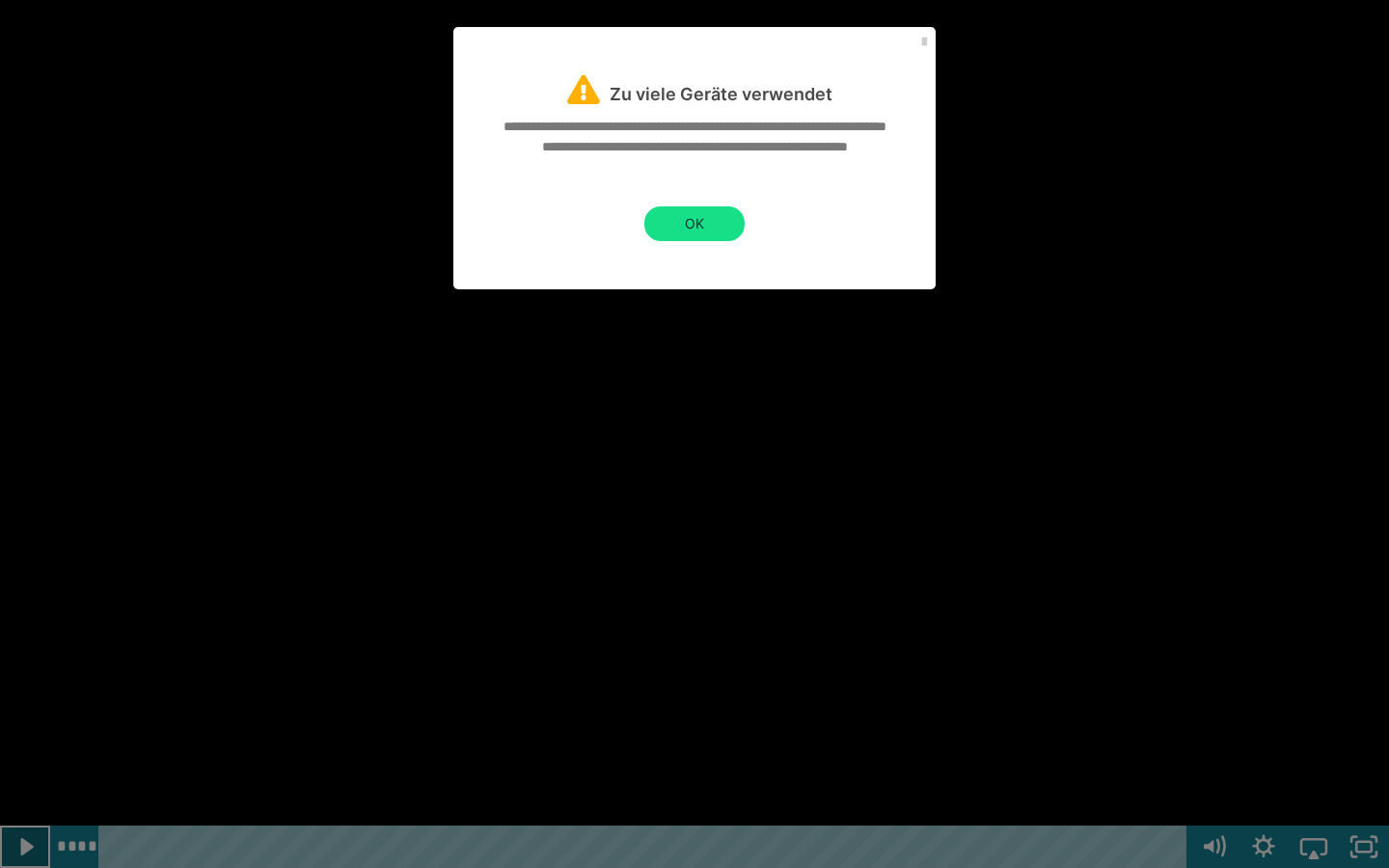 click 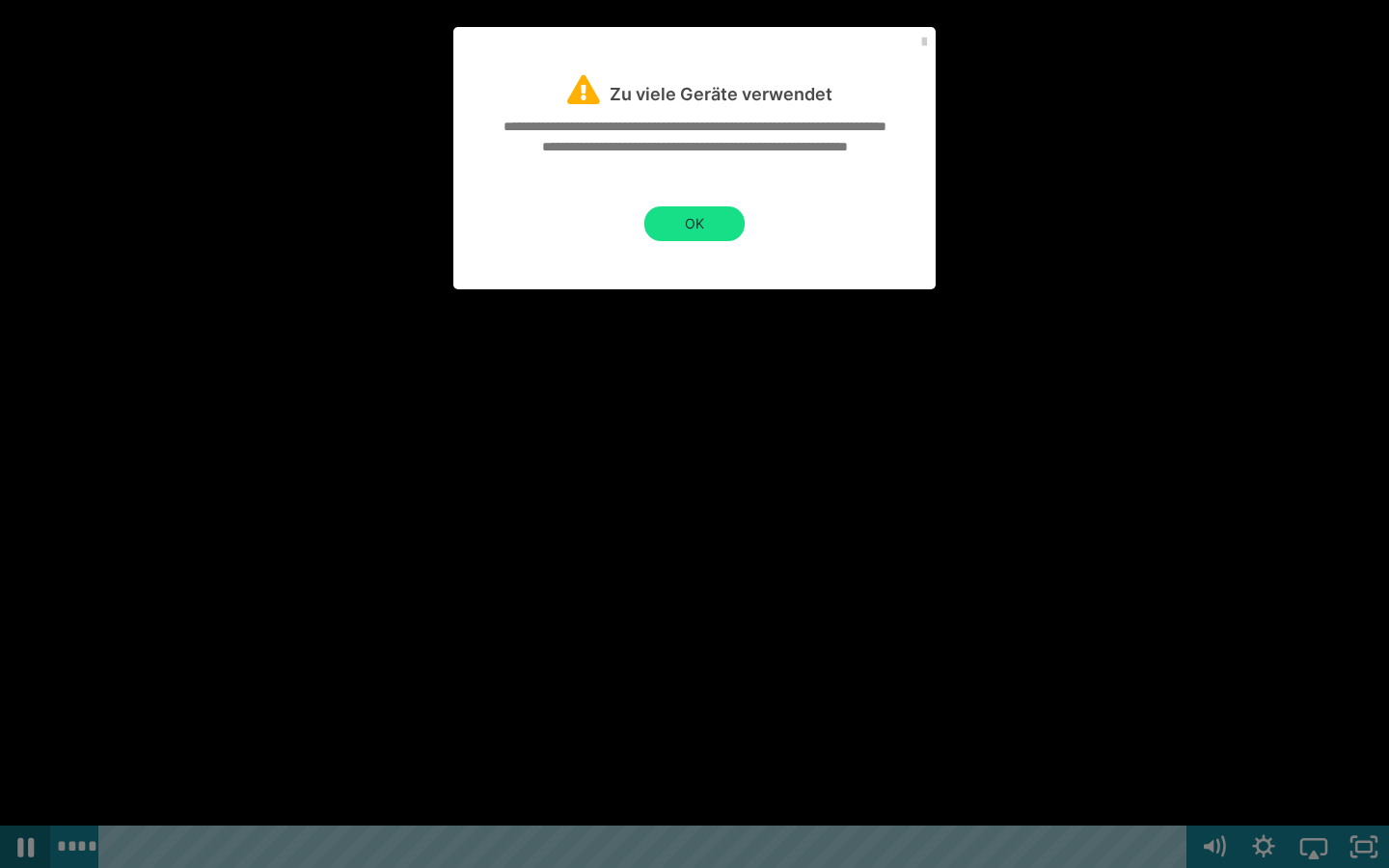click 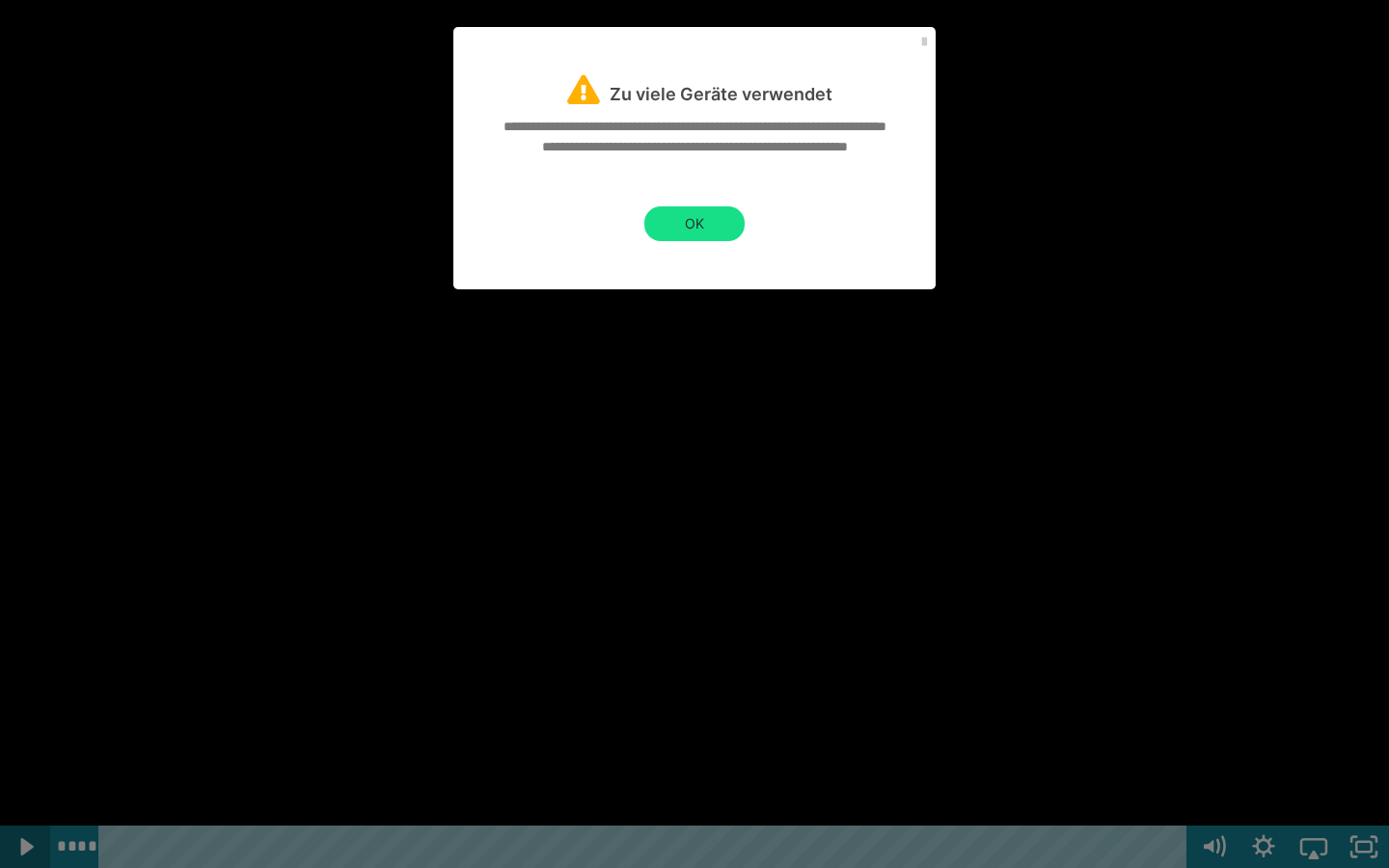 click 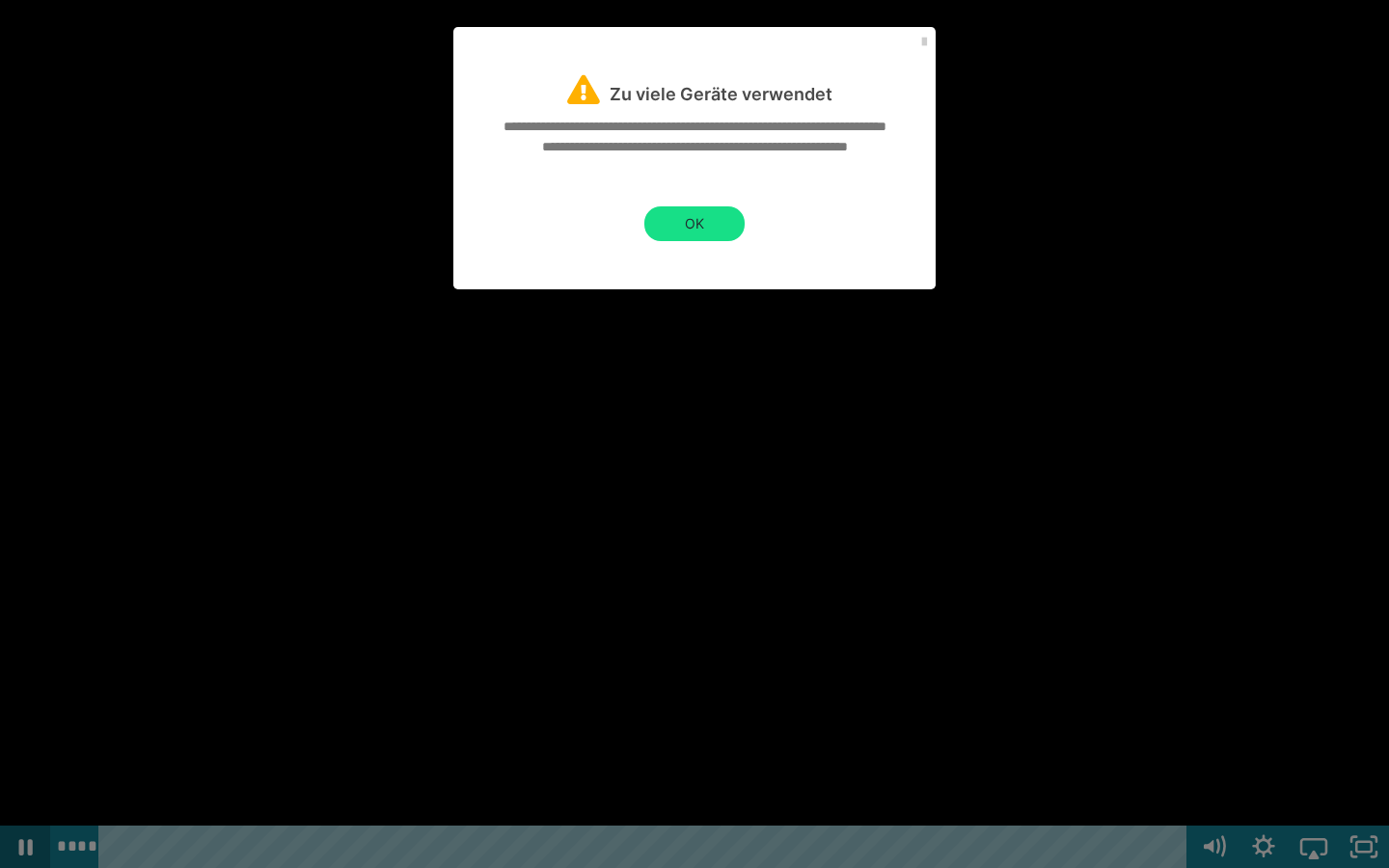 click 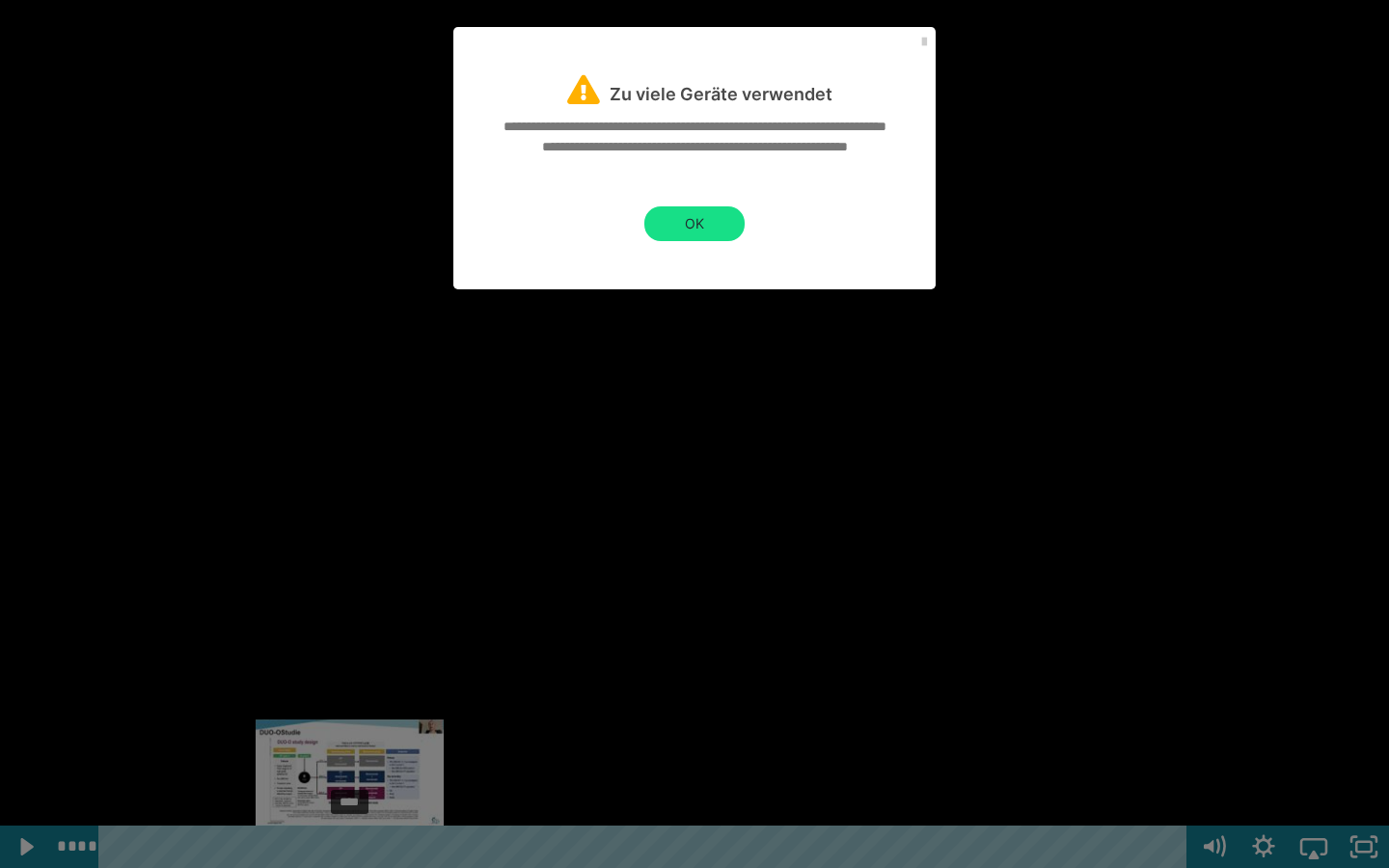 click at bounding box center (349, 847) 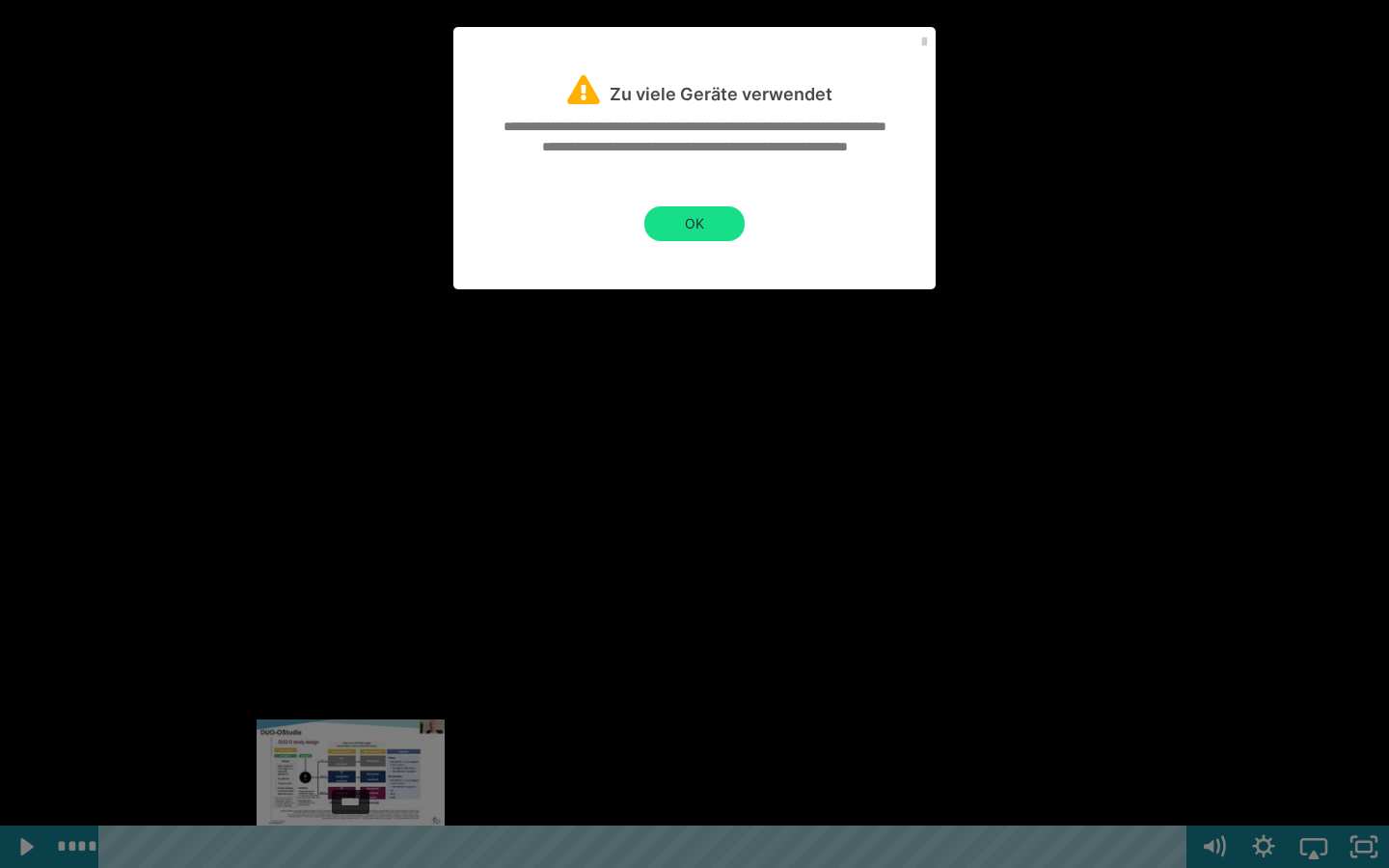 click at bounding box center (350, 847) 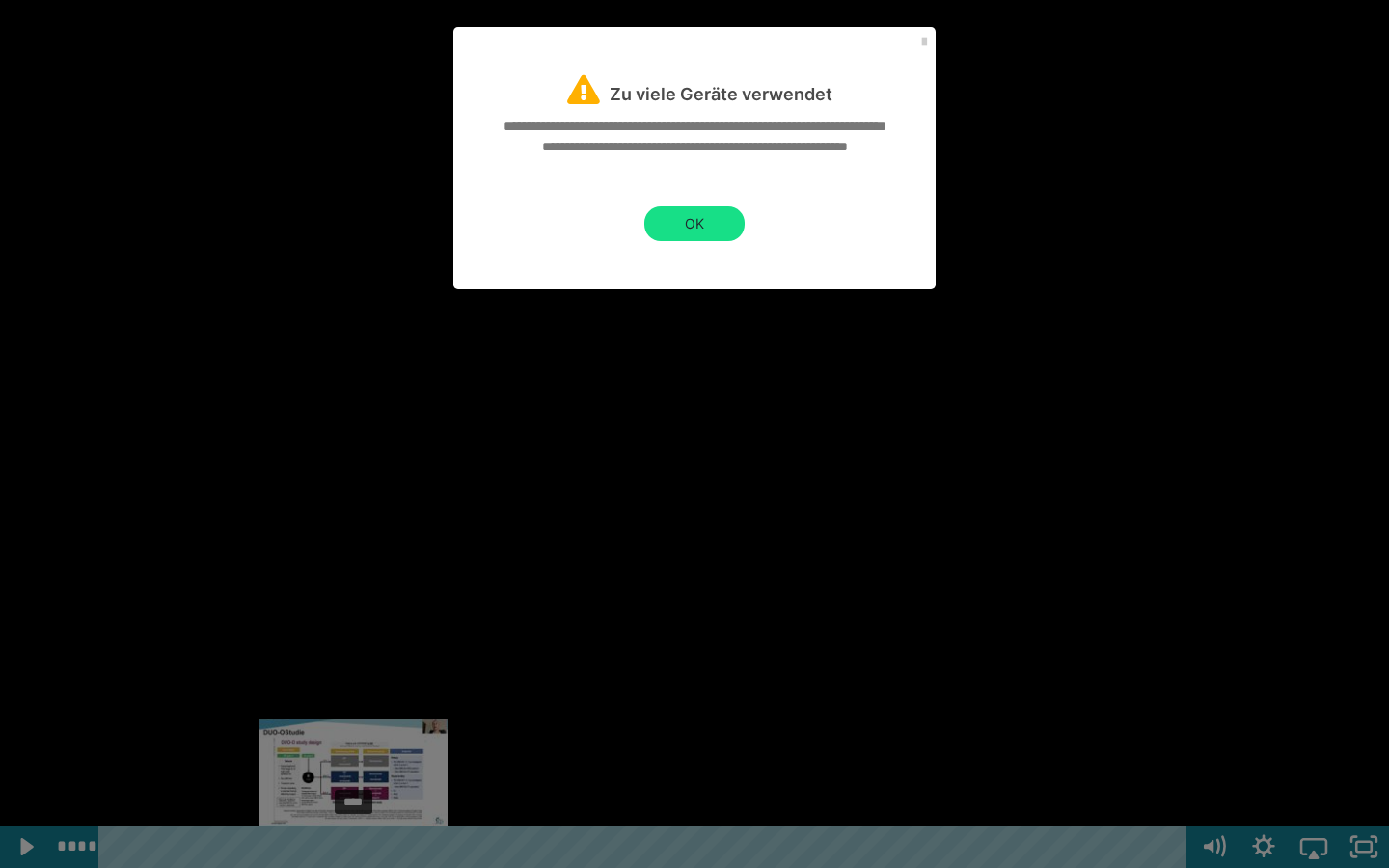click at bounding box center (353, 847) 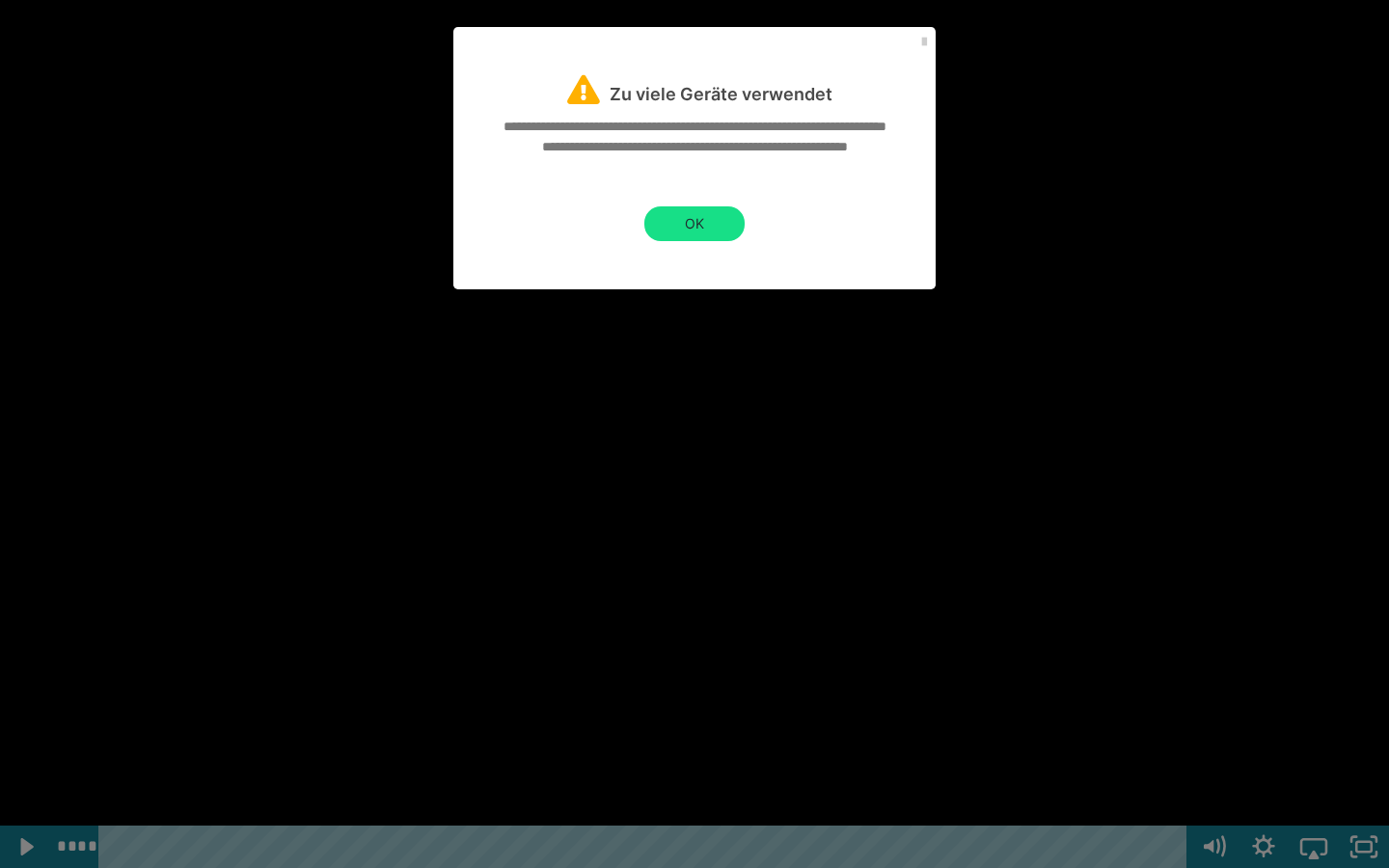 click at bounding box center [694, 434] 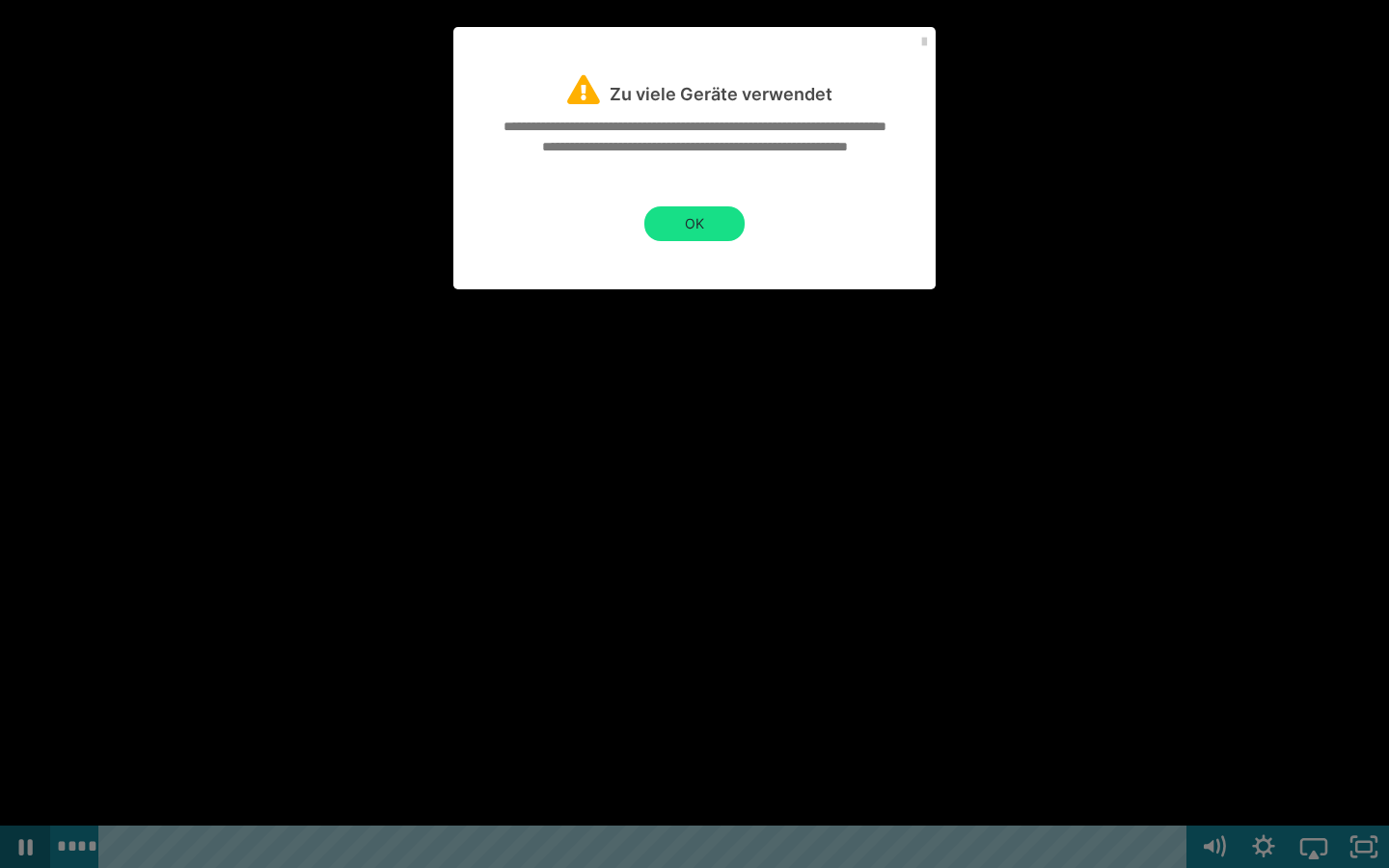 click 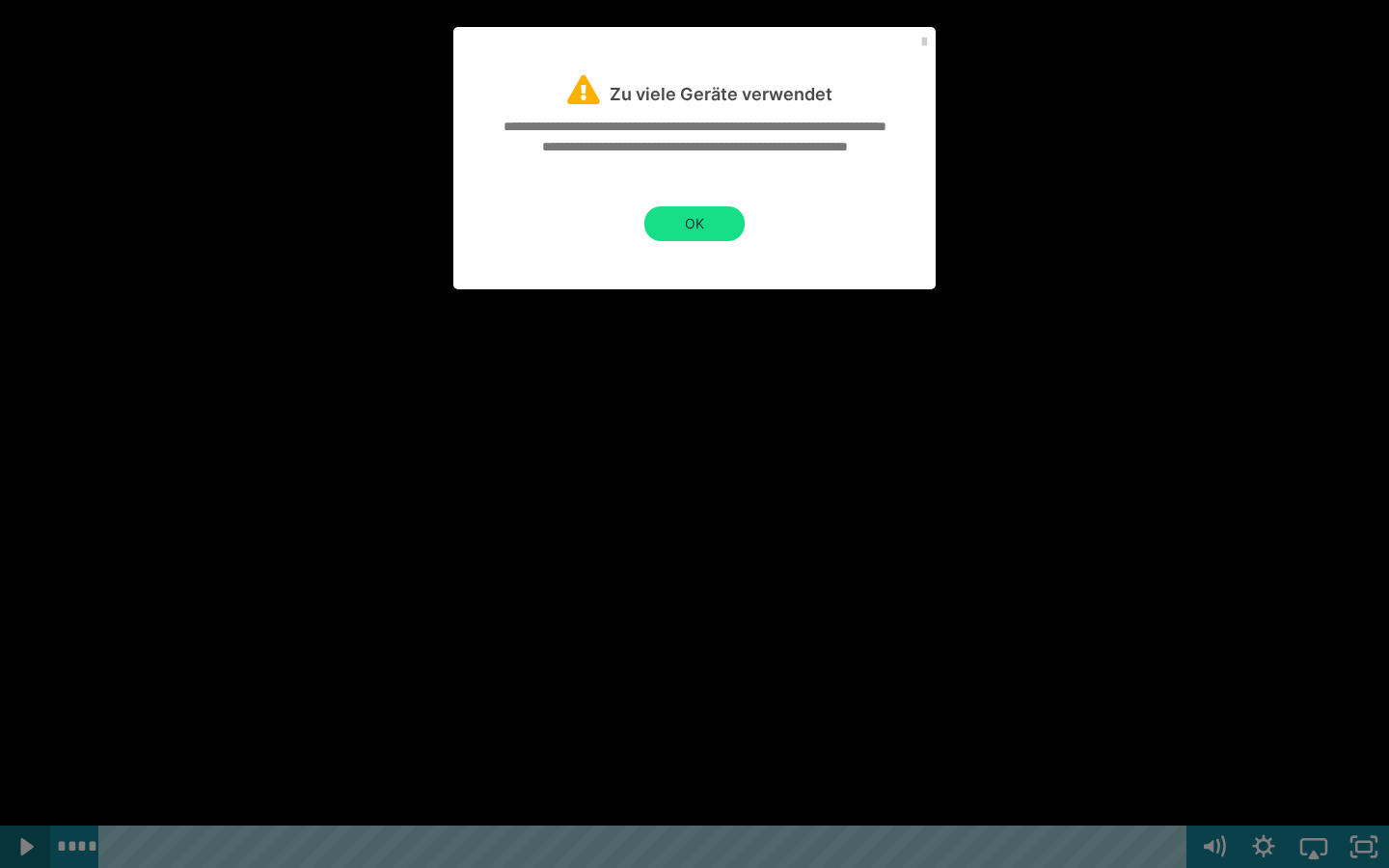 click 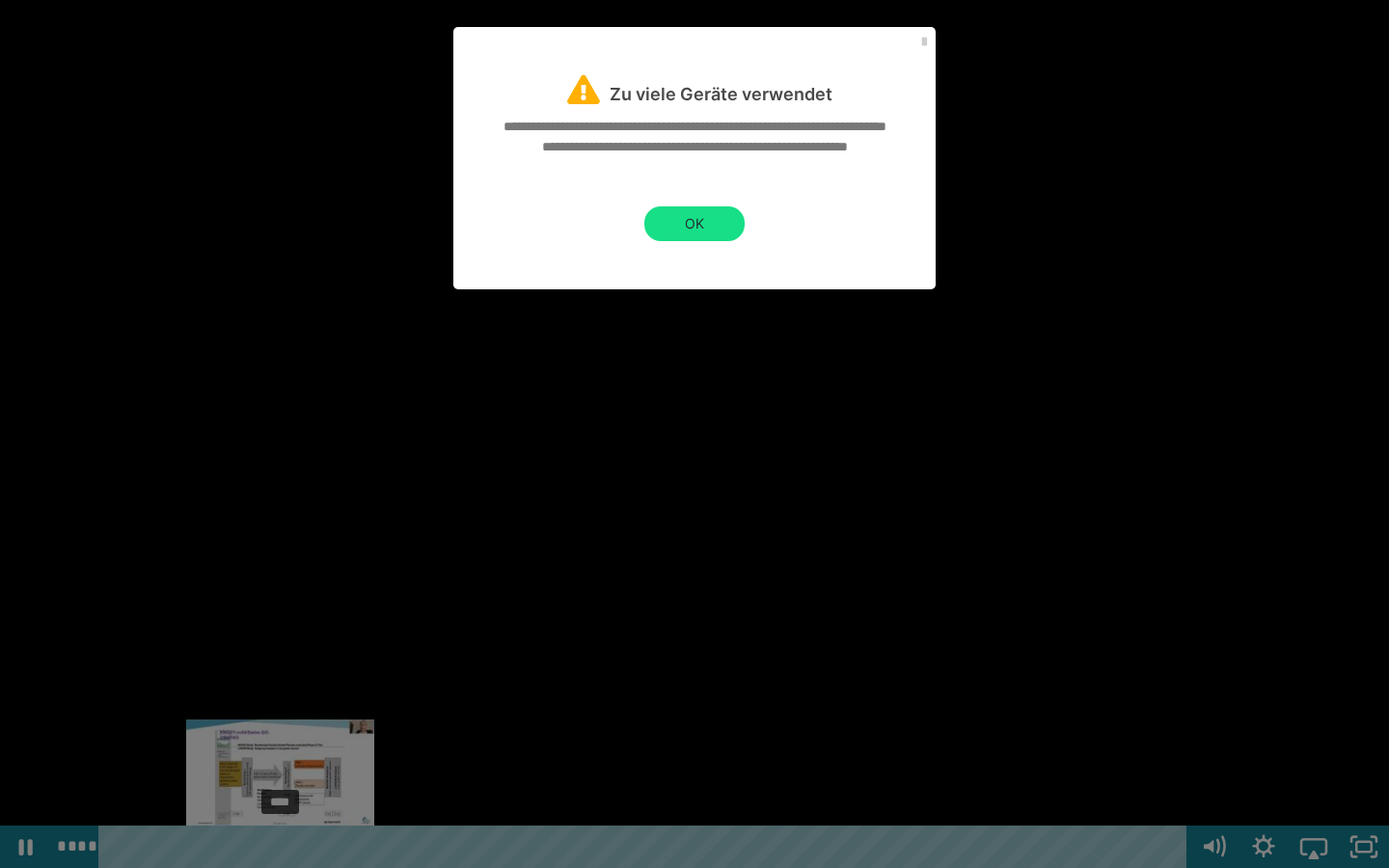 click at bounding box center [280, 847] 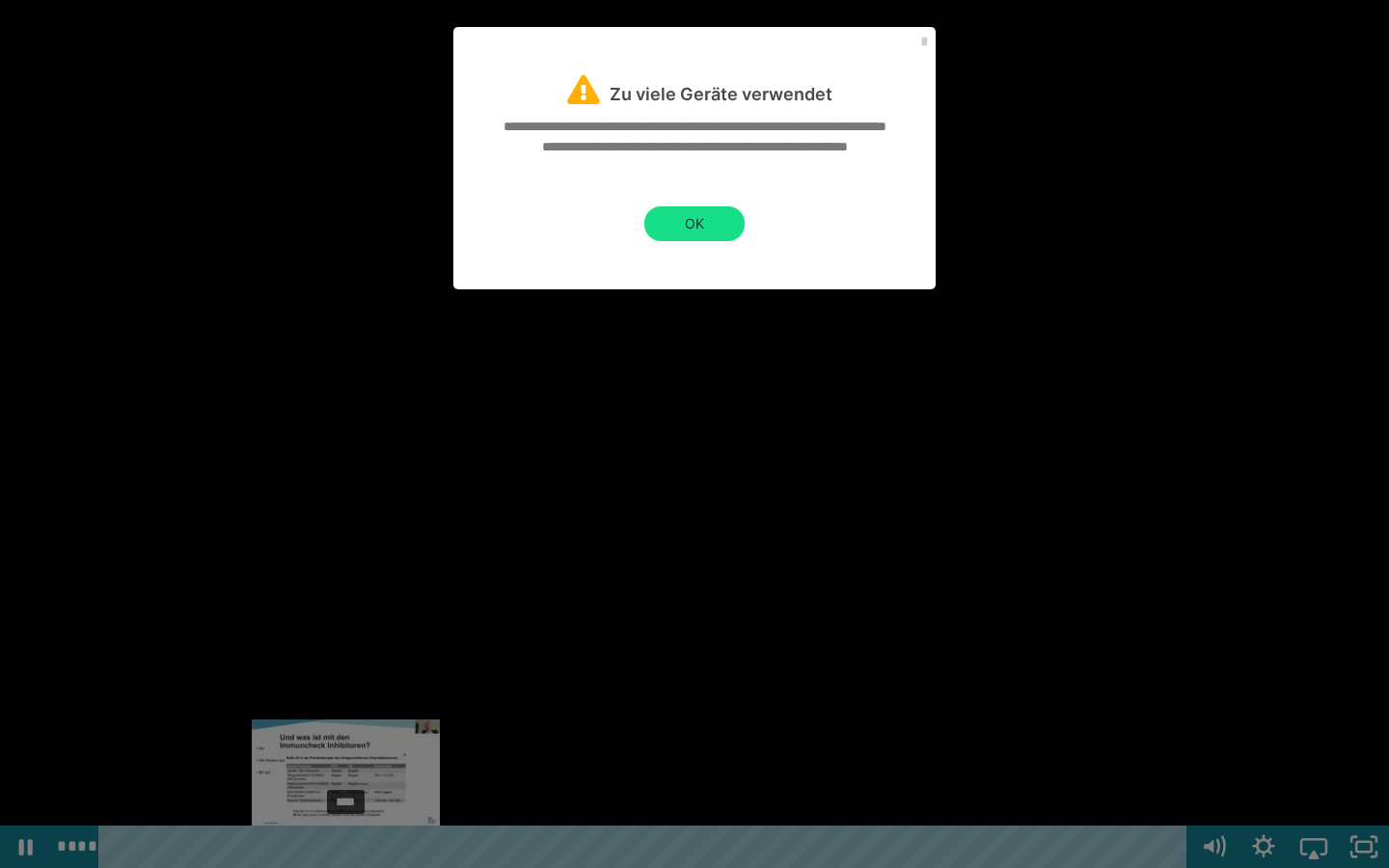 click at bounding box center (345, 847) 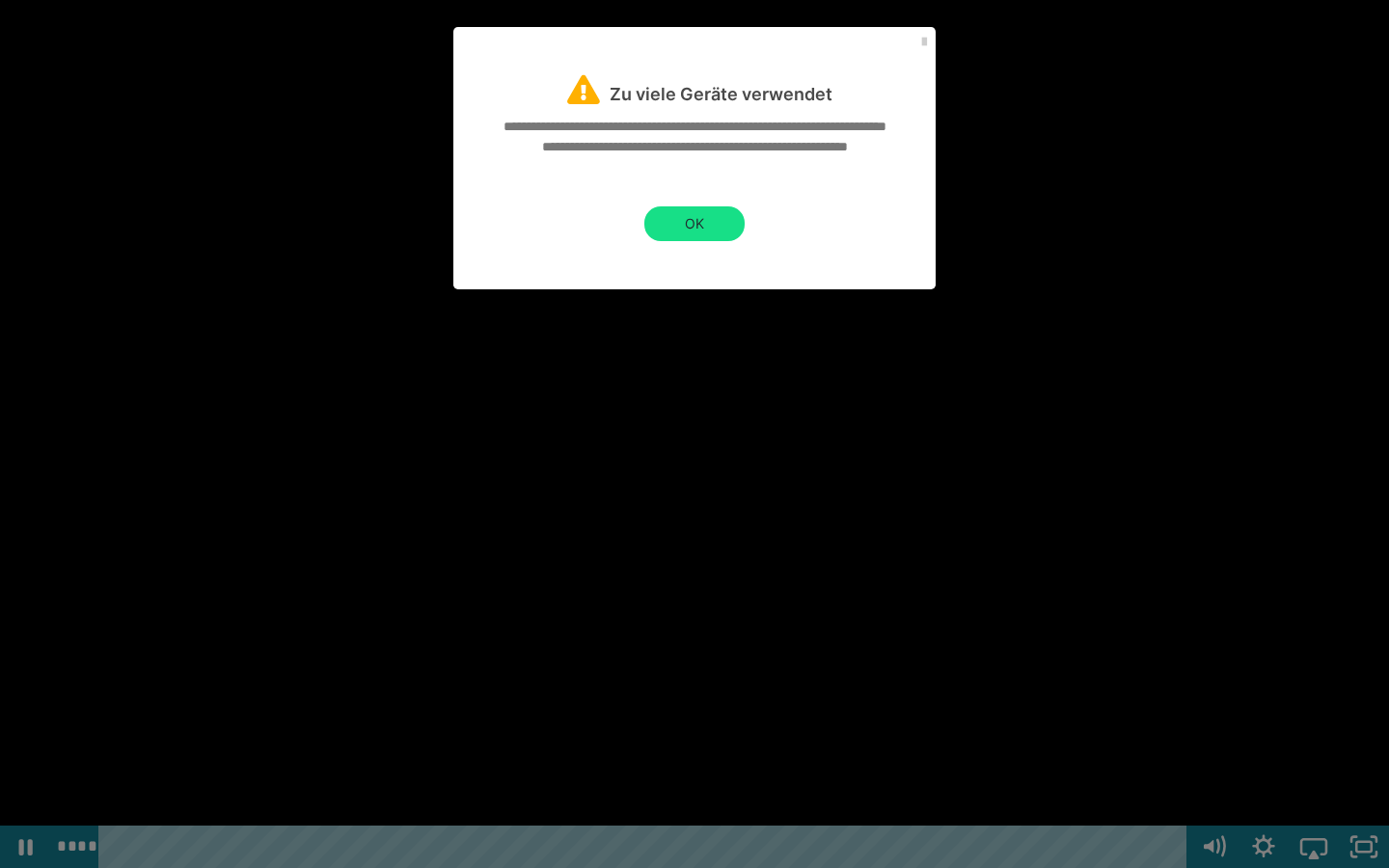 click at bounding box center (694, 434) 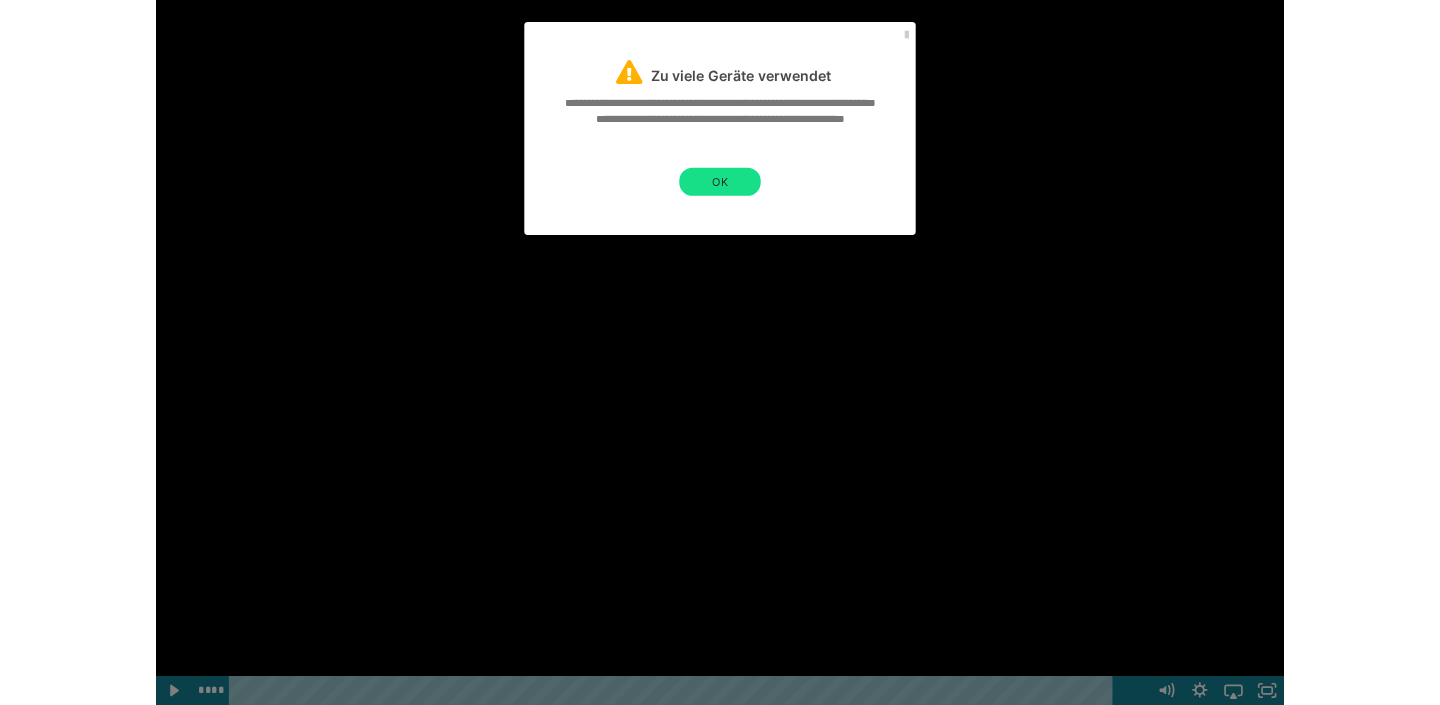 scroll, scrollTop: 2458, scrollLeft: 0, axis: vertical 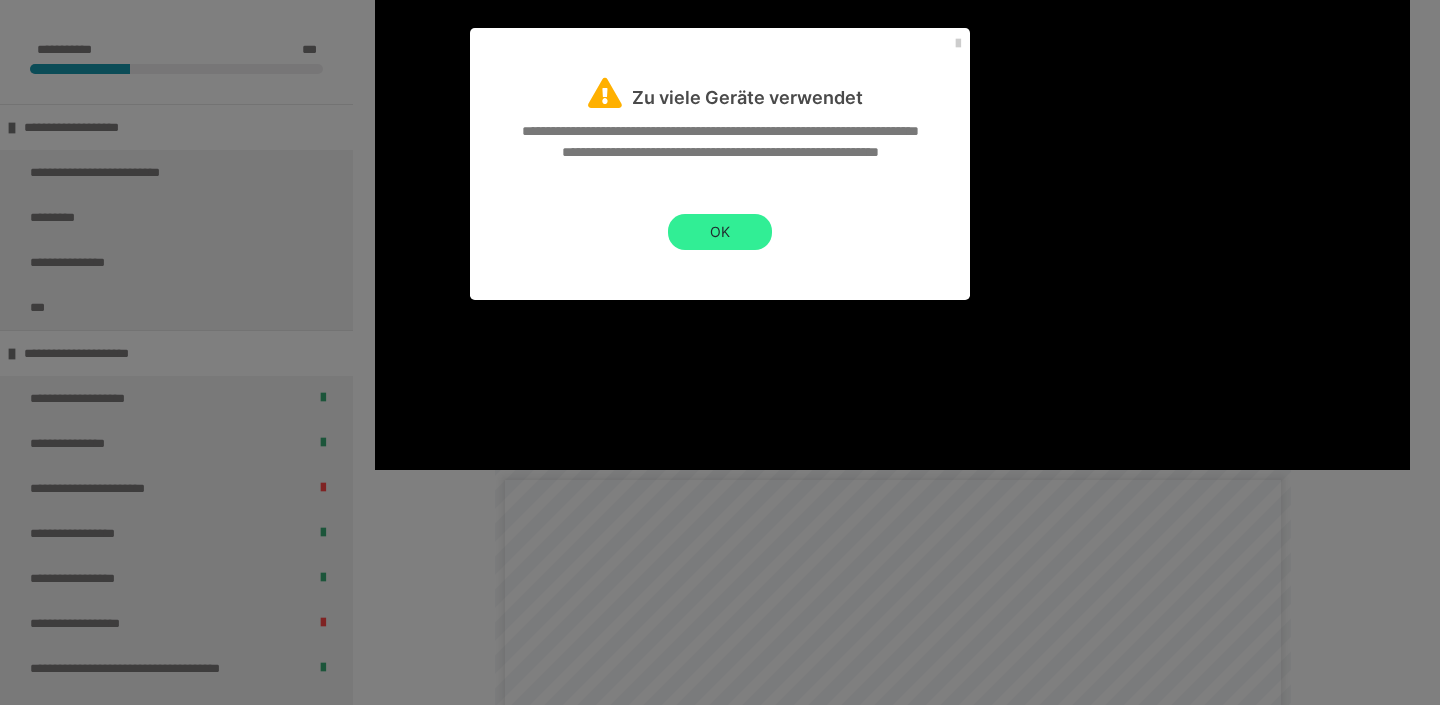 click on "OK" at bounding box center (720, 232) 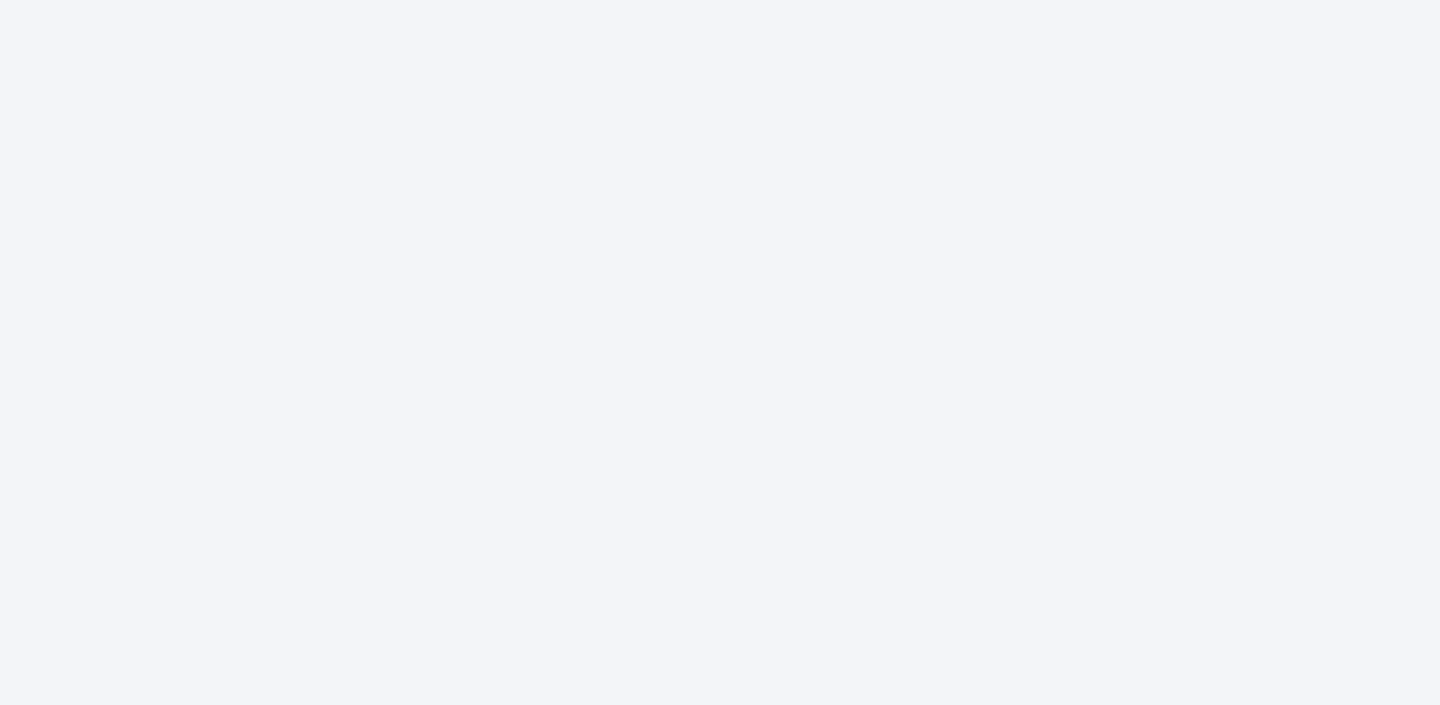 scroll, scrollTop: 0, scrollLeft: 0, axis: both 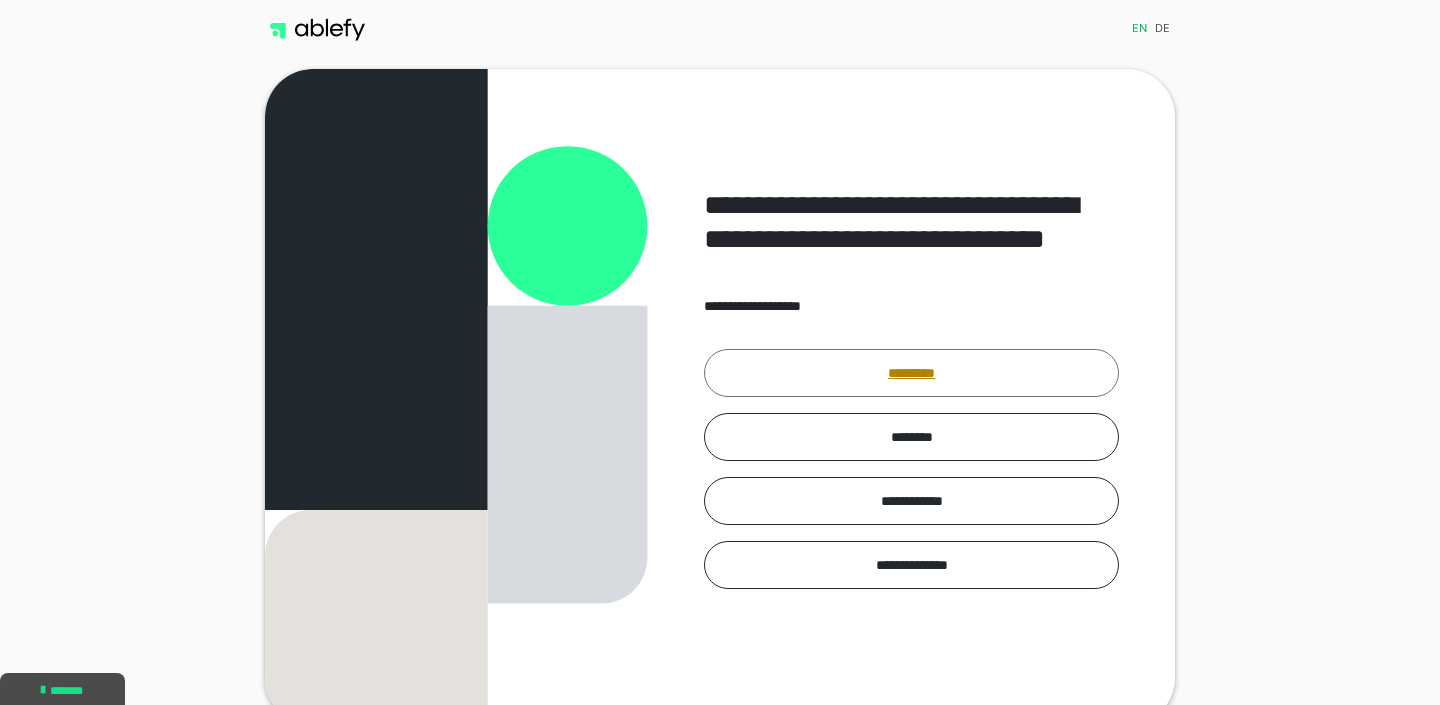 click on "*********" at bounding box center [911, 373] 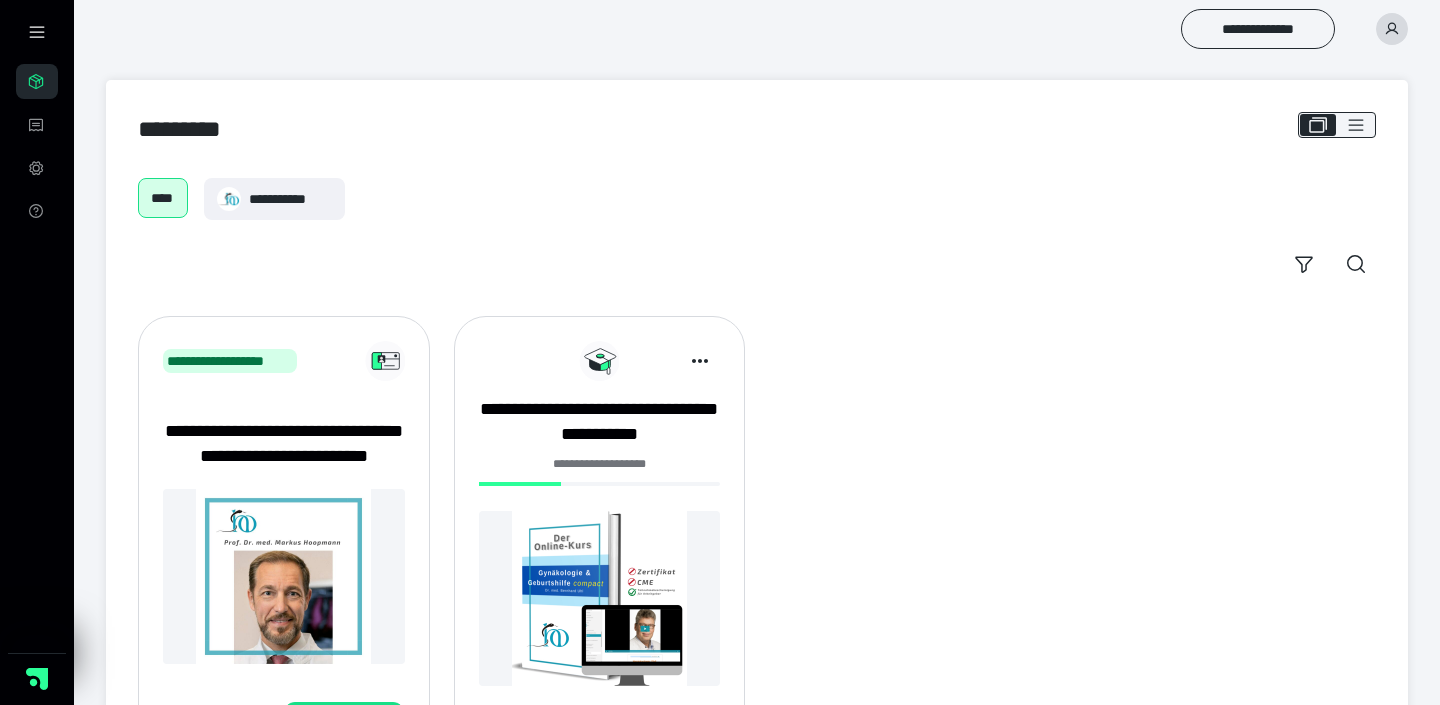 scroll, scrollTop: 0, scrollLeft: 0, axis: both 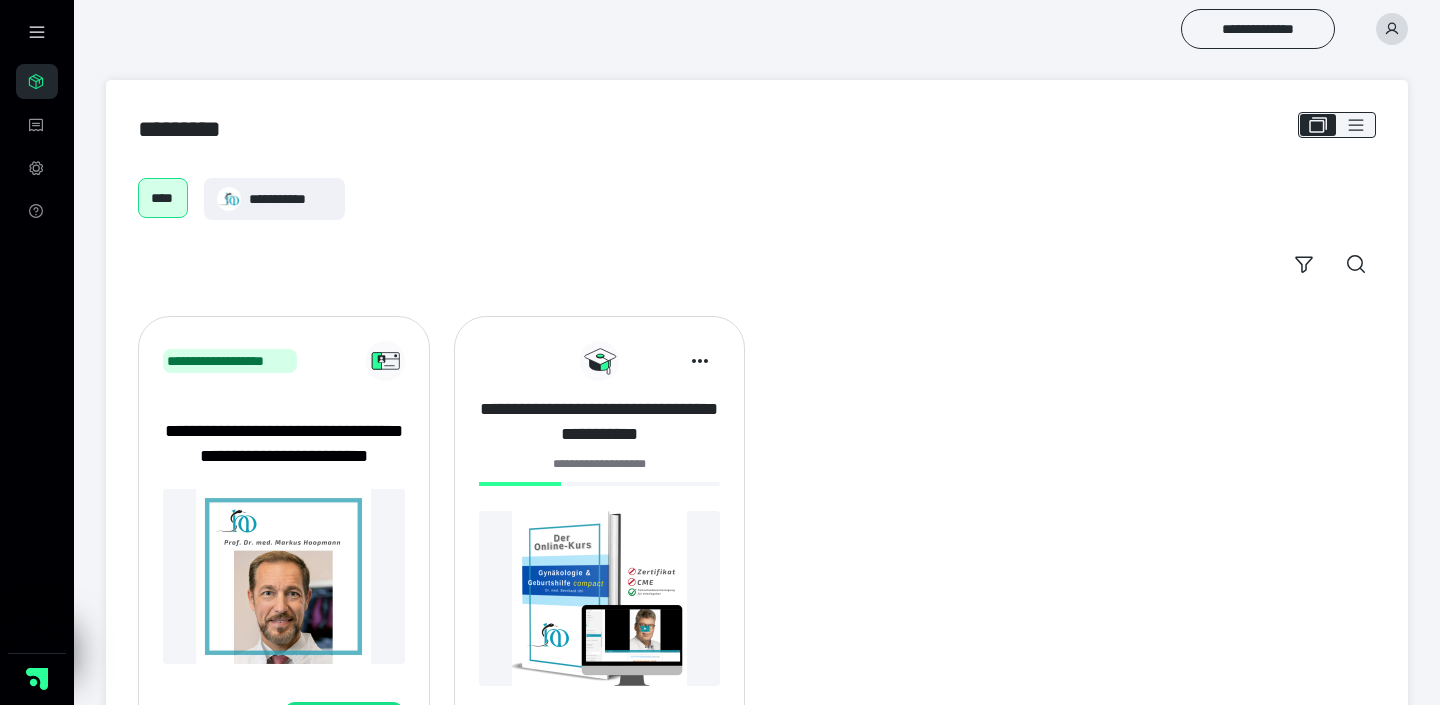 click on "**********" at bounding box center [600, 422] 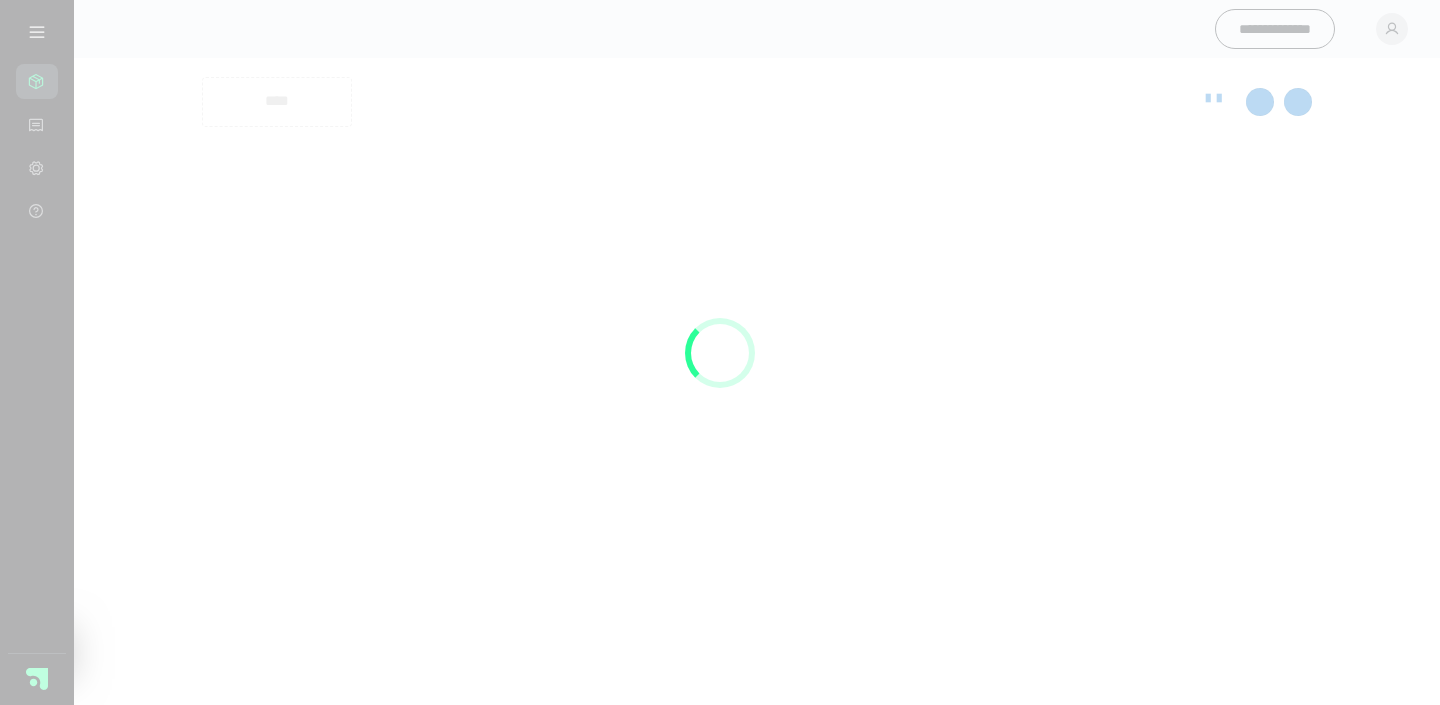 scroll, scrollTop: 0, scrollLeft: 0, axis: both 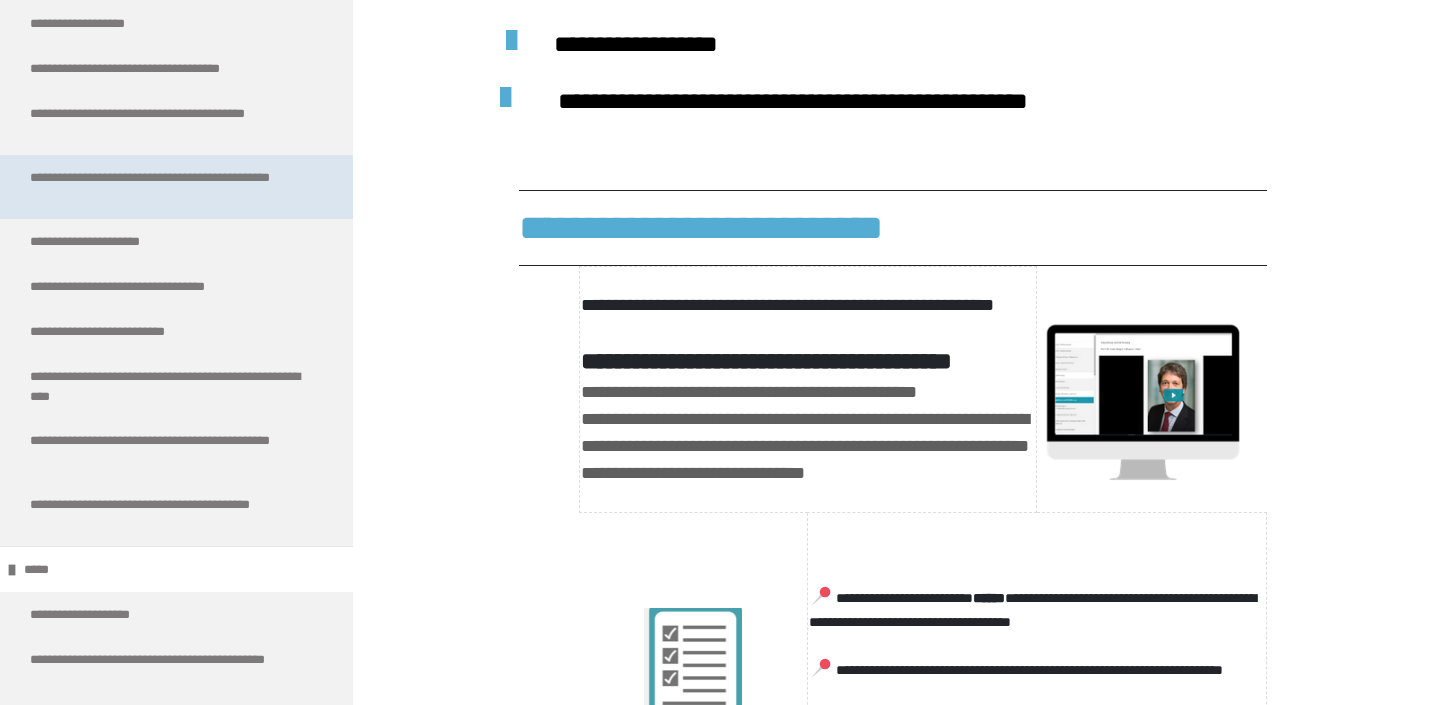click on "**********" at bounding box center (168, 187) 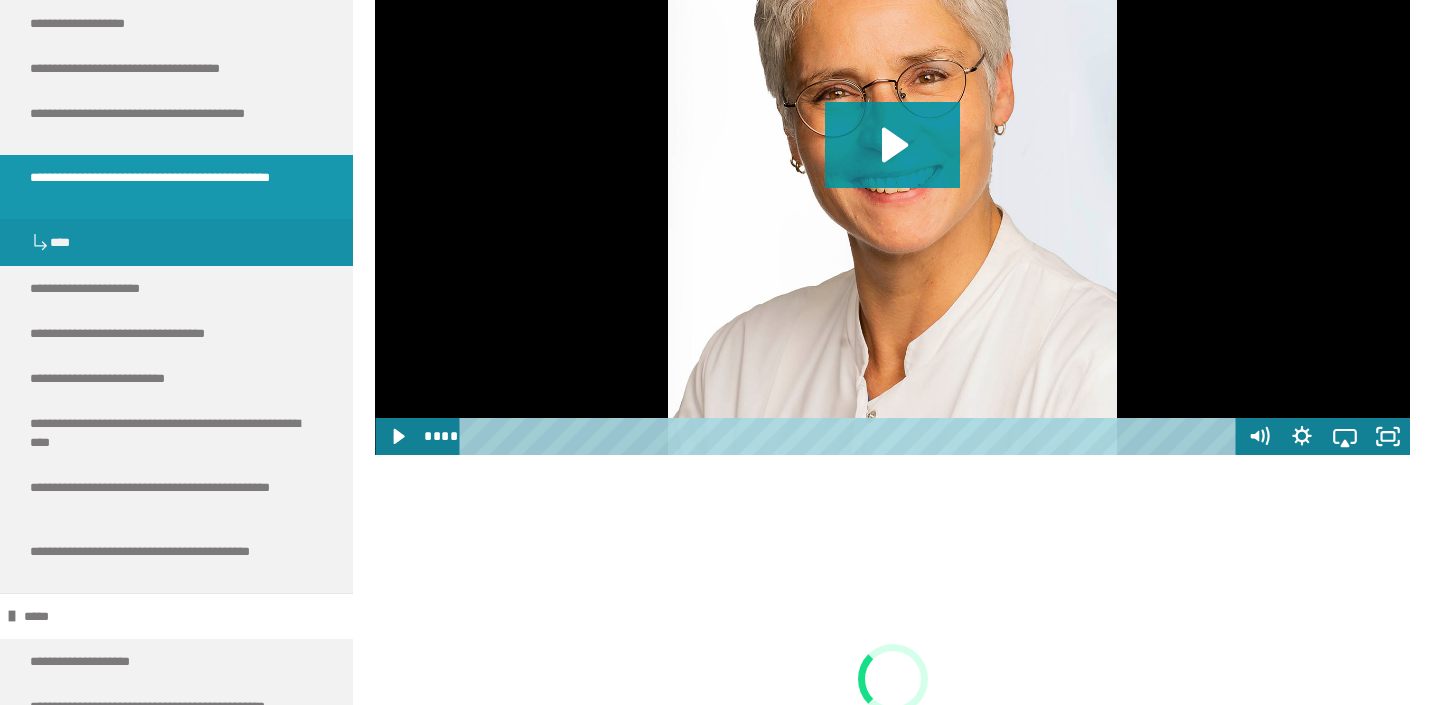 scroll, scrollTop: 2472, scrollLeft: 0, axis: vertical 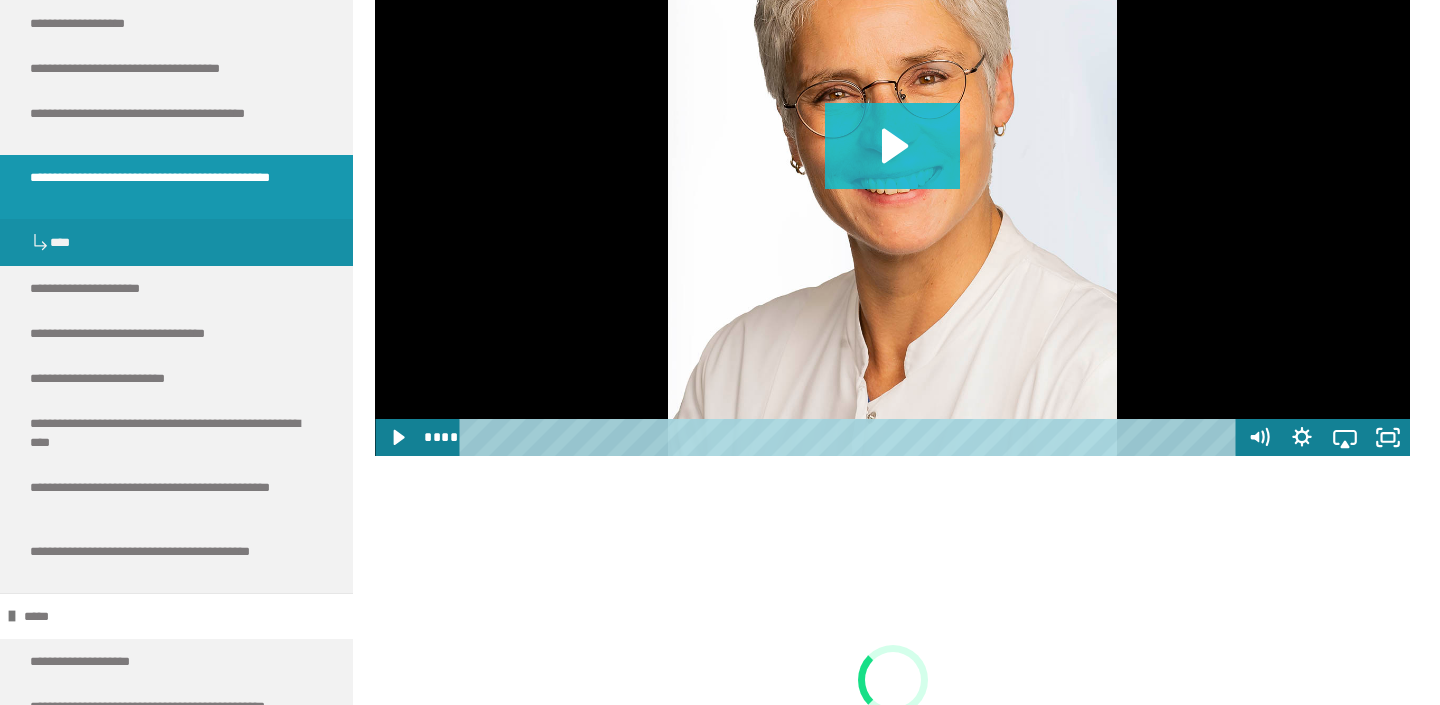 click 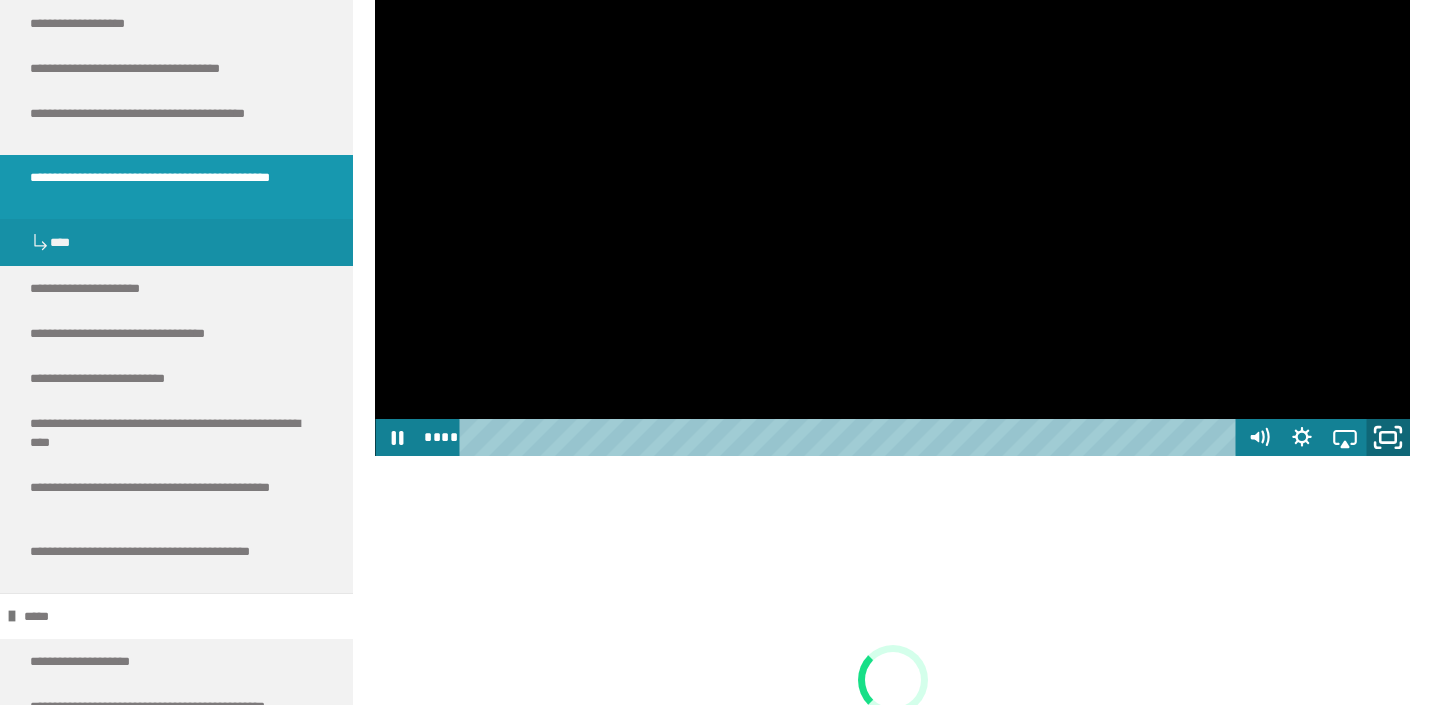 click 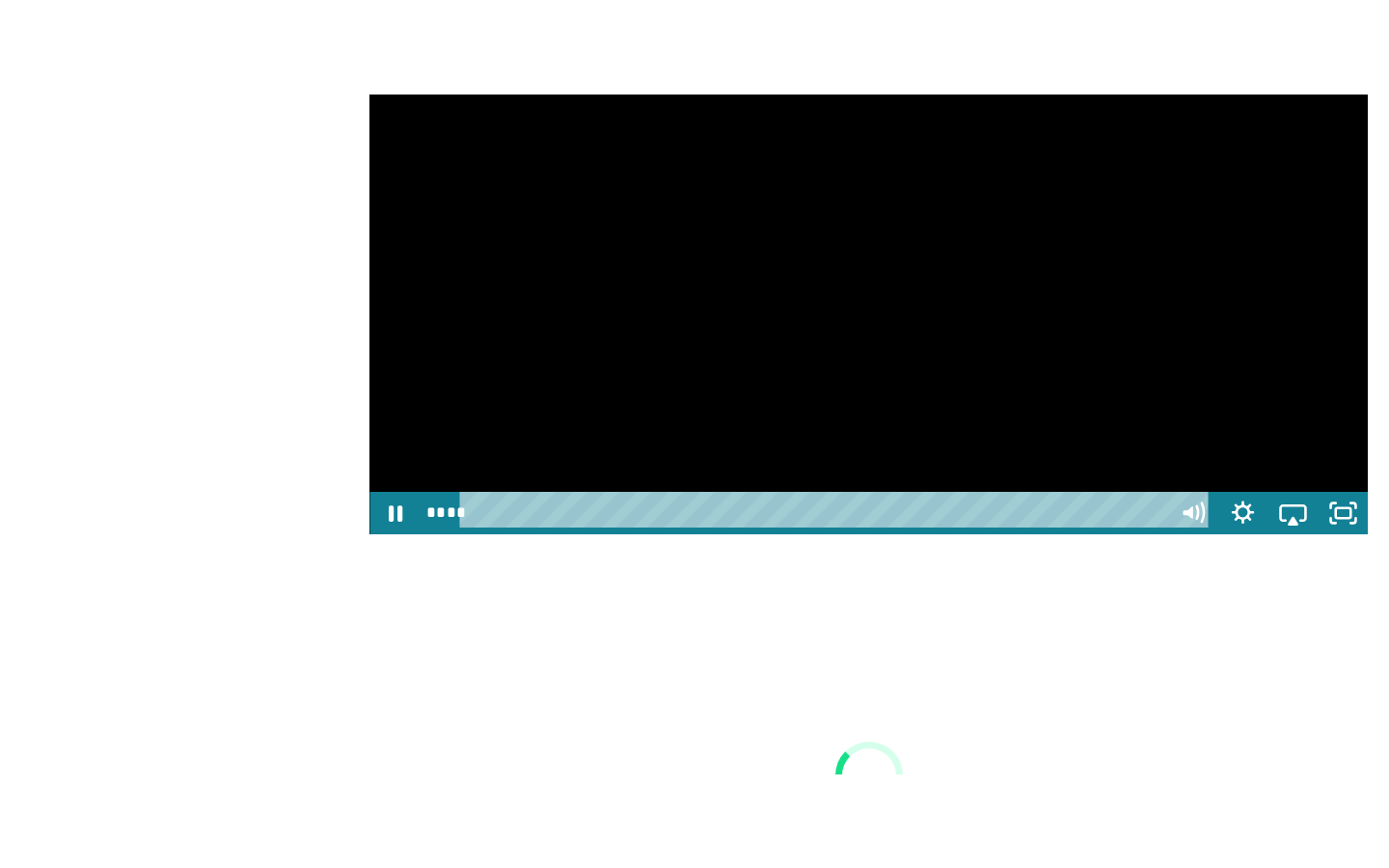 scroll, scrollTop: 0, scrollLeft: 0, axis: both 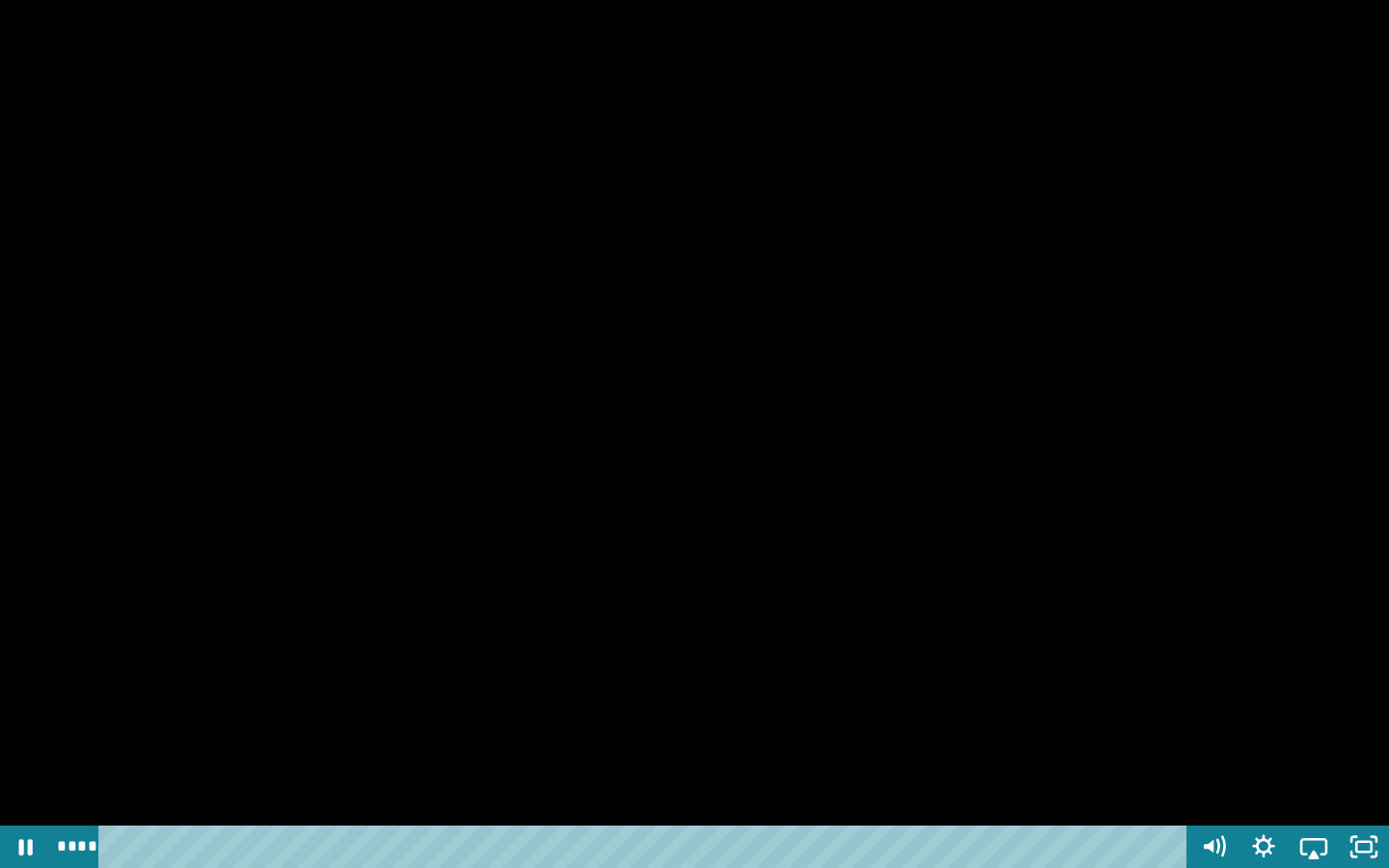 click at bounding box center (646, 847) 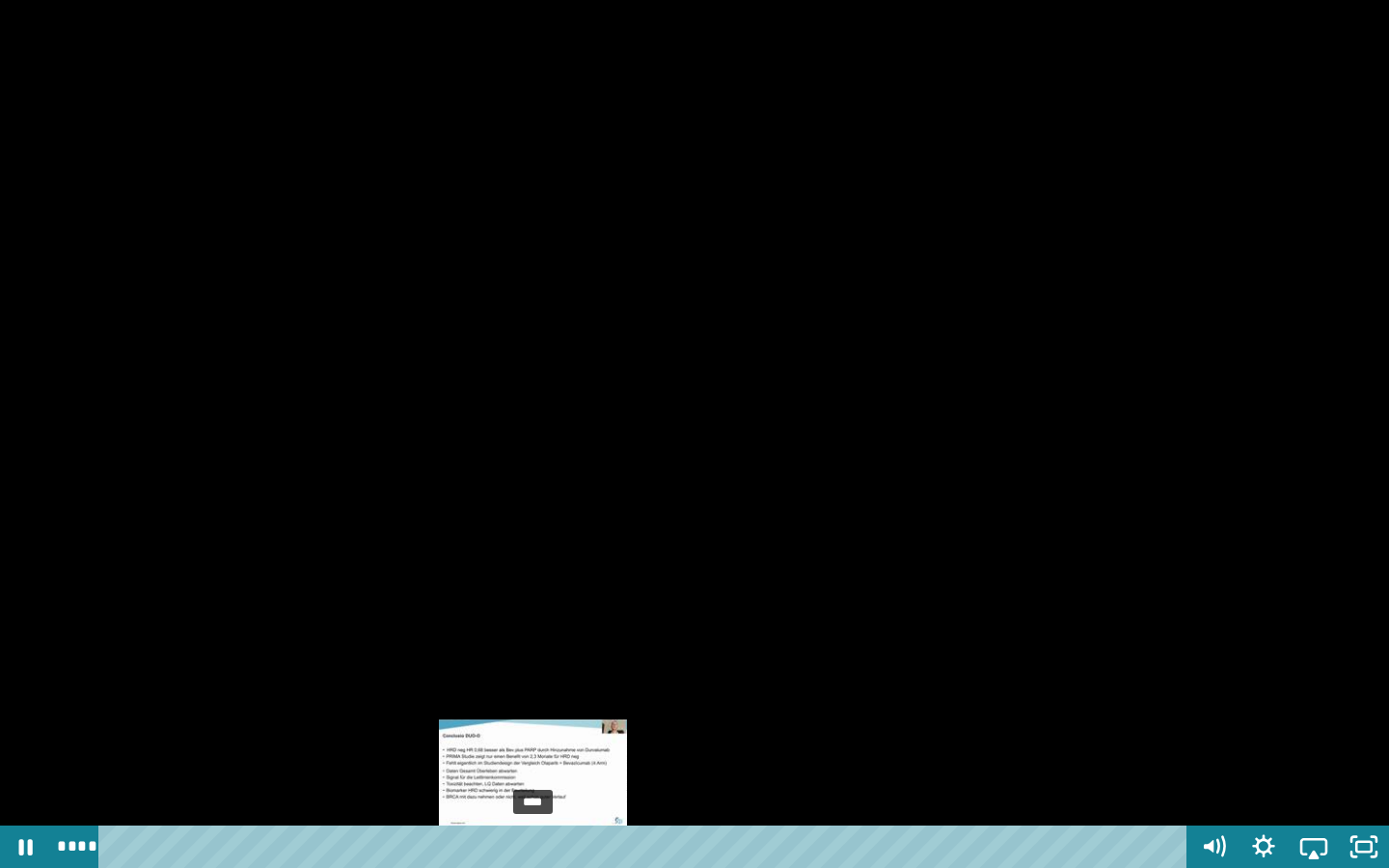 click on "****" at bounding box center [646, 847] 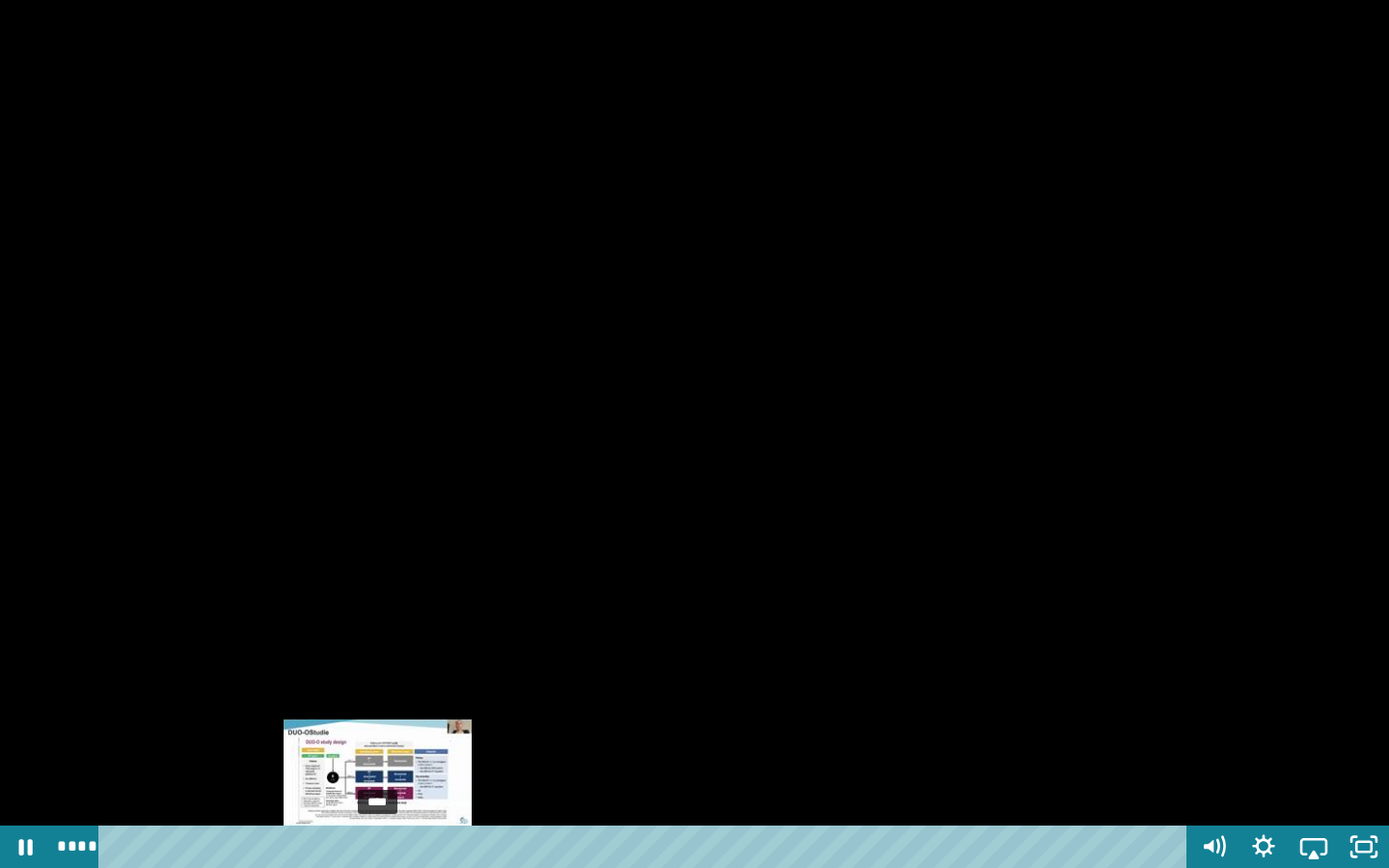 click on "****" at bounding box center [646, 847] 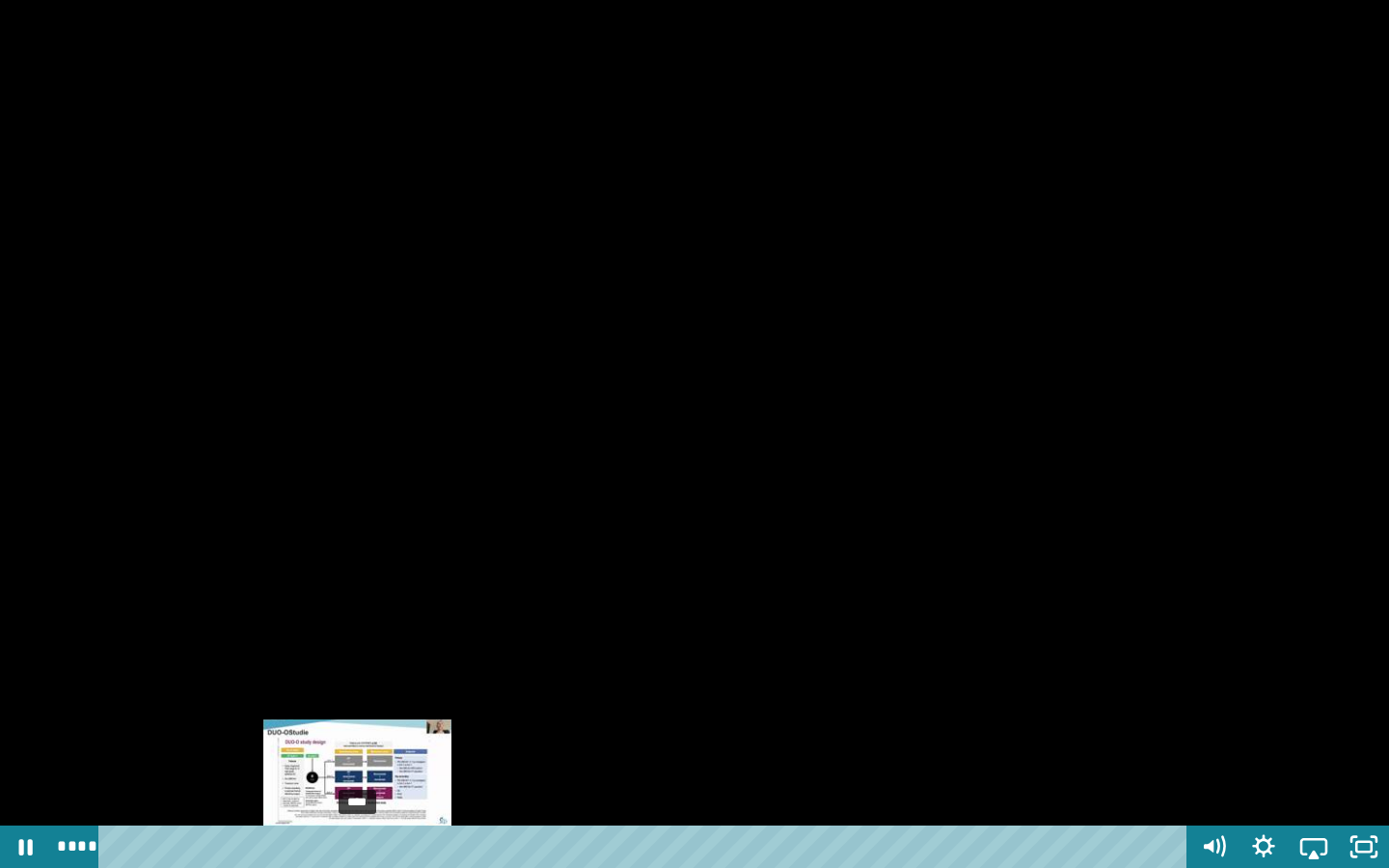 click on "****" at bounding box center [646, 847] 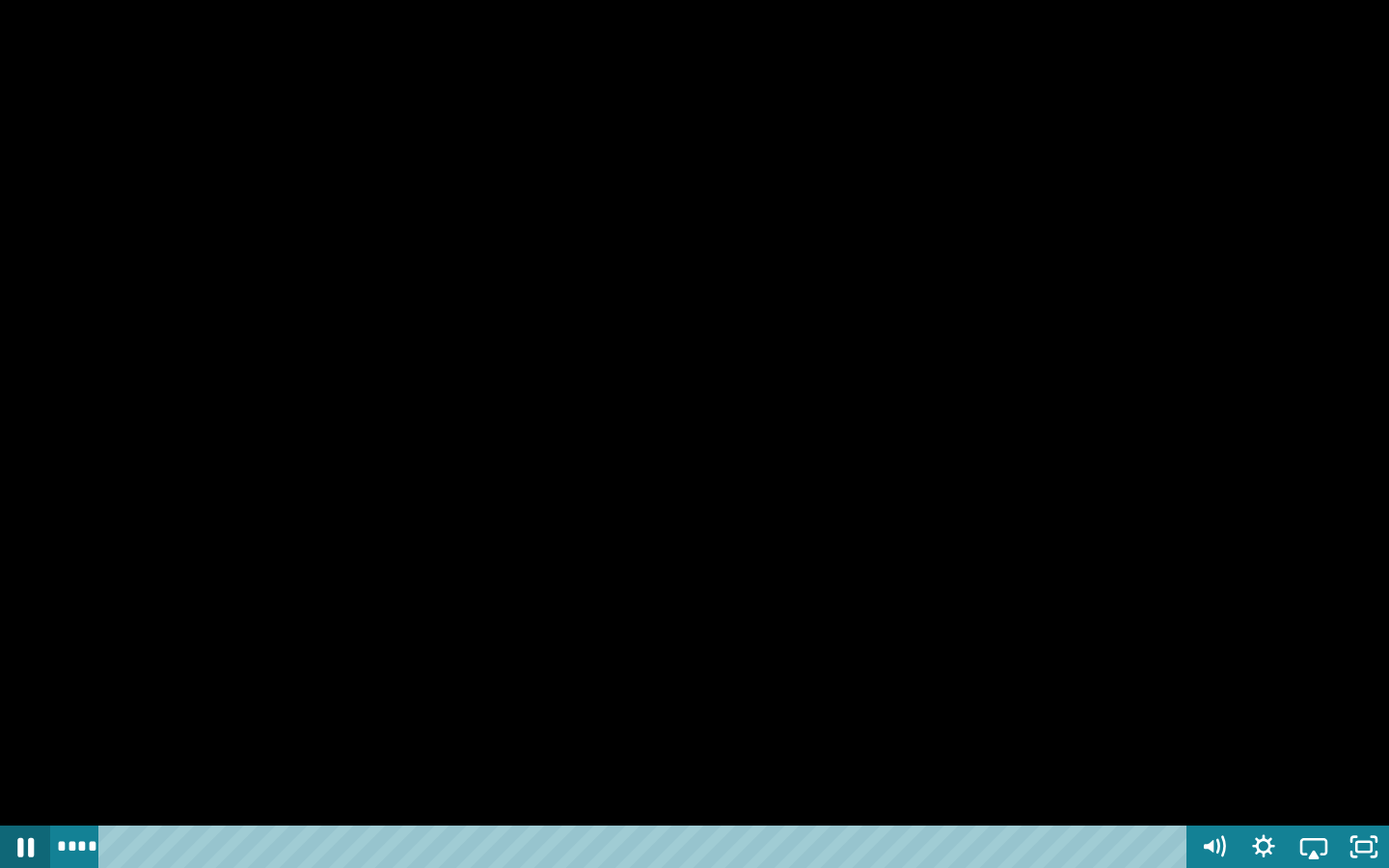 click 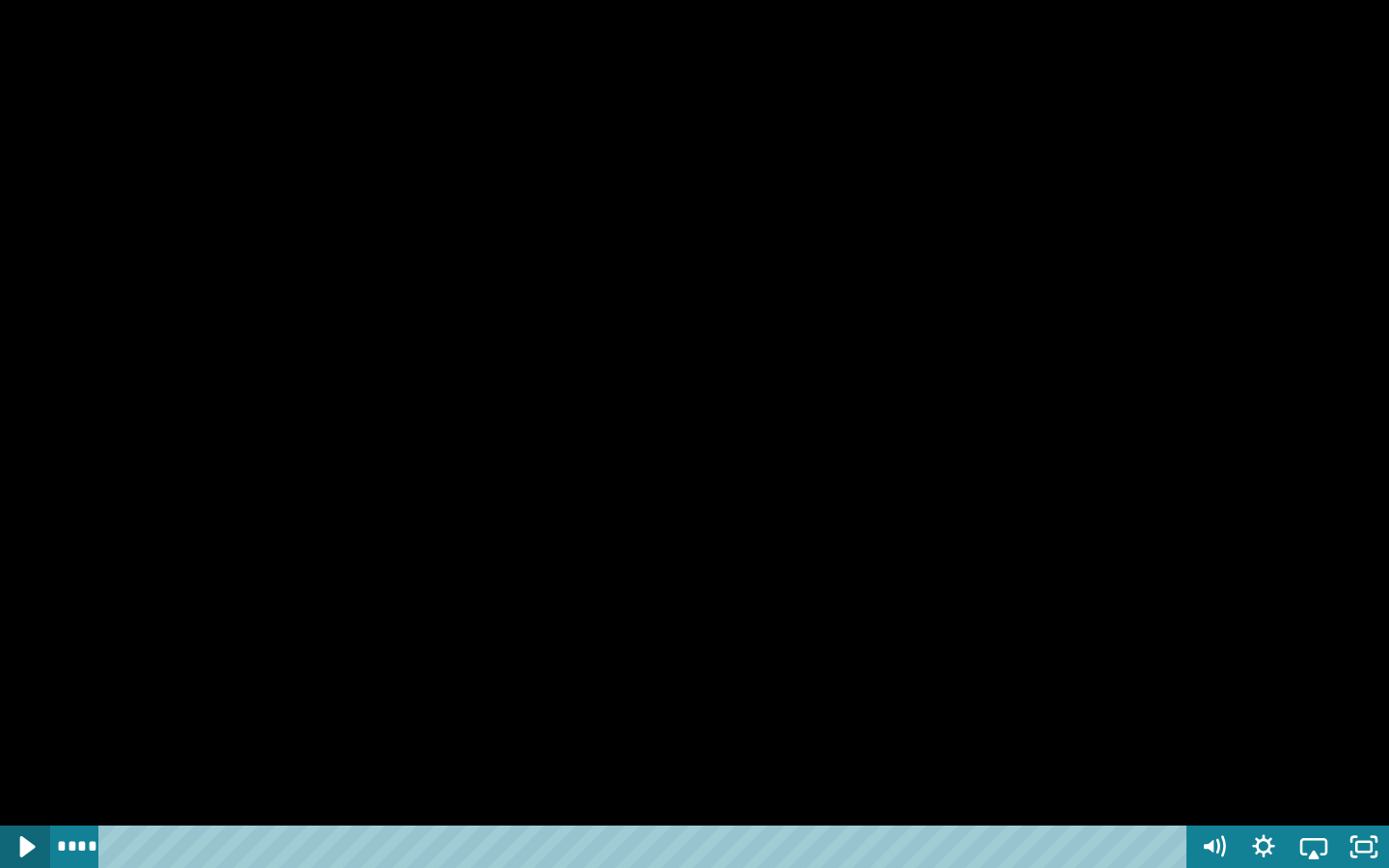 click 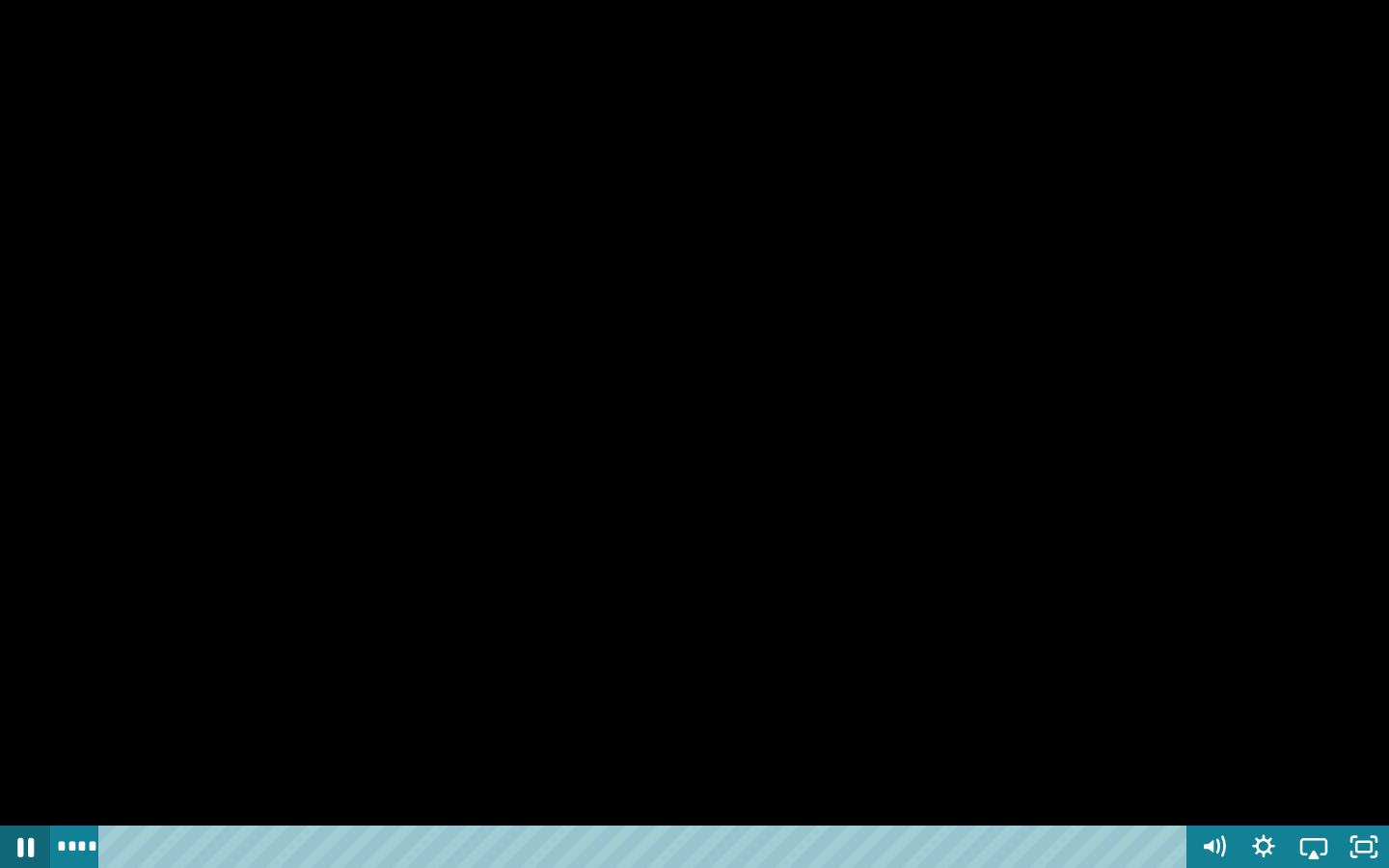click 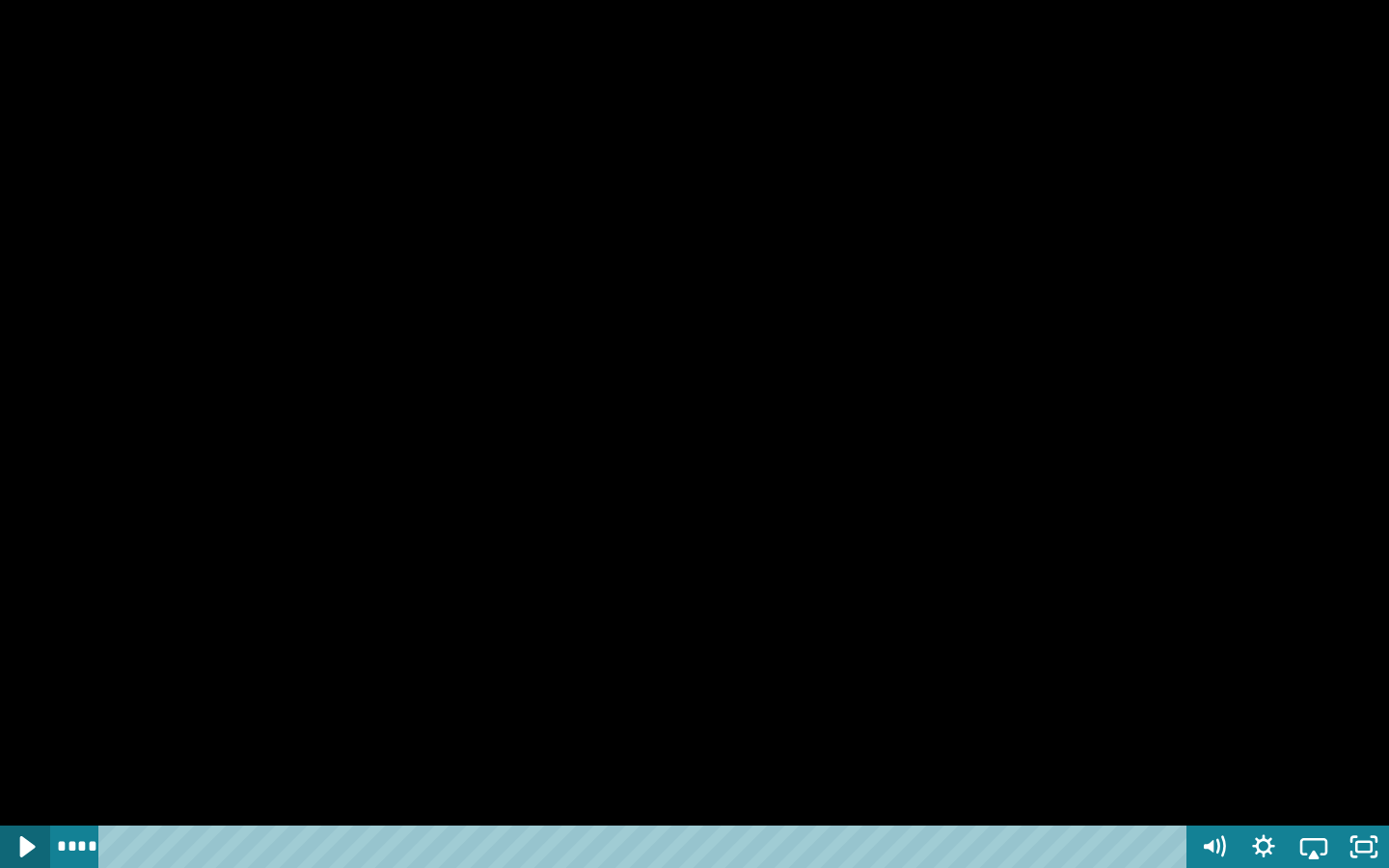 click 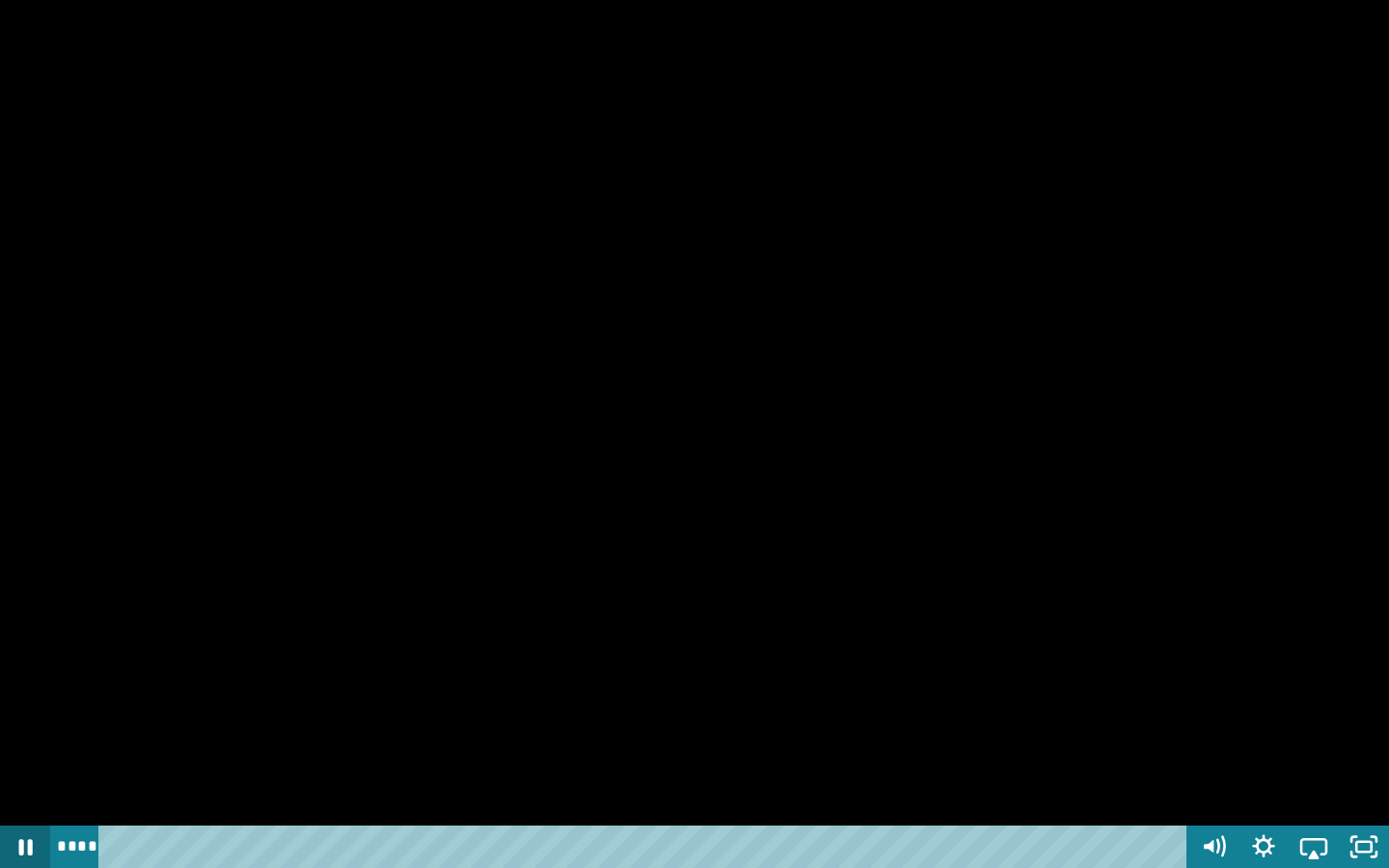 click 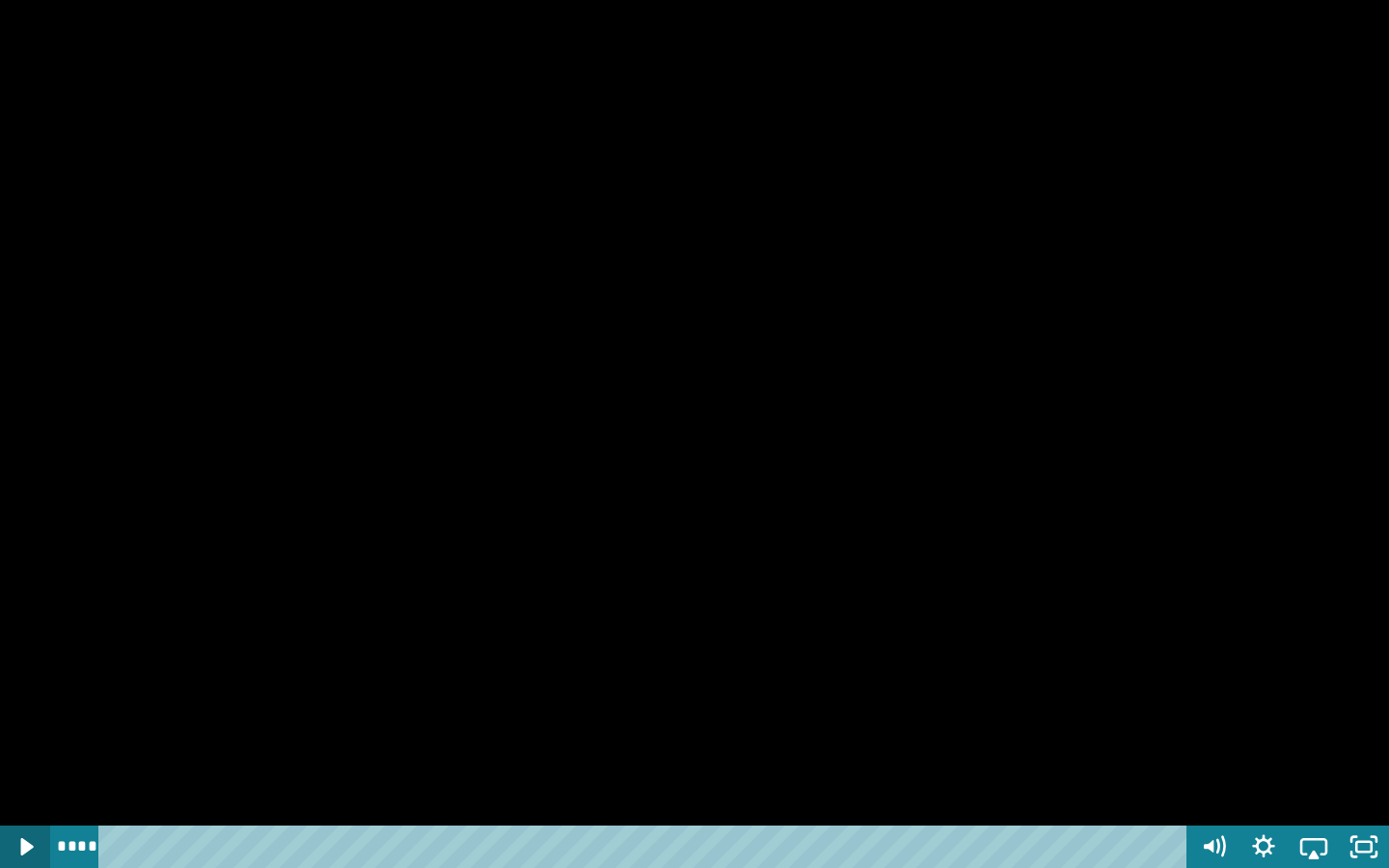 click 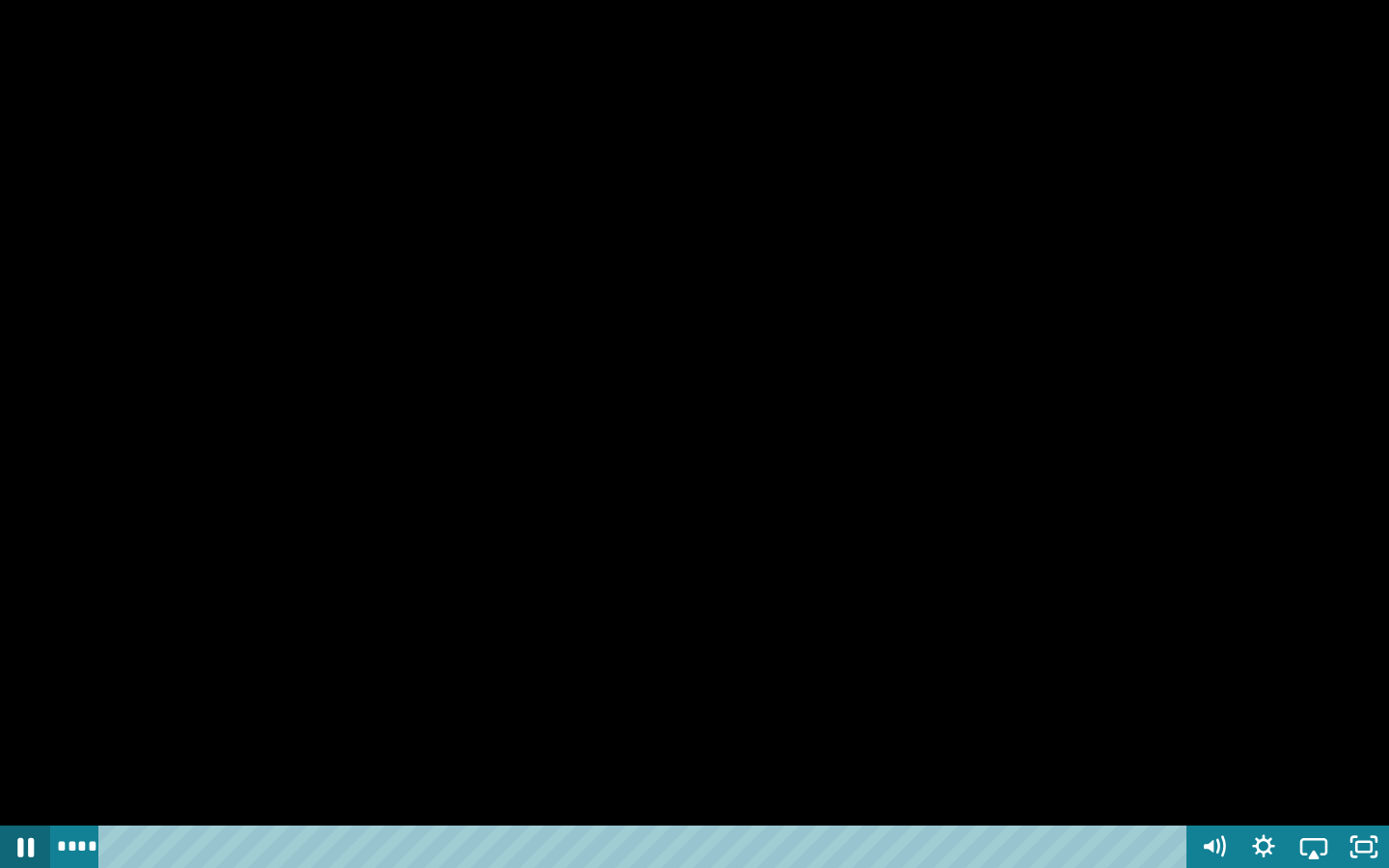 click 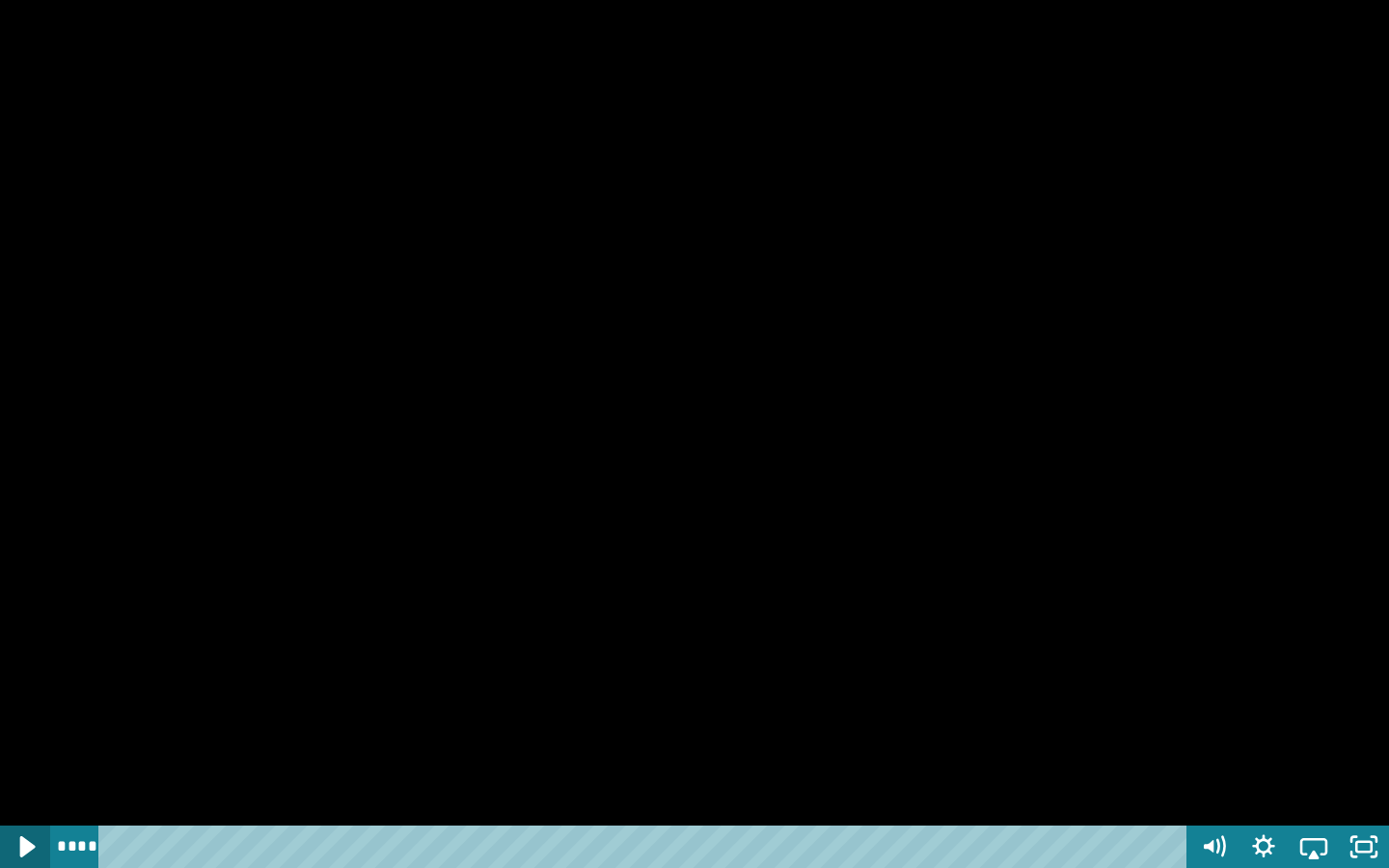click 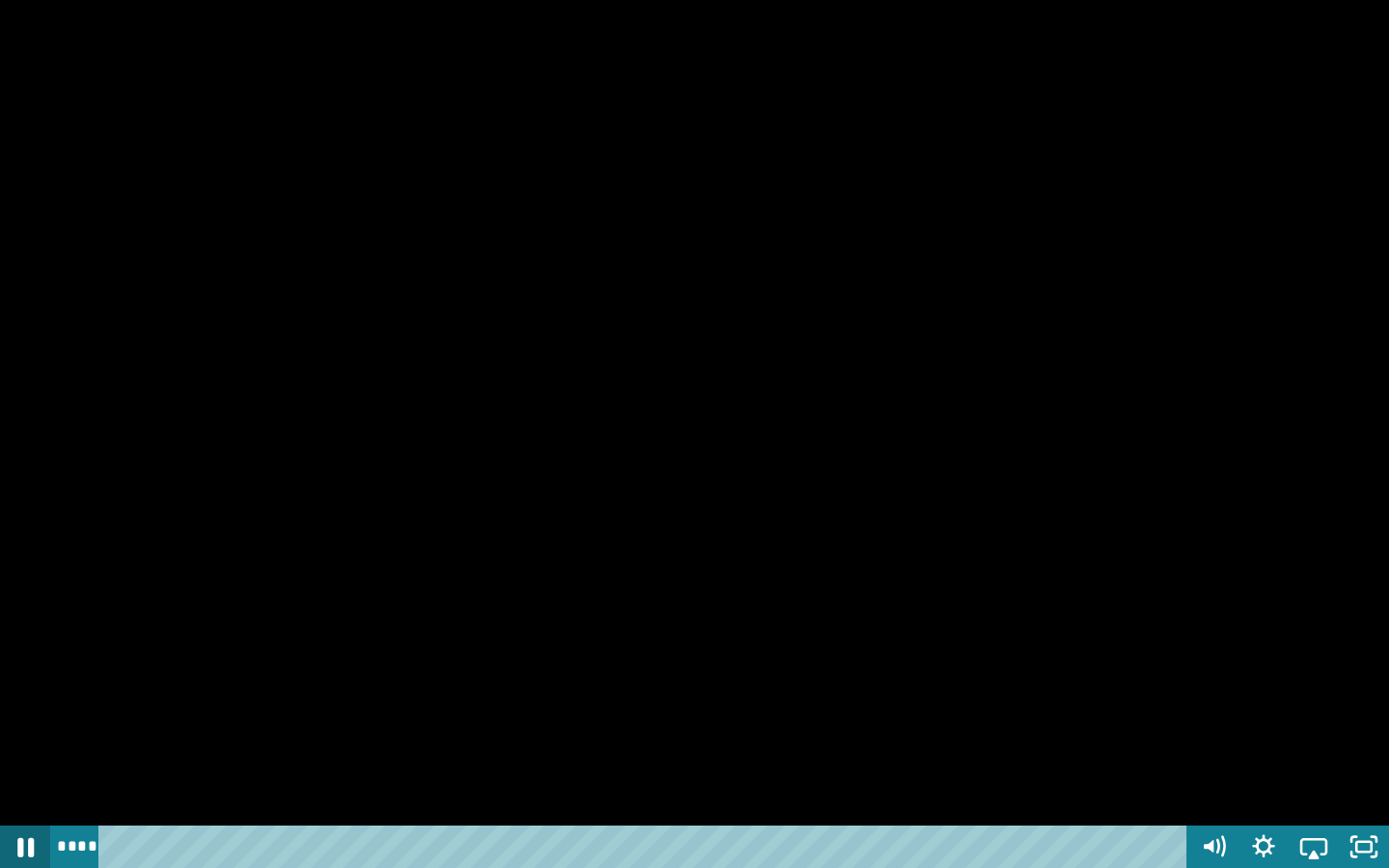 click 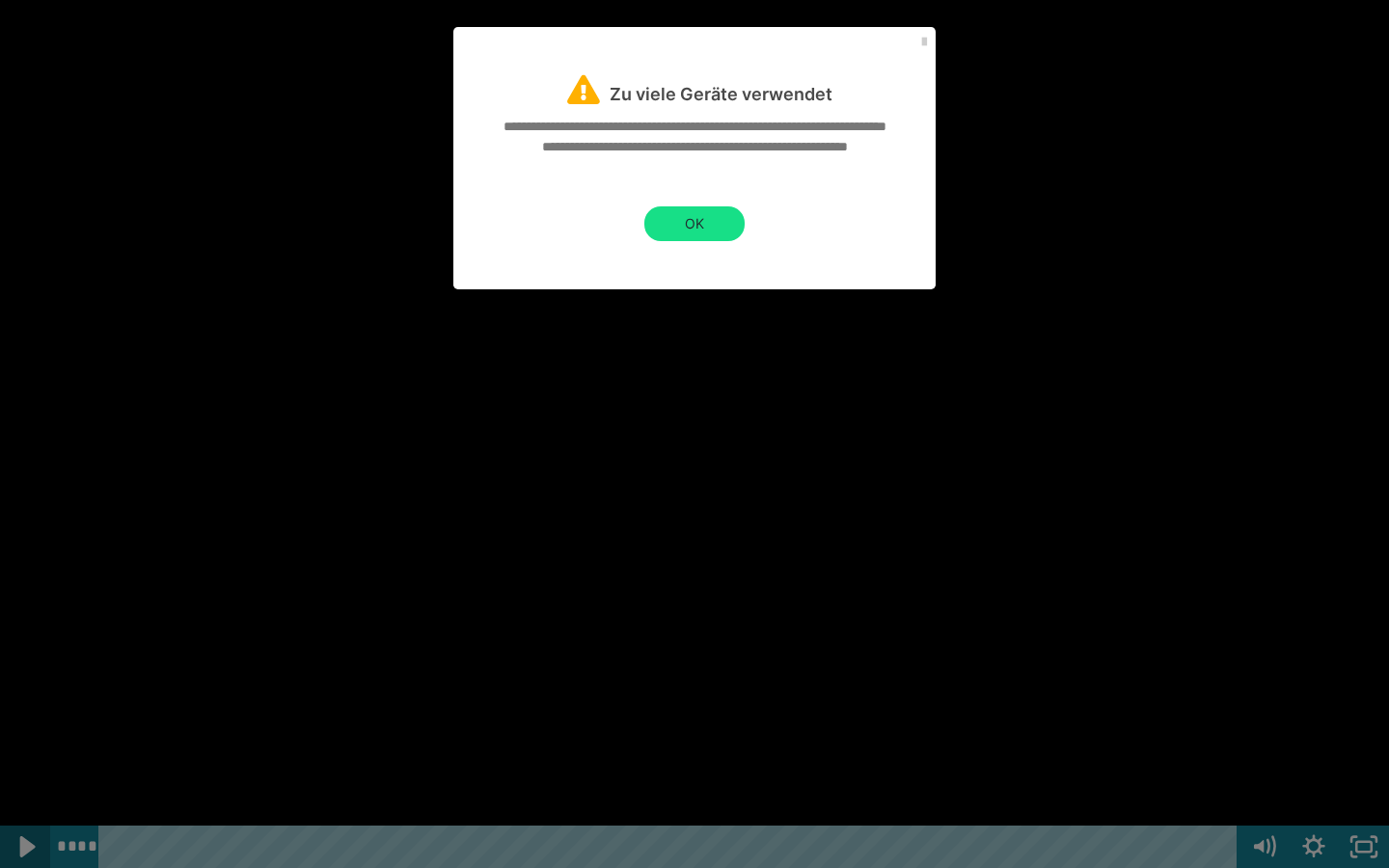 click 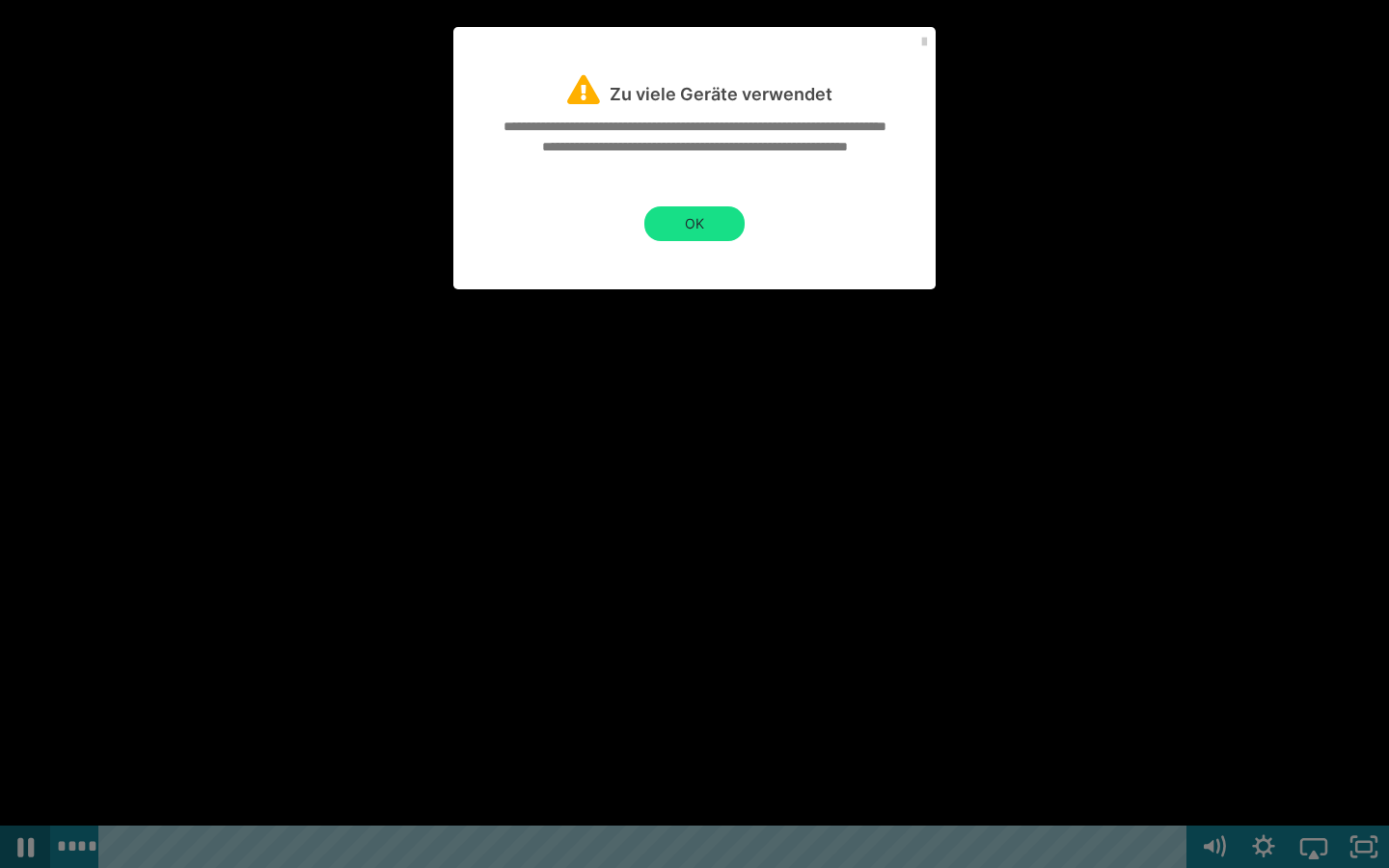 click 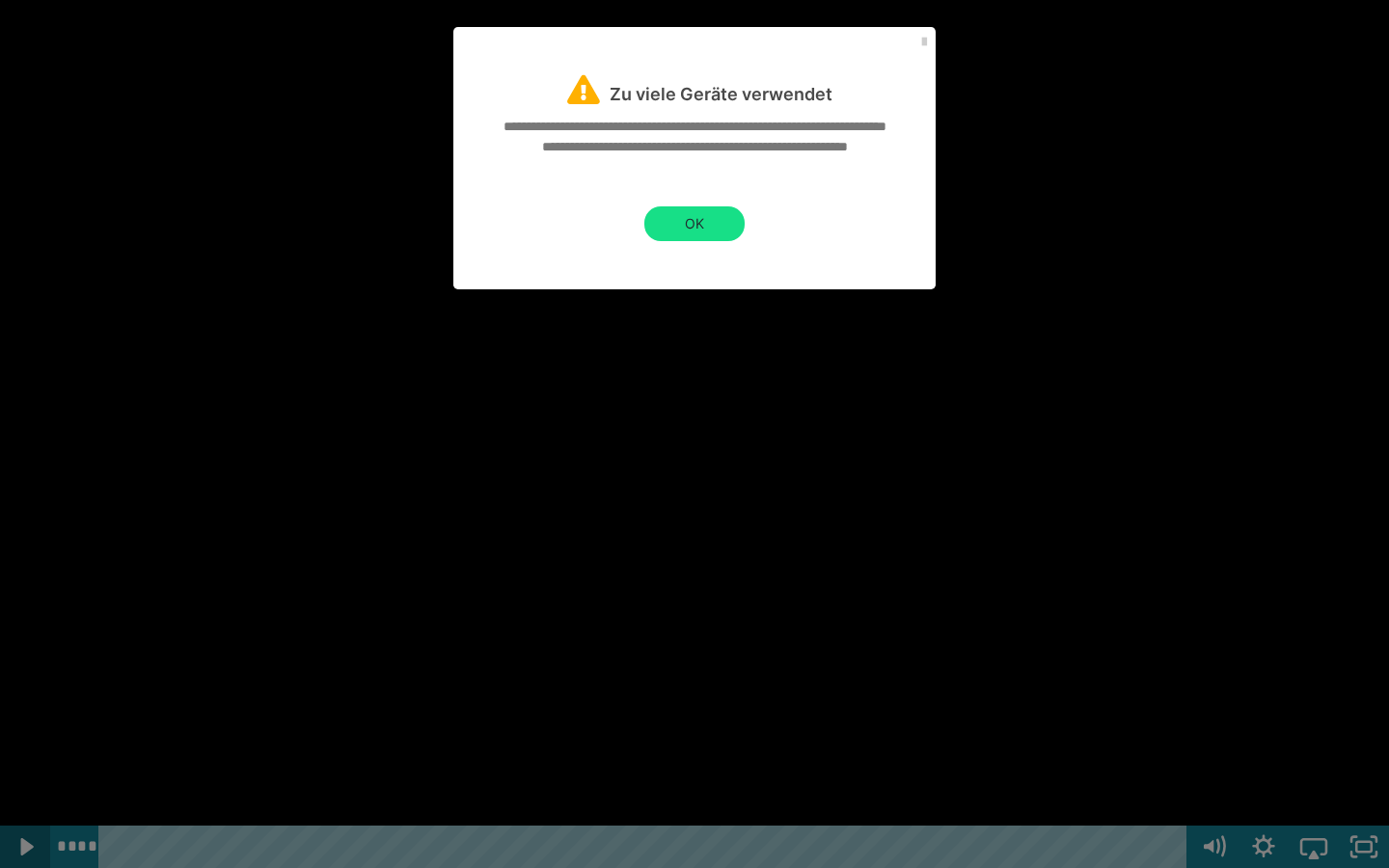 click 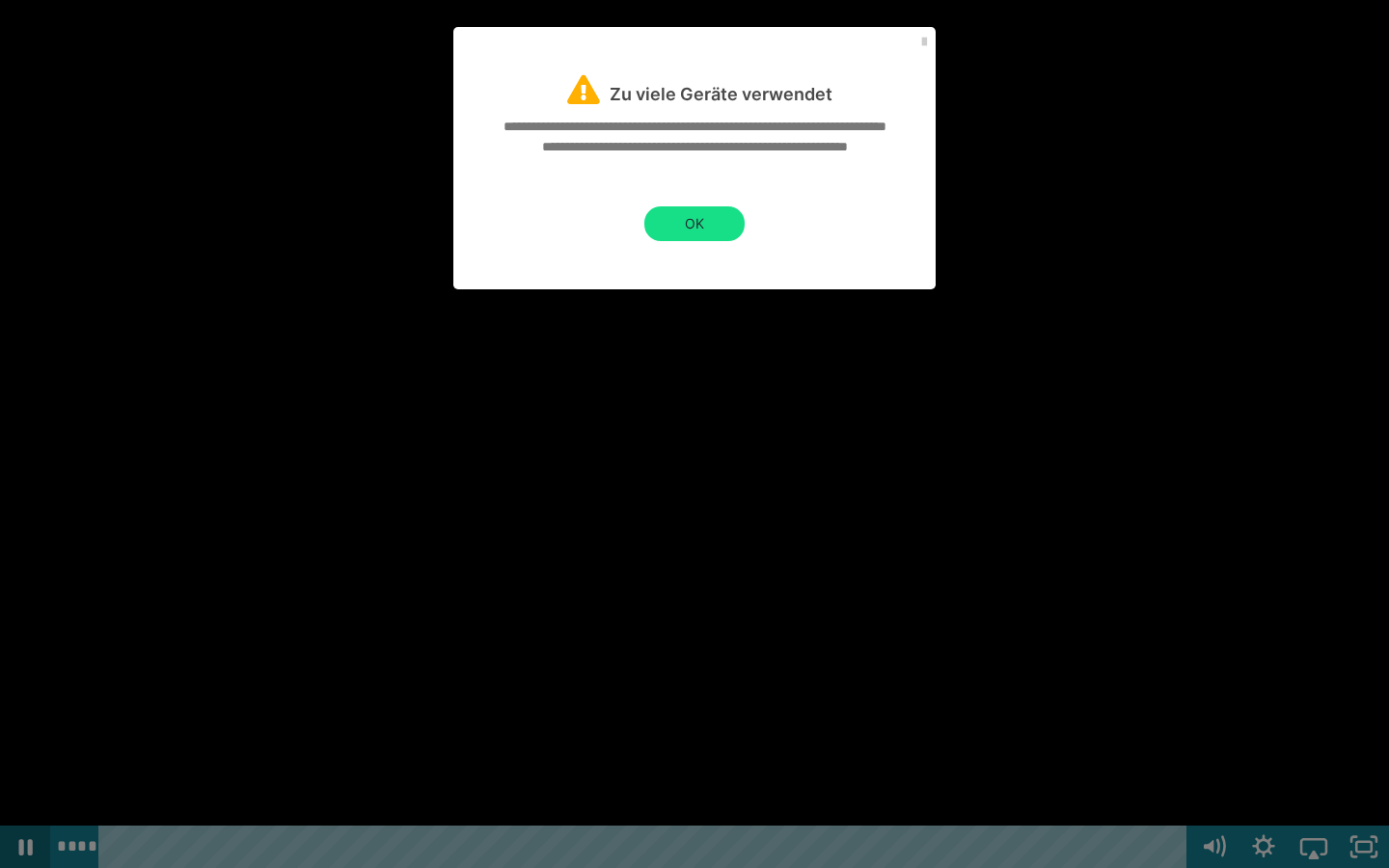 click 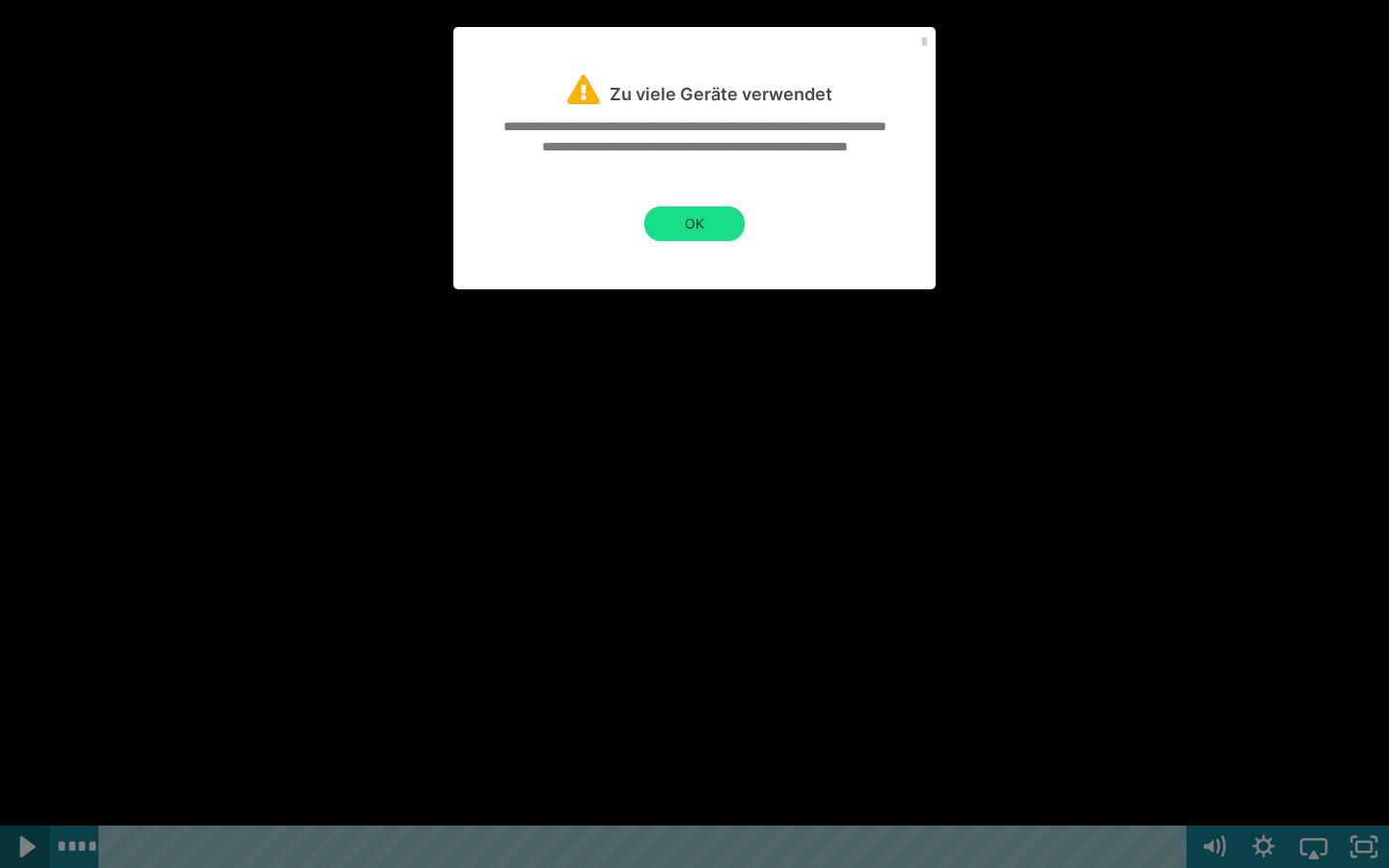 click 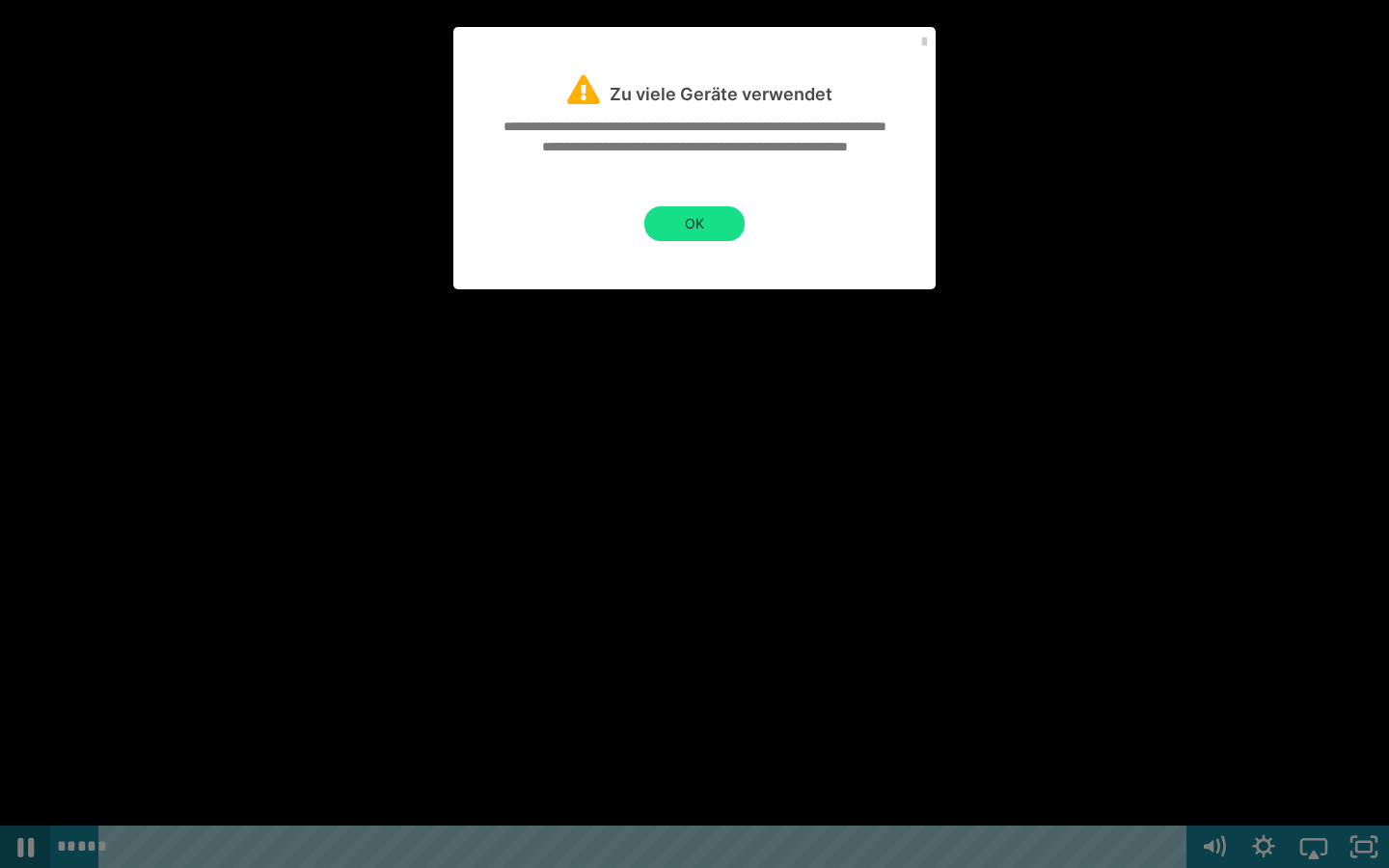 click 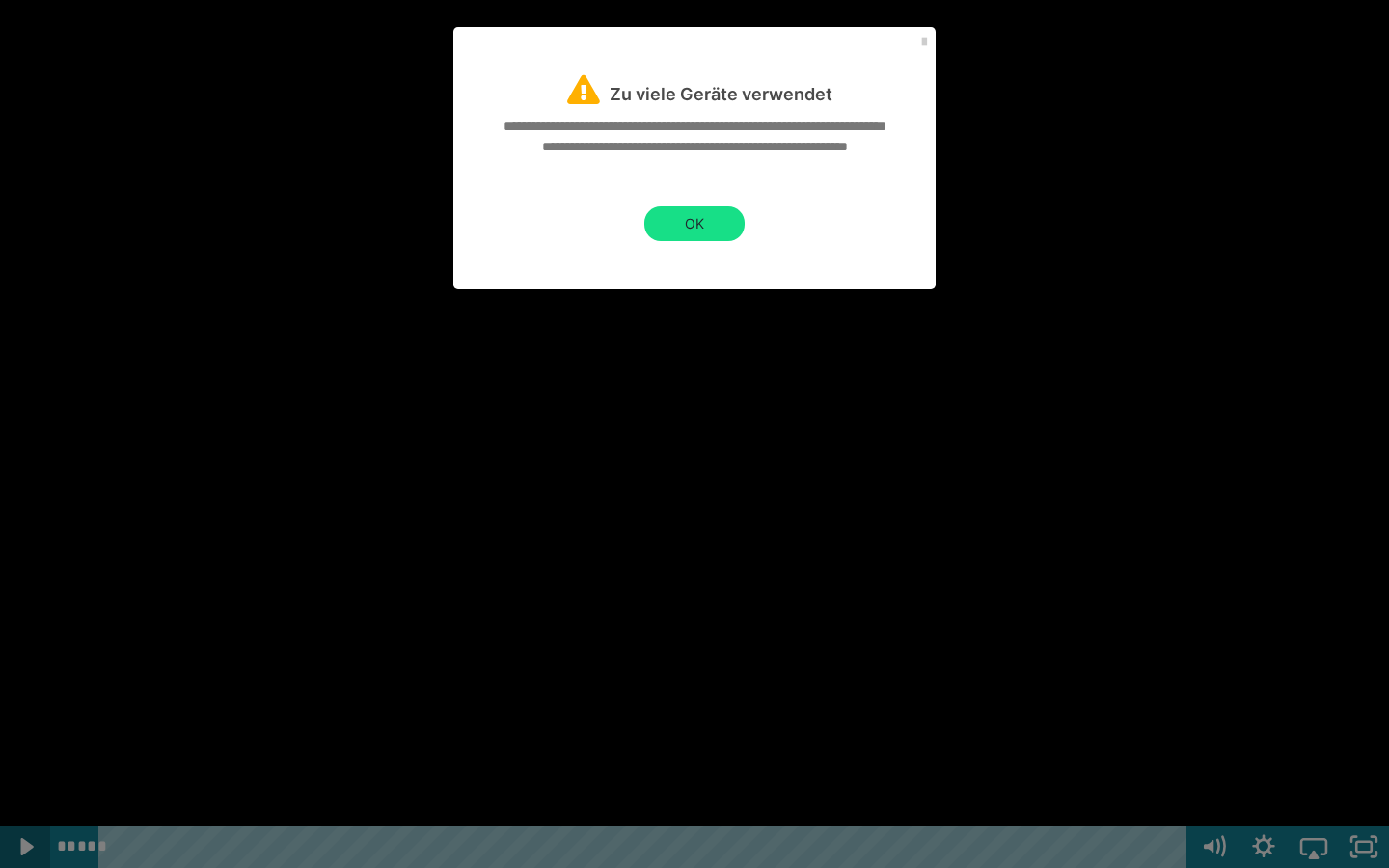 click 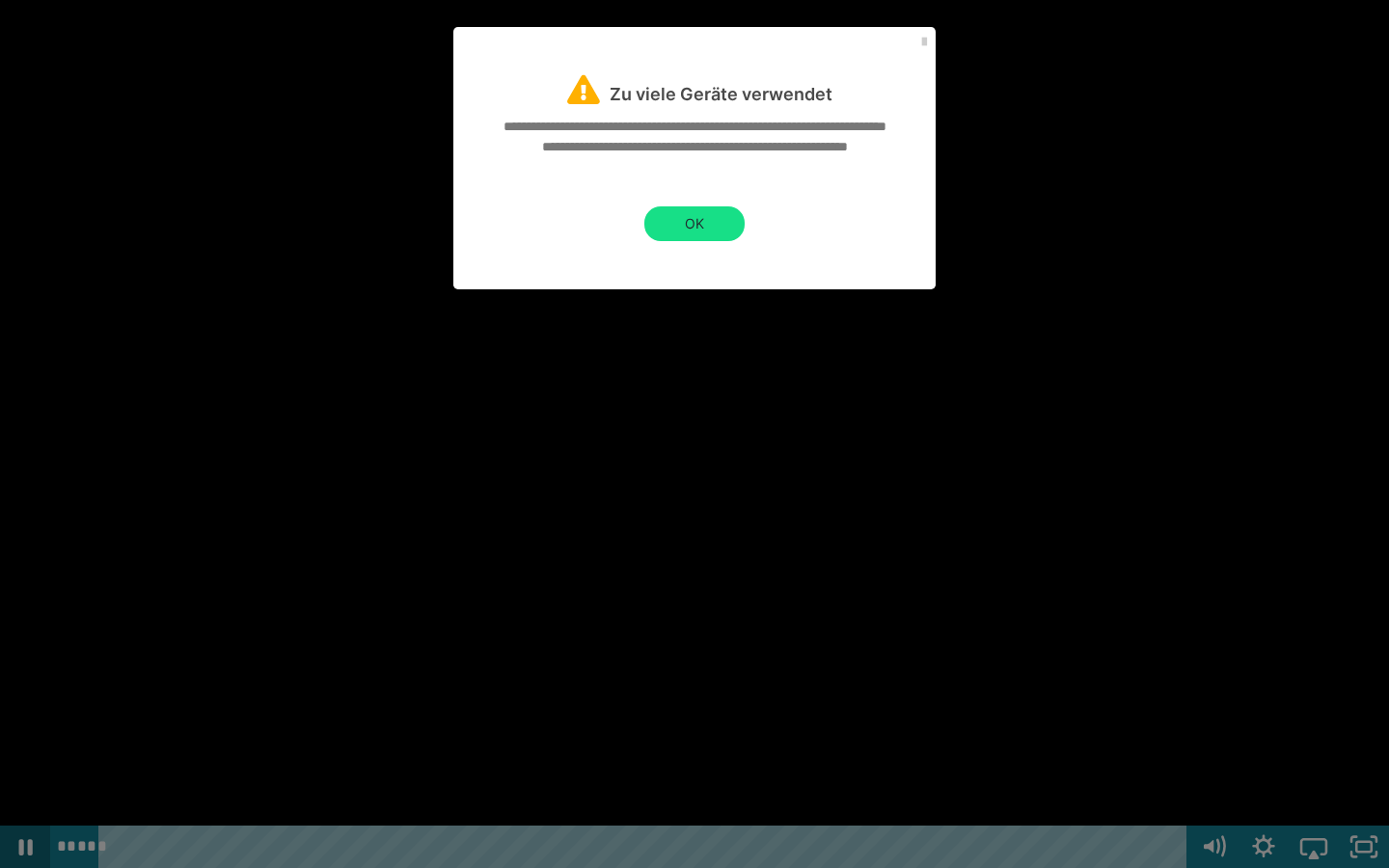 click 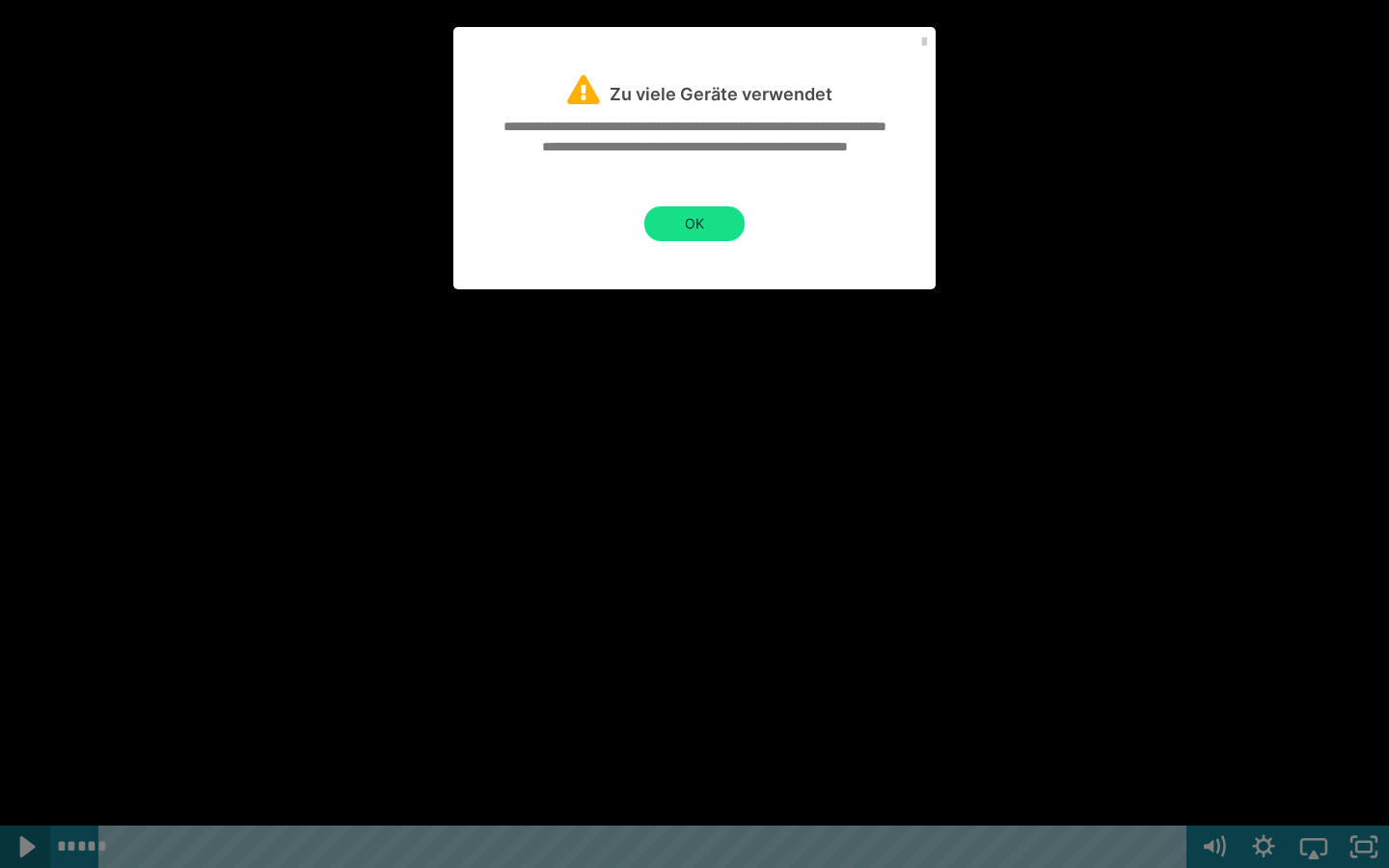 click 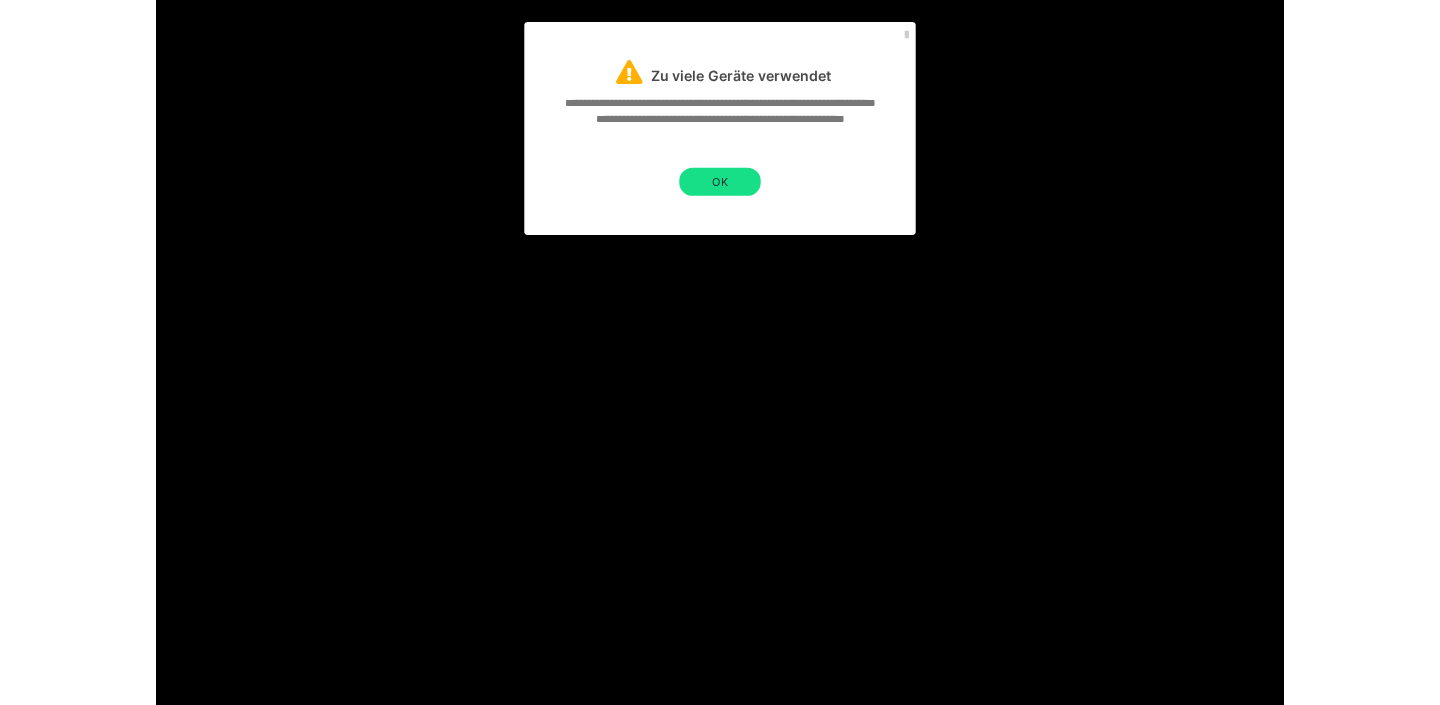scroll, scrollTop: 2472, scrollLeft: 0, axis: vertical 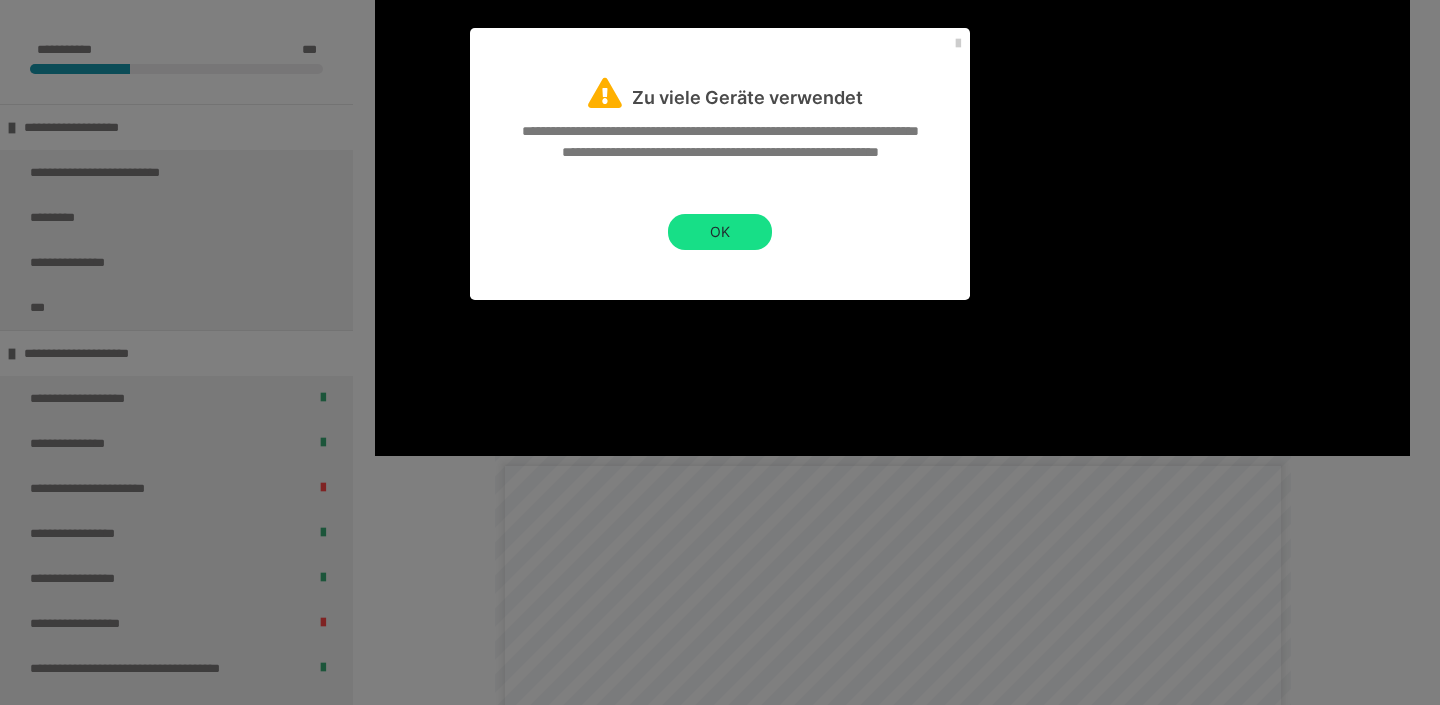 click on "Zu viele Geräte verwendet" at bounding box center [720, 69] 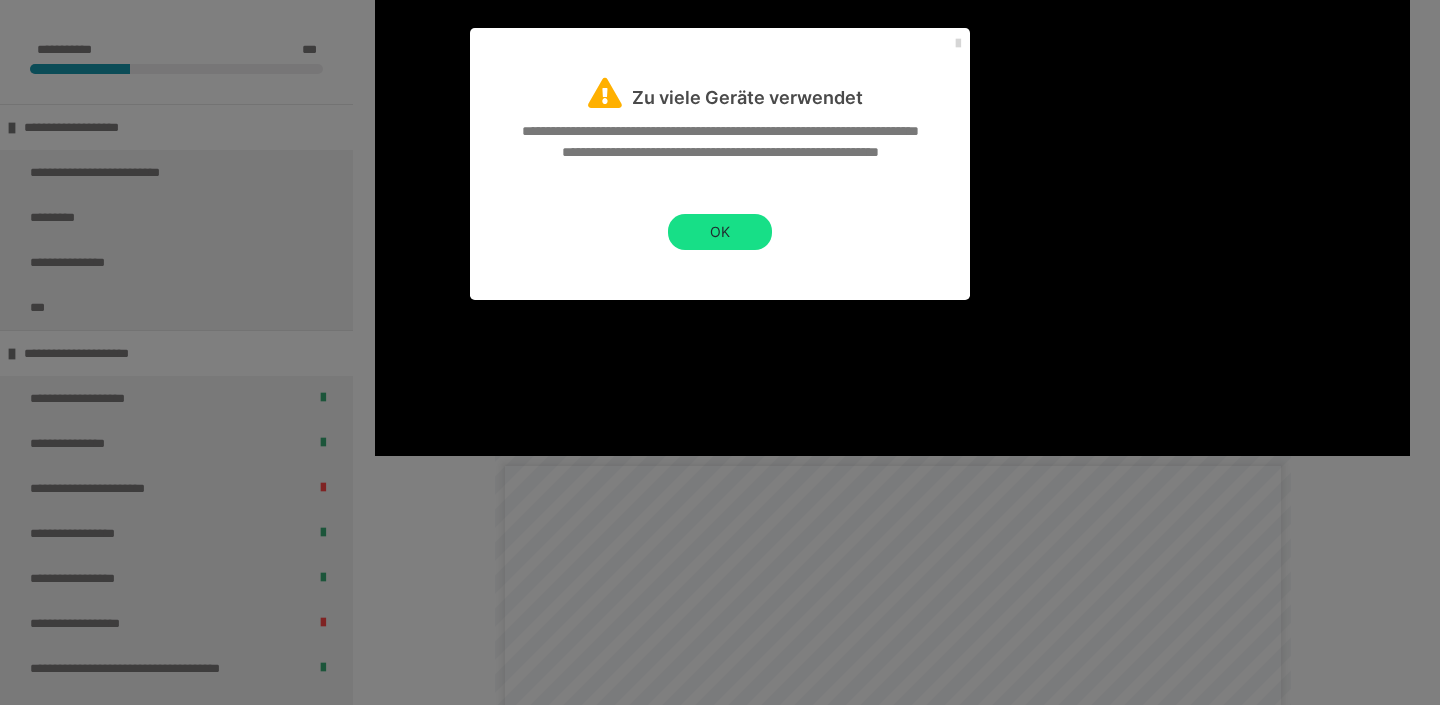 click at bounding box center [958, 44] 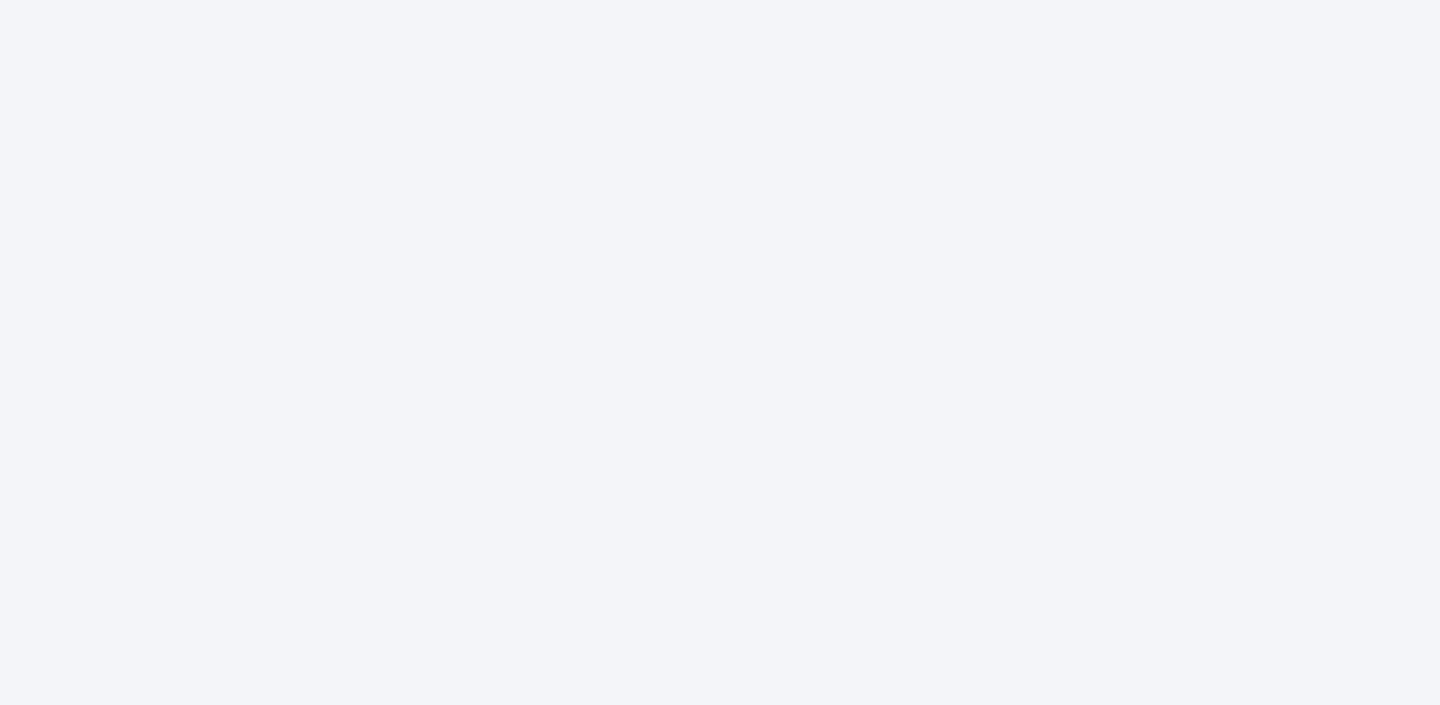 scroll, scrollTop: 0, scrollLeft: 0, axis: both 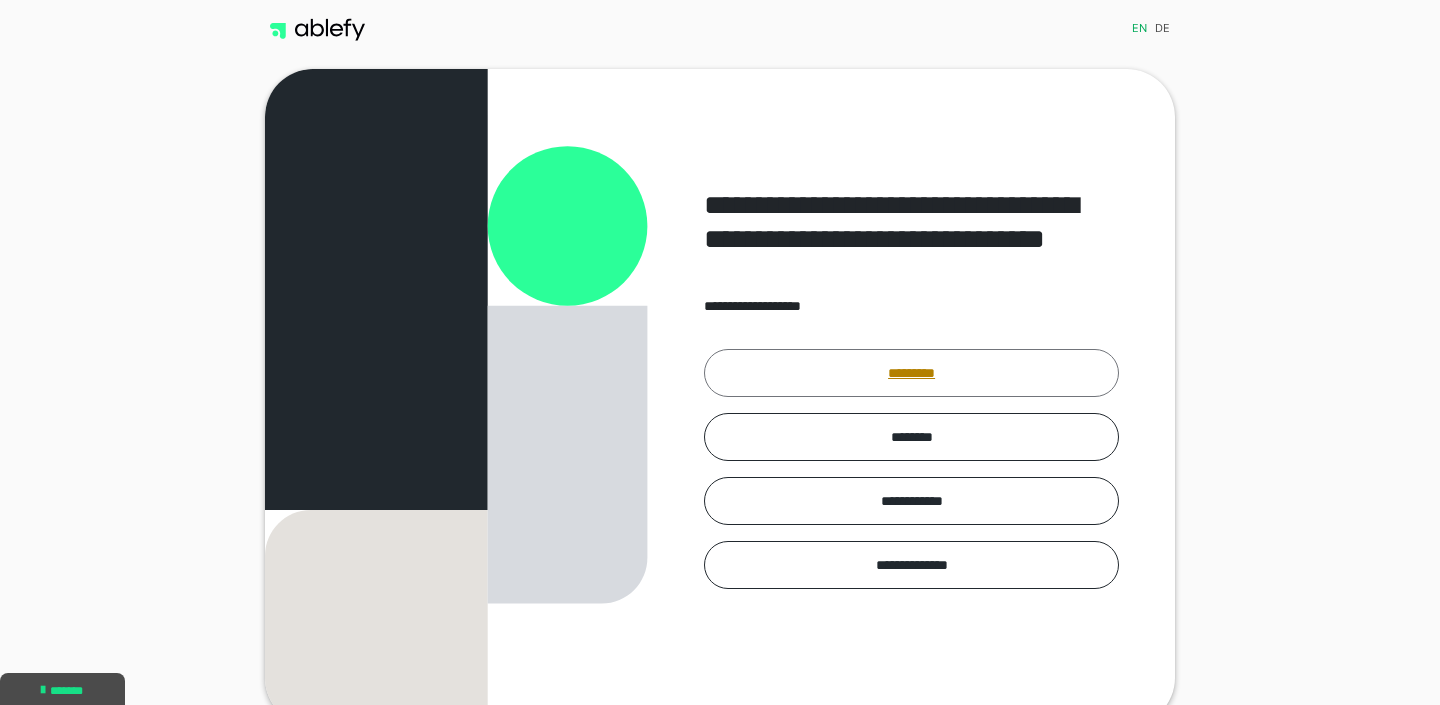 click on "*********" at bounding box center [911, 373] 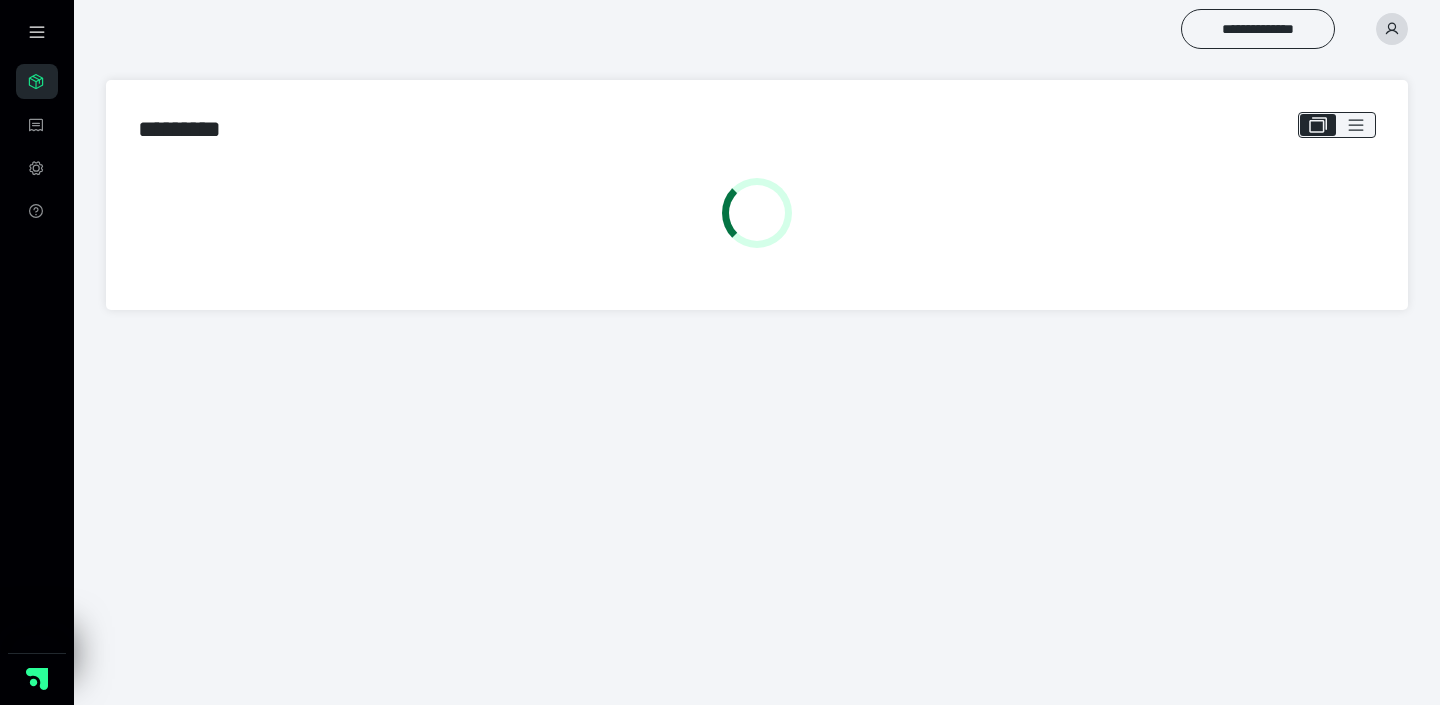 scroll, scrollTop: 0, scrollLeft: 0, axis: both 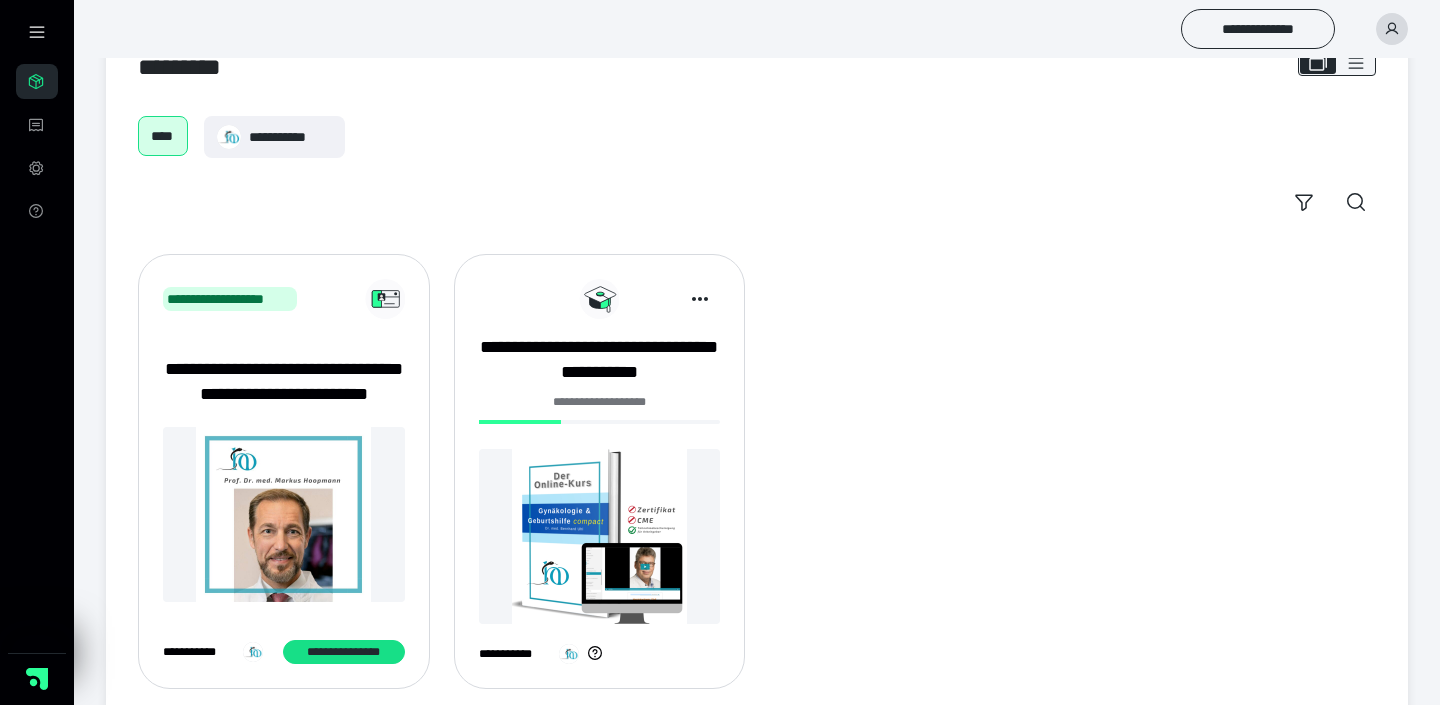 click on "**********" at bounding box center (600, 479) 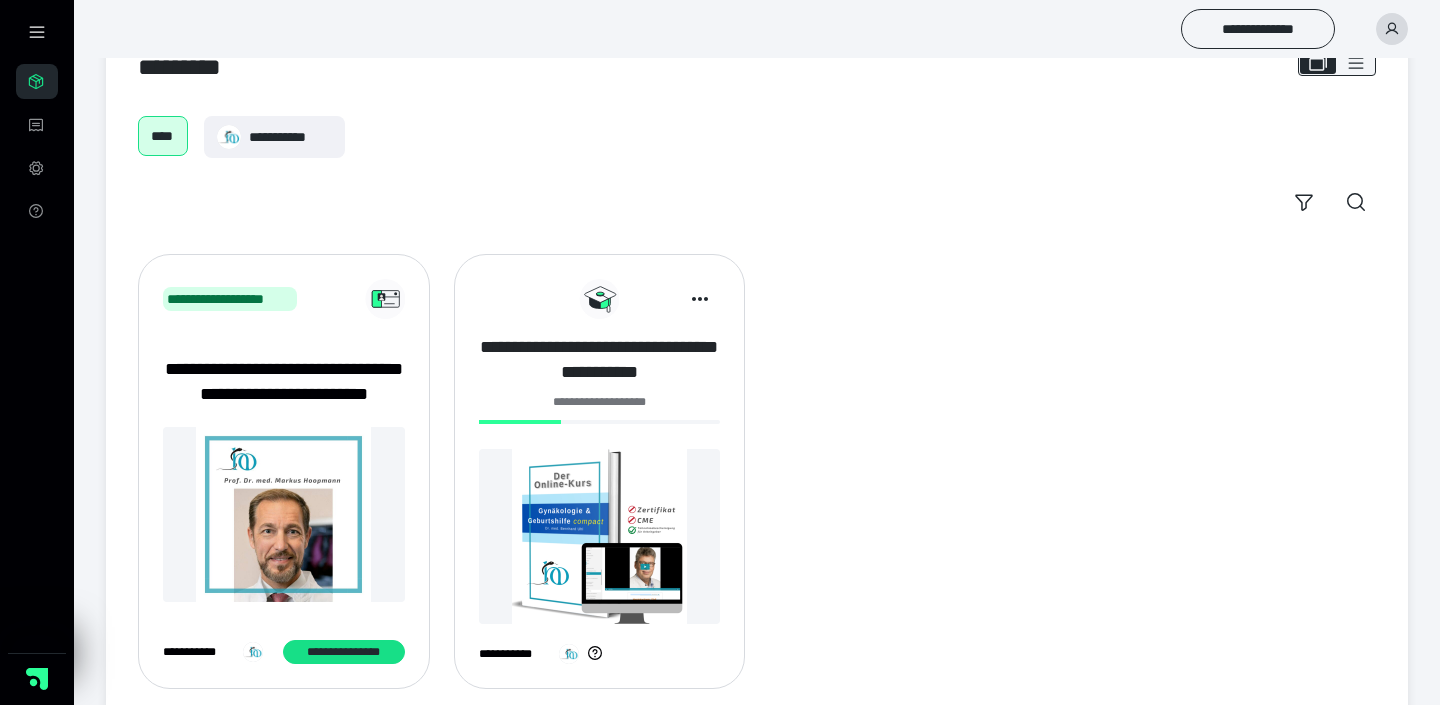 click on "**********" at bounding box center [600, 360] 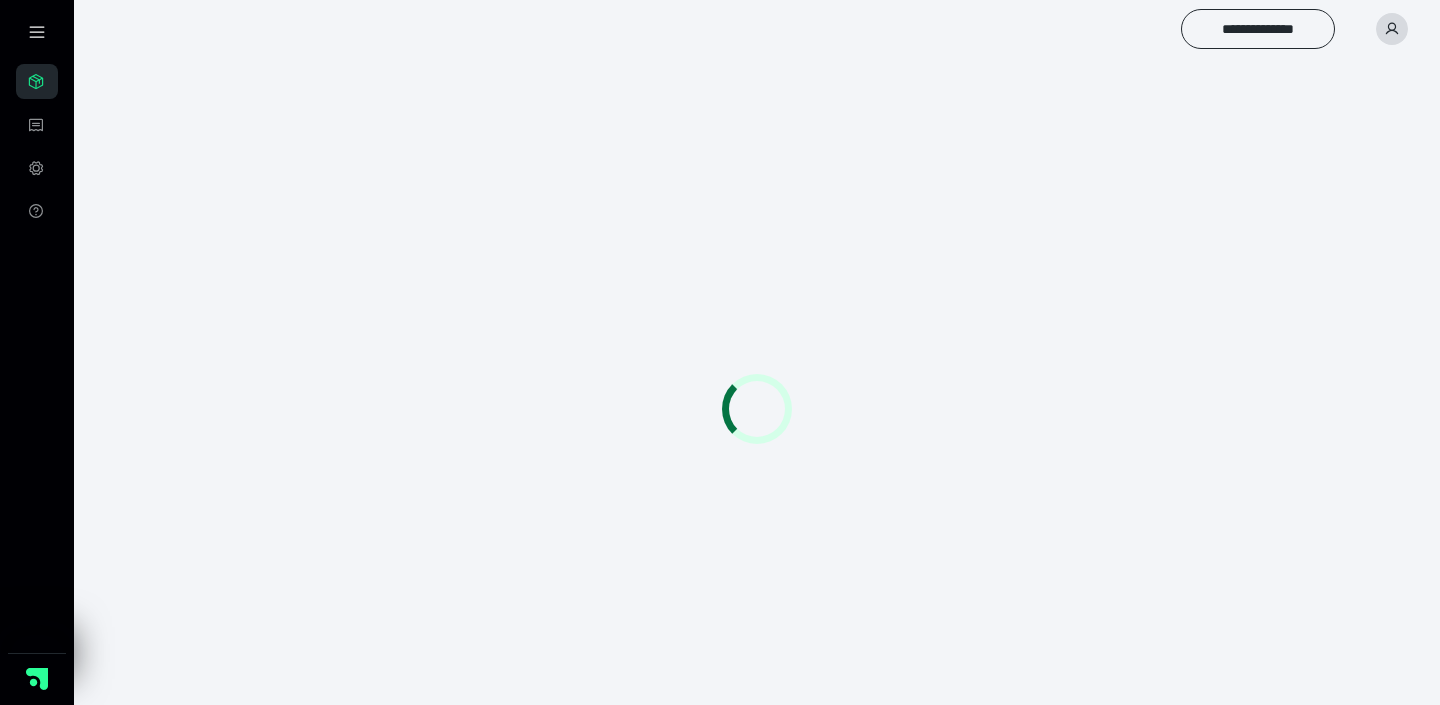 scroll, scrollTop: 0, scrollLeft: 0, axis: both 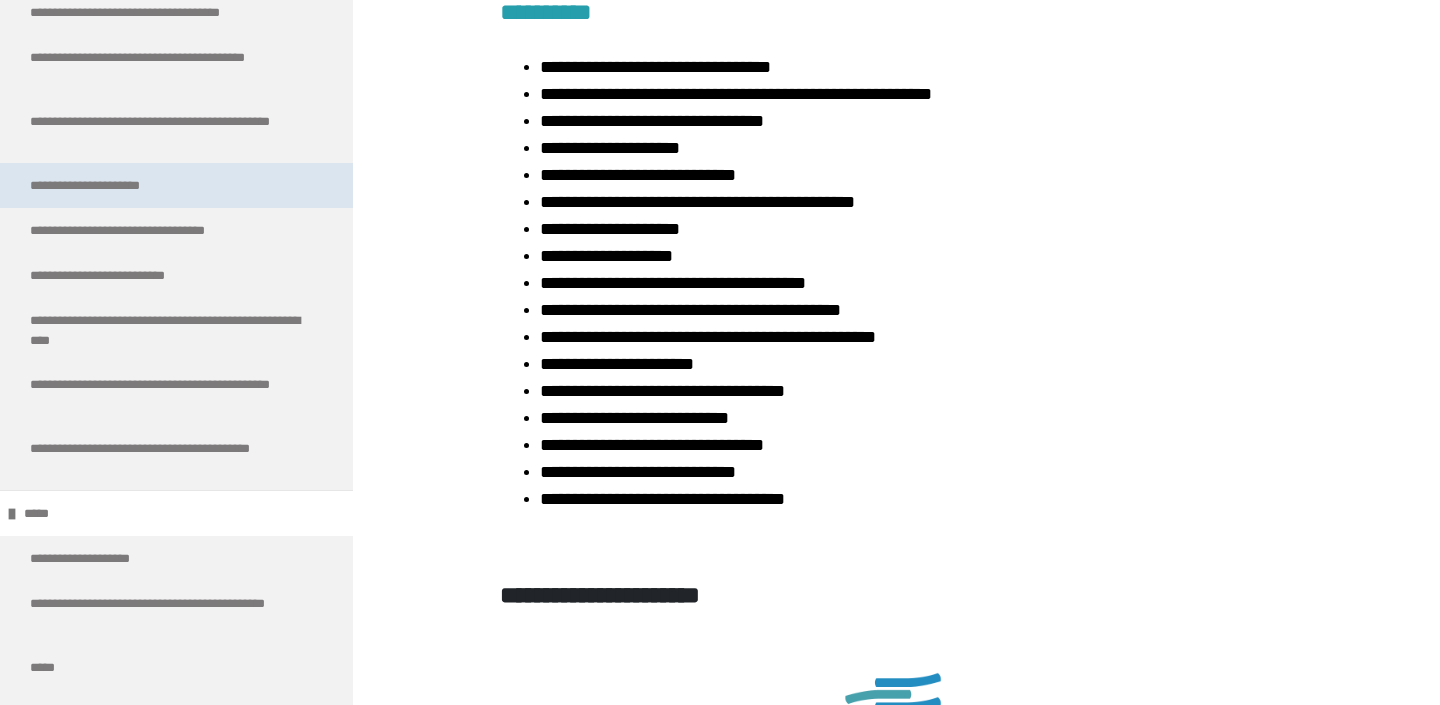 click on "**********" at bounding box center [176, 185] 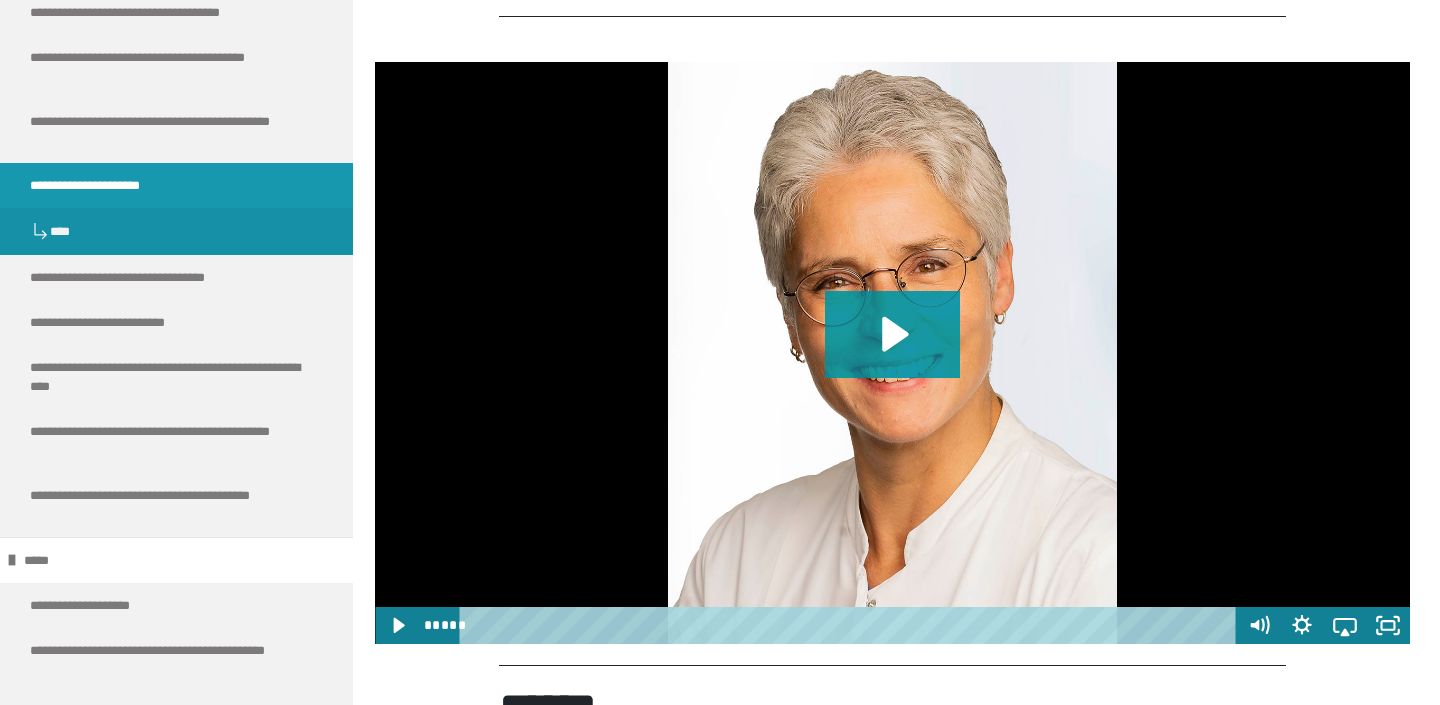 scroll, scrollTop: 1488, scrollLeft: 0, axis: vertical 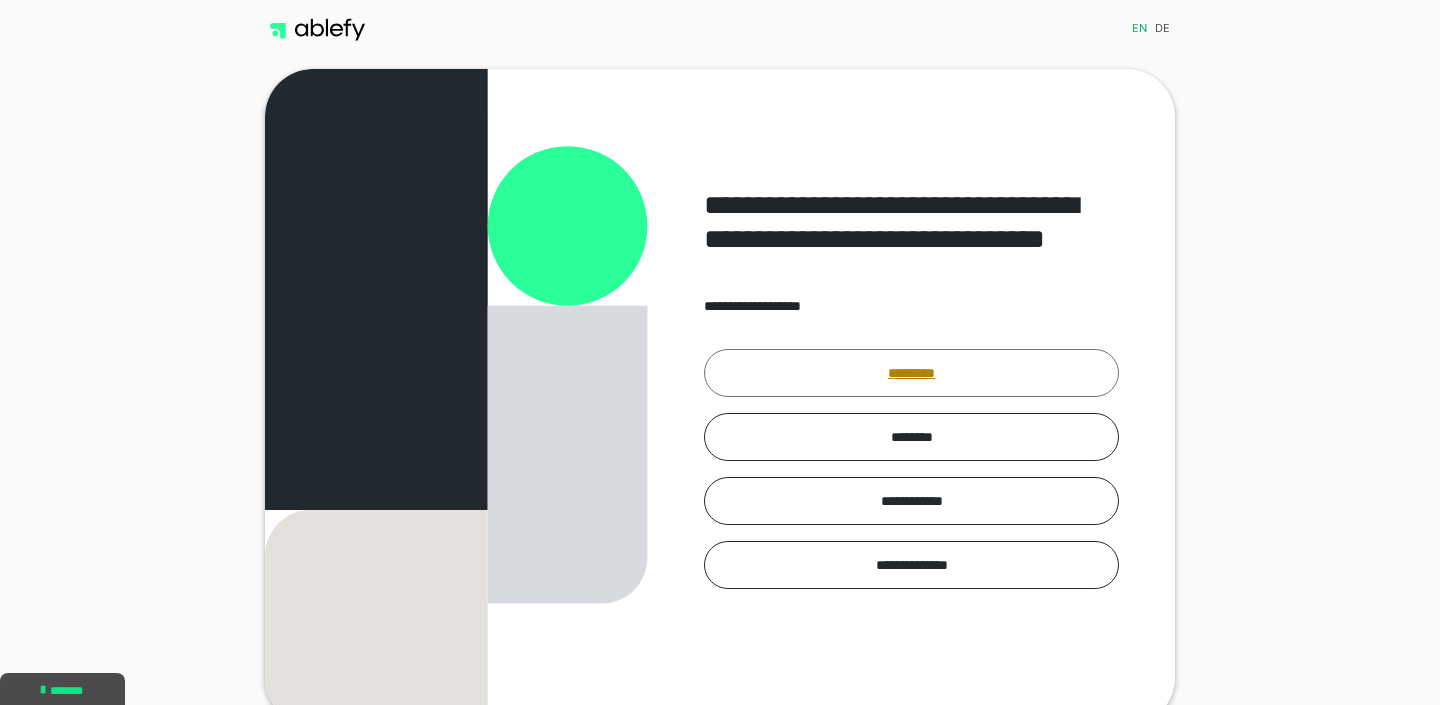 click on "*********" at bounding box center [911, 373] 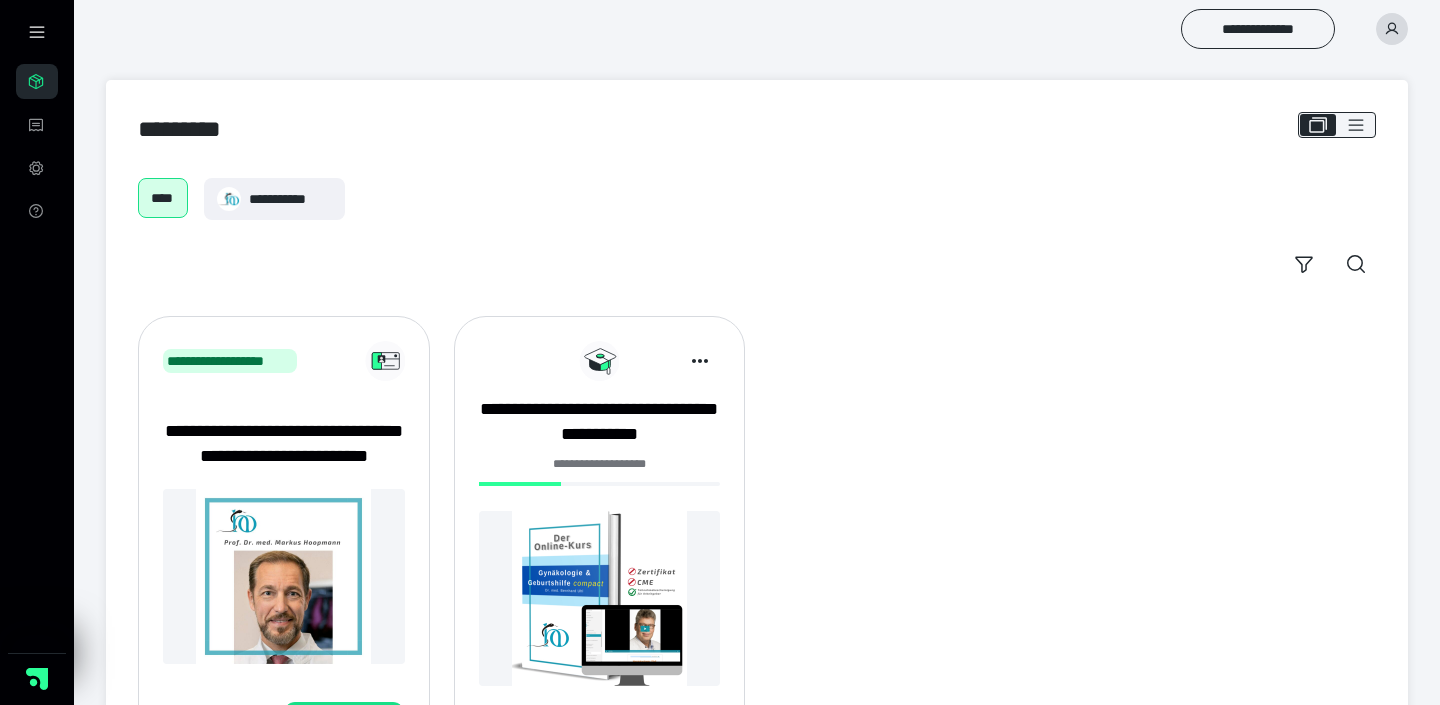 scroll, scrollTop: 0, scrollLeft: 0, axis: both 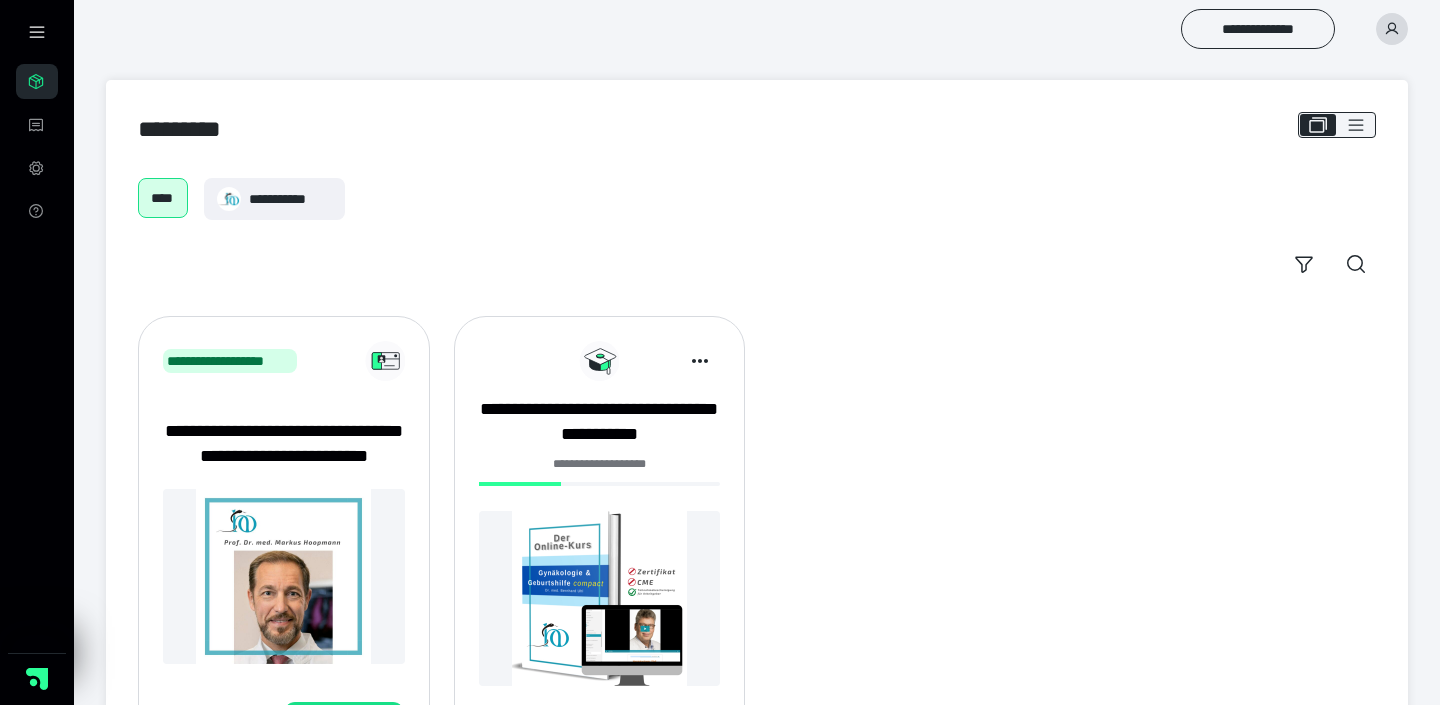 click on "**********" at bounding box center (600, 470) 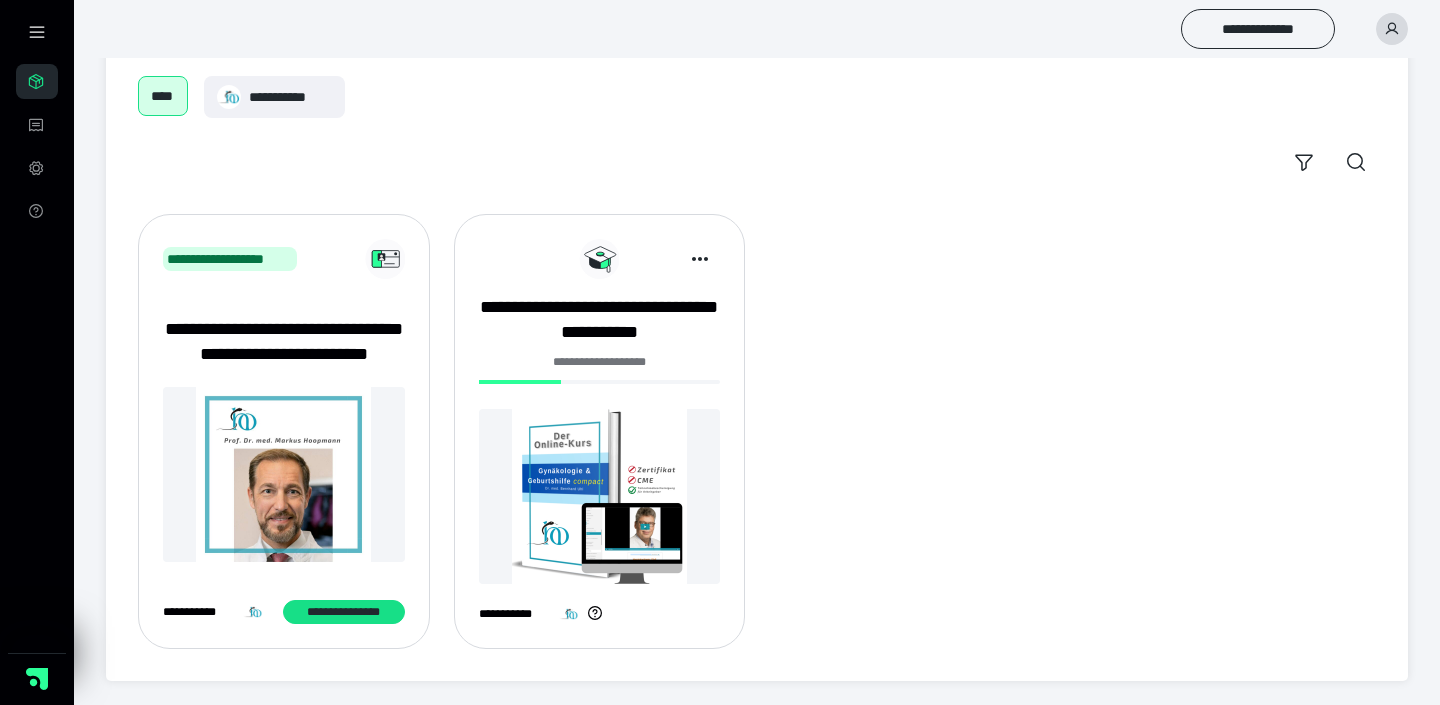 scroll, scrollTop: 102, scrollLeft: 0, axis: vertical 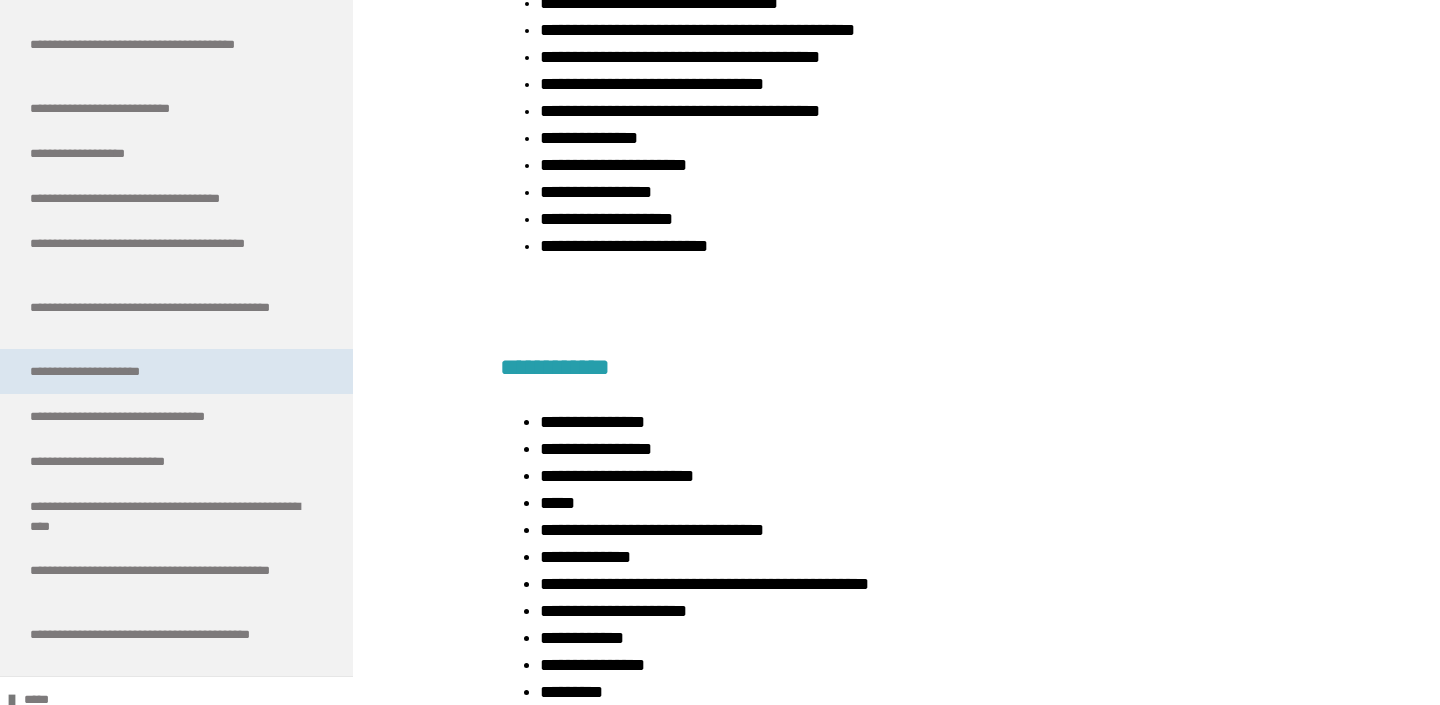 click on "**********" at bounding box center (104, 371) 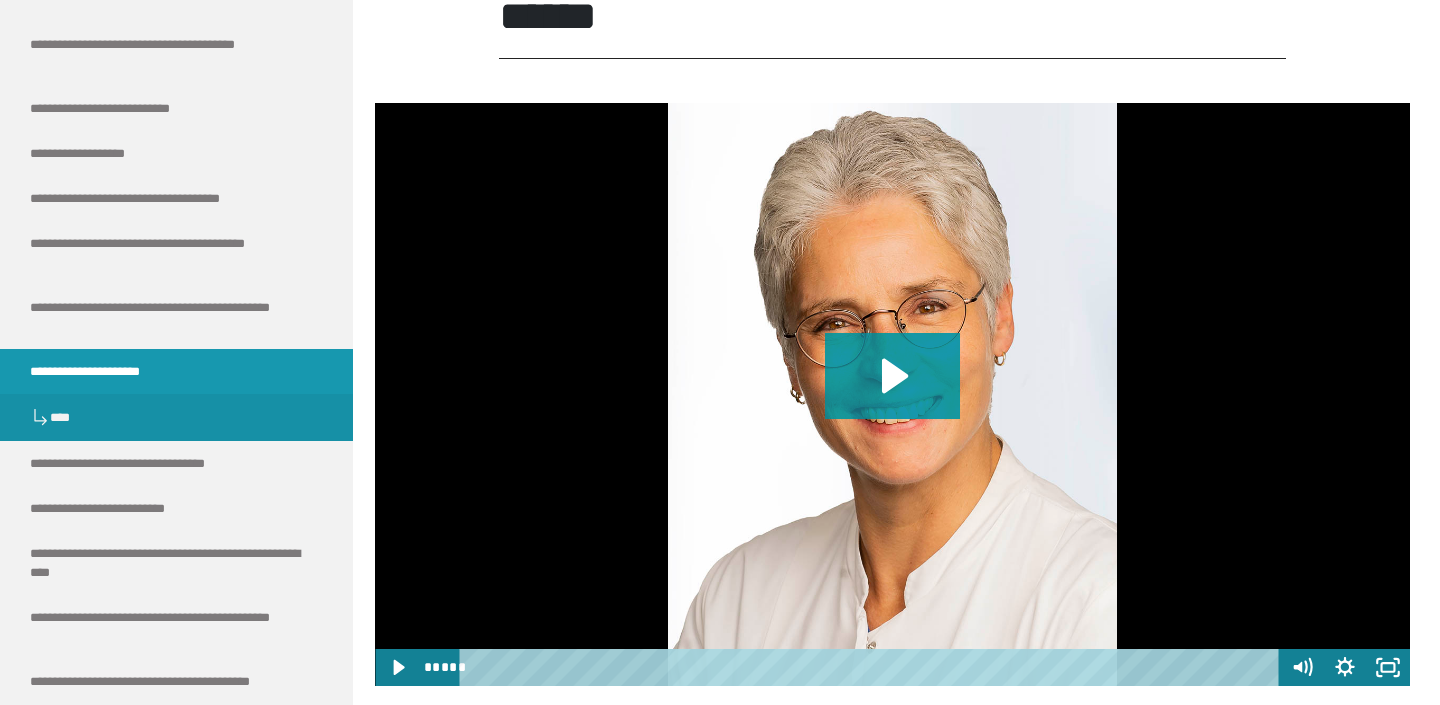 scroll, scrollTop: 717, scrollLeft: 0, axis: vertical 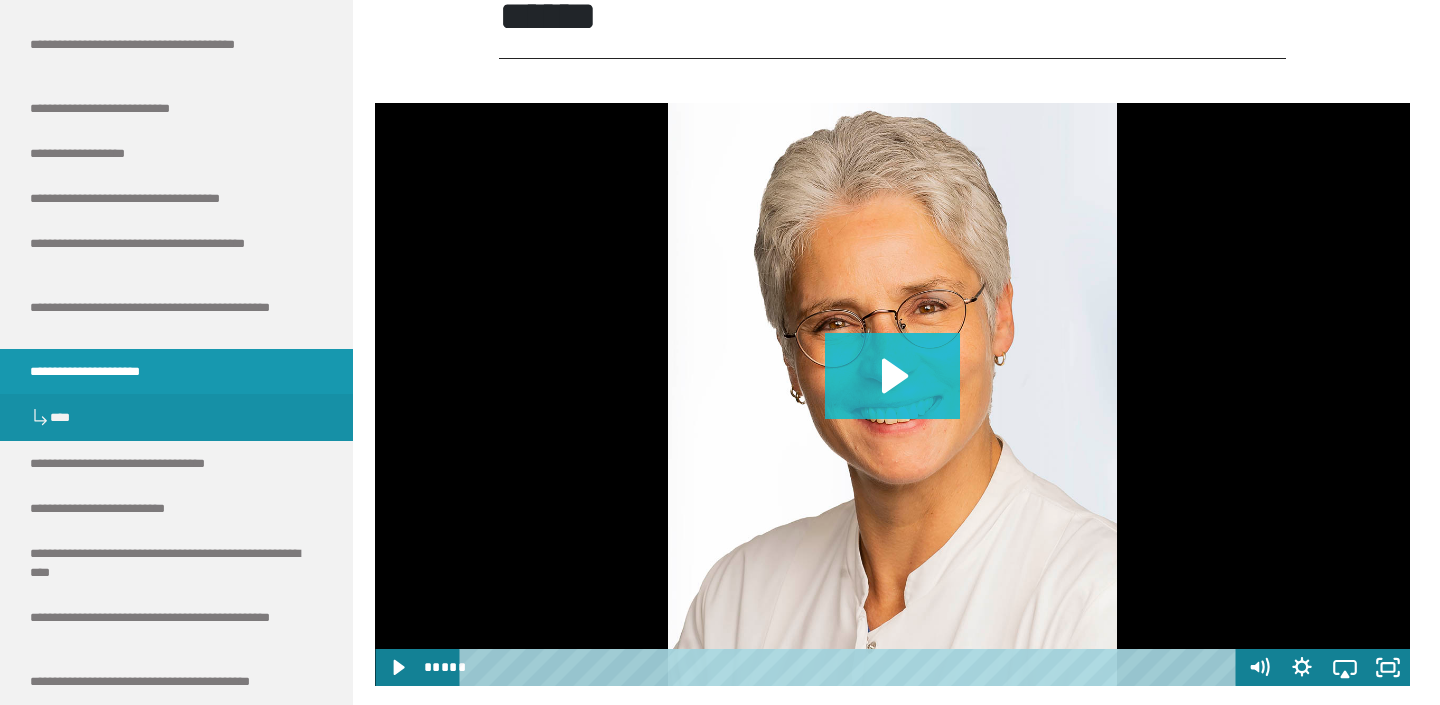 click 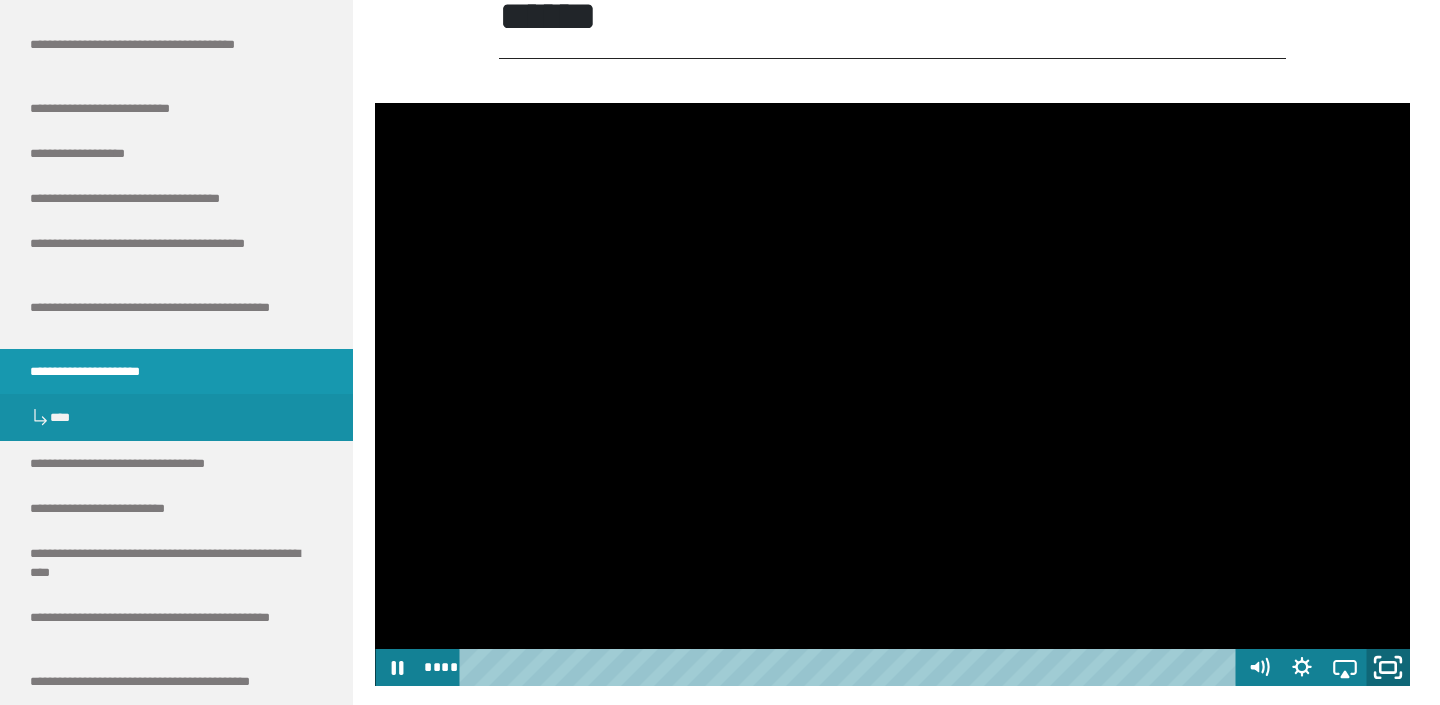 click 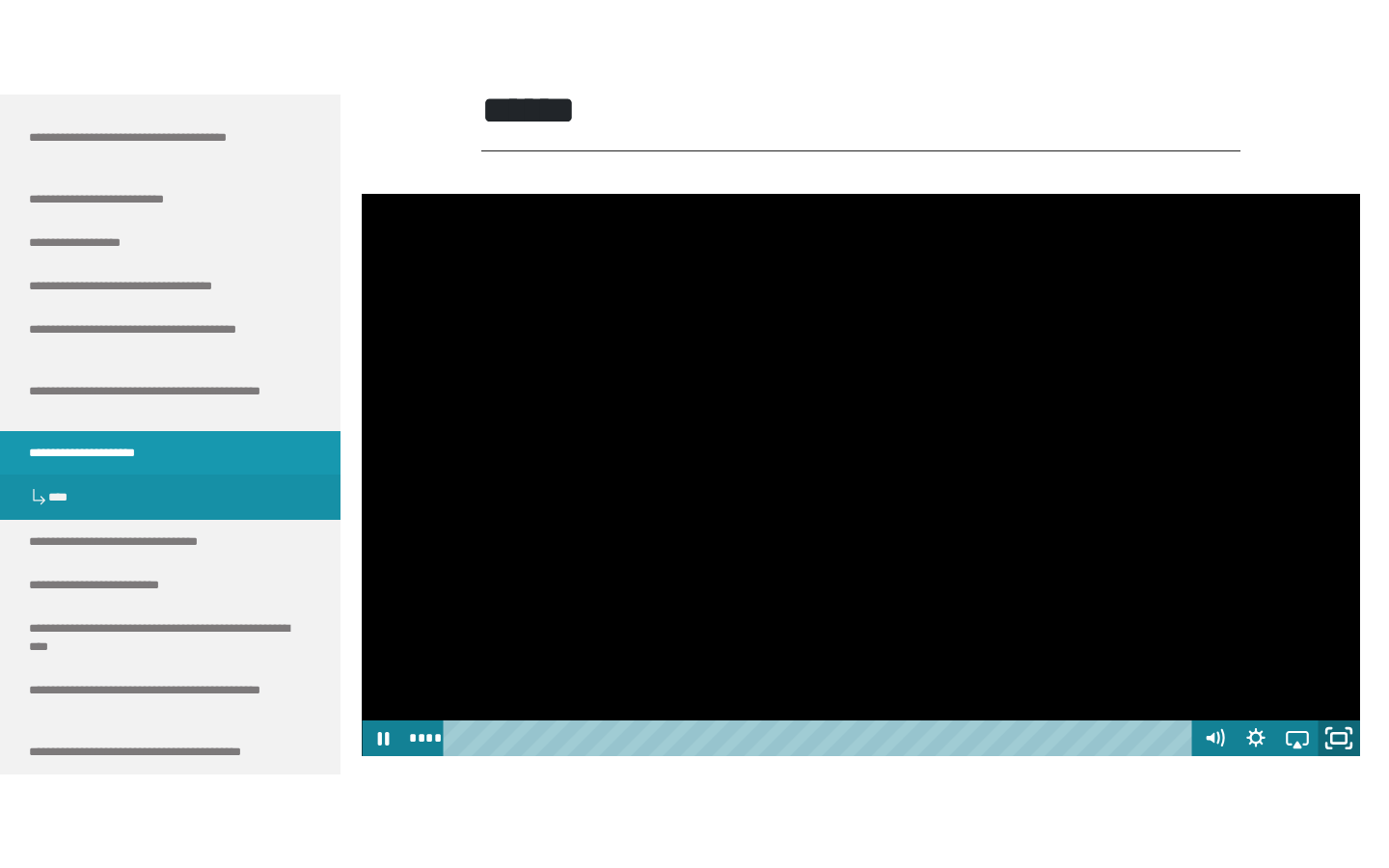 scroll, scrollTop: 0, scrollLeft: 0, axis: both 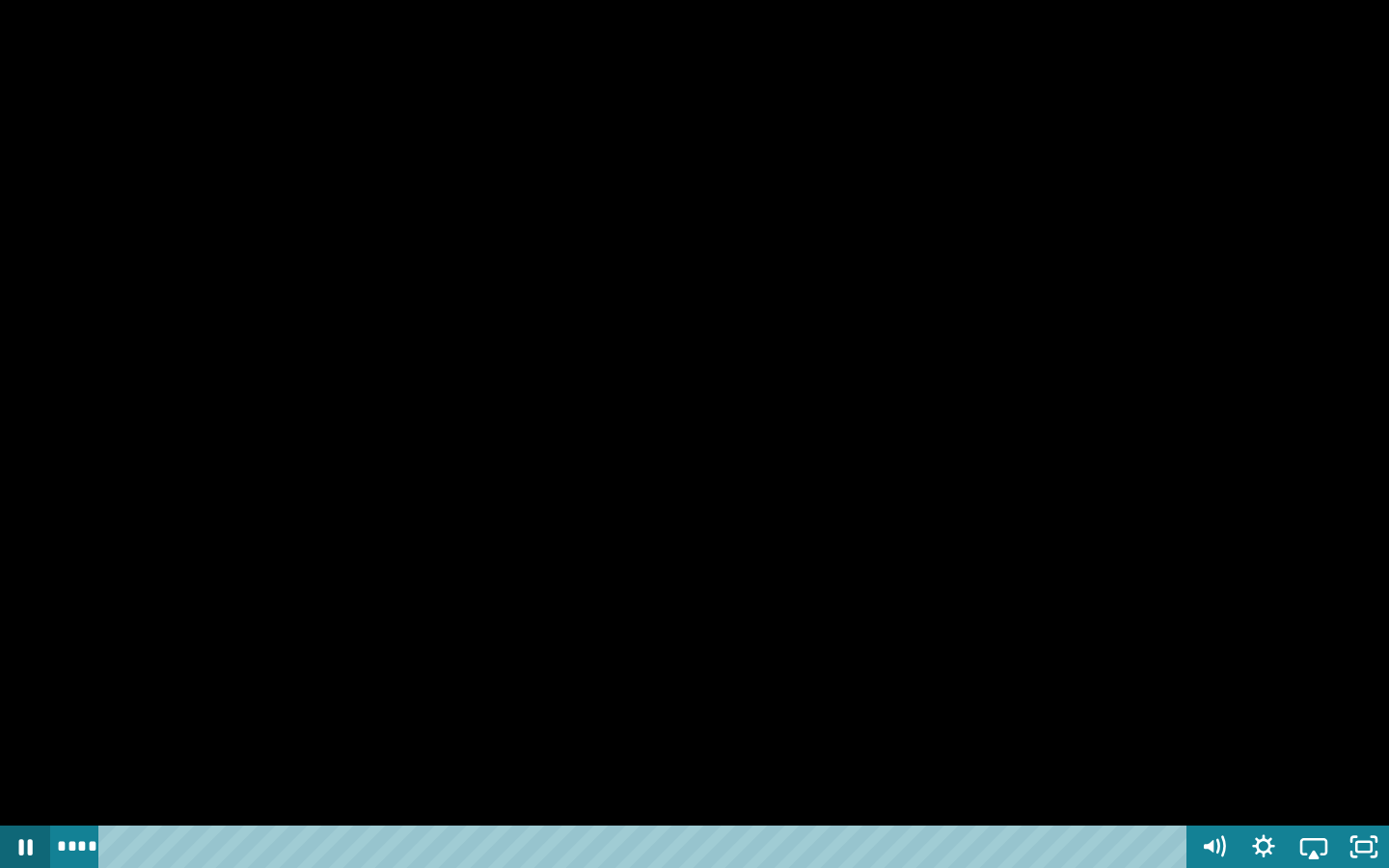 click 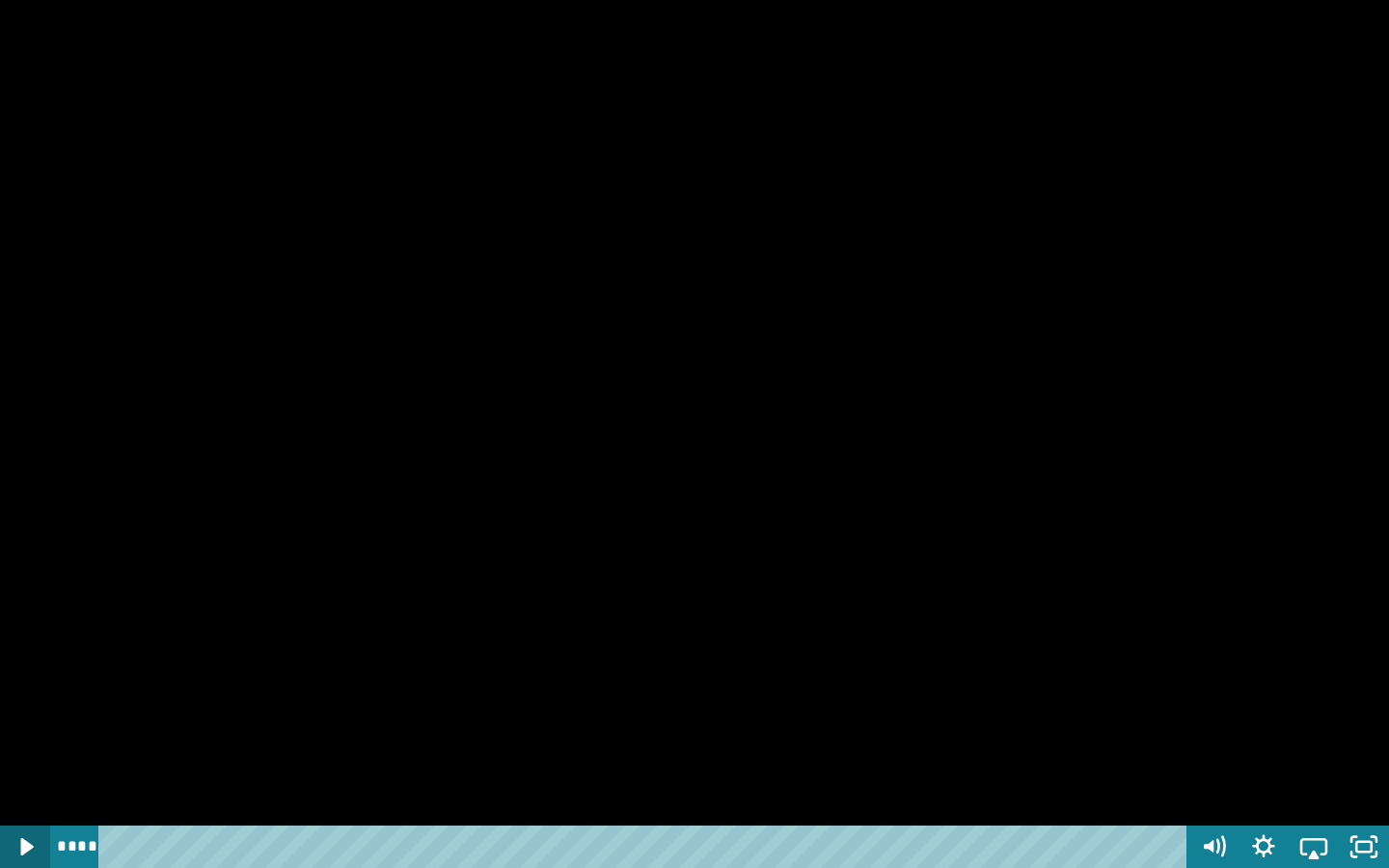 click 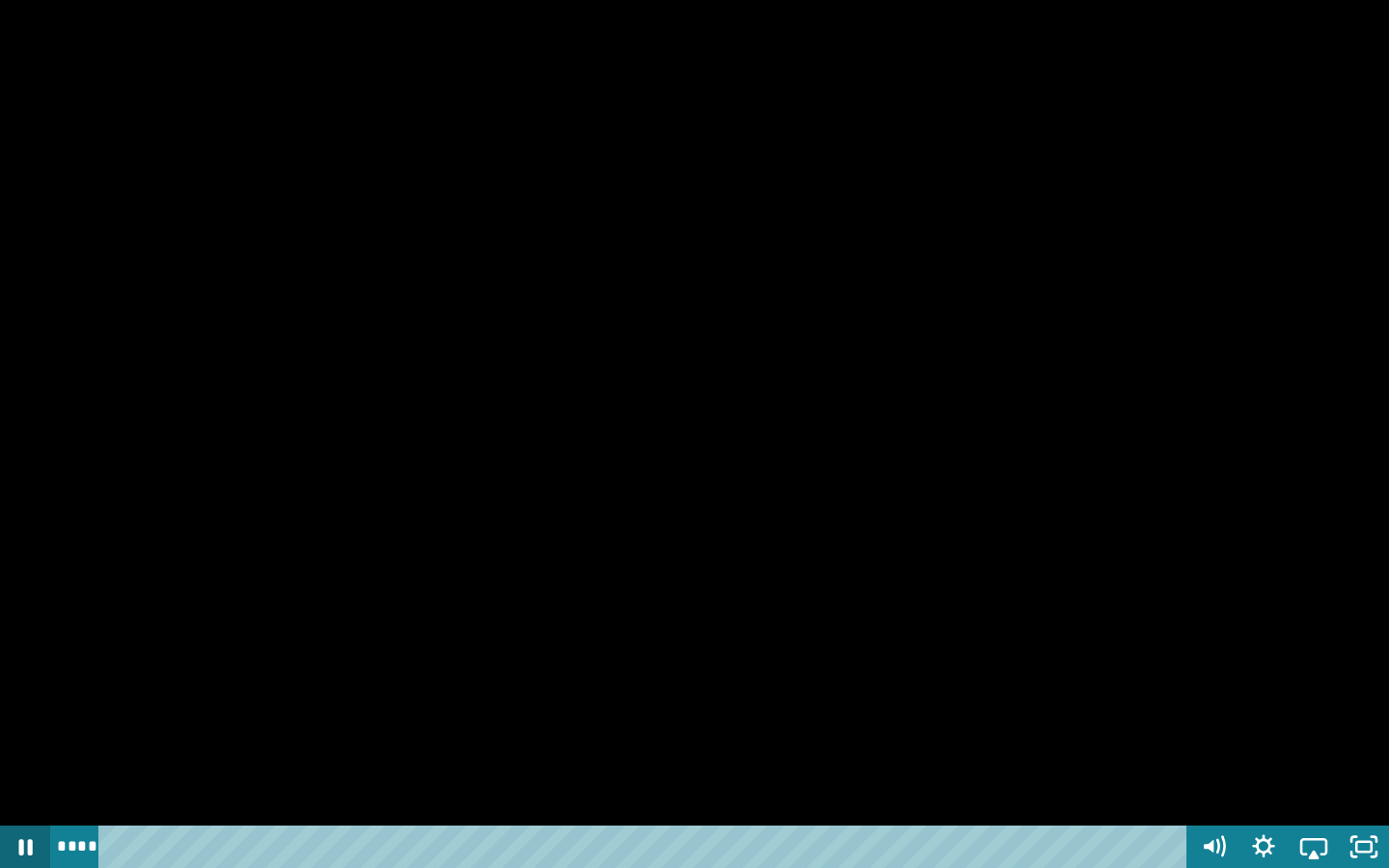 click 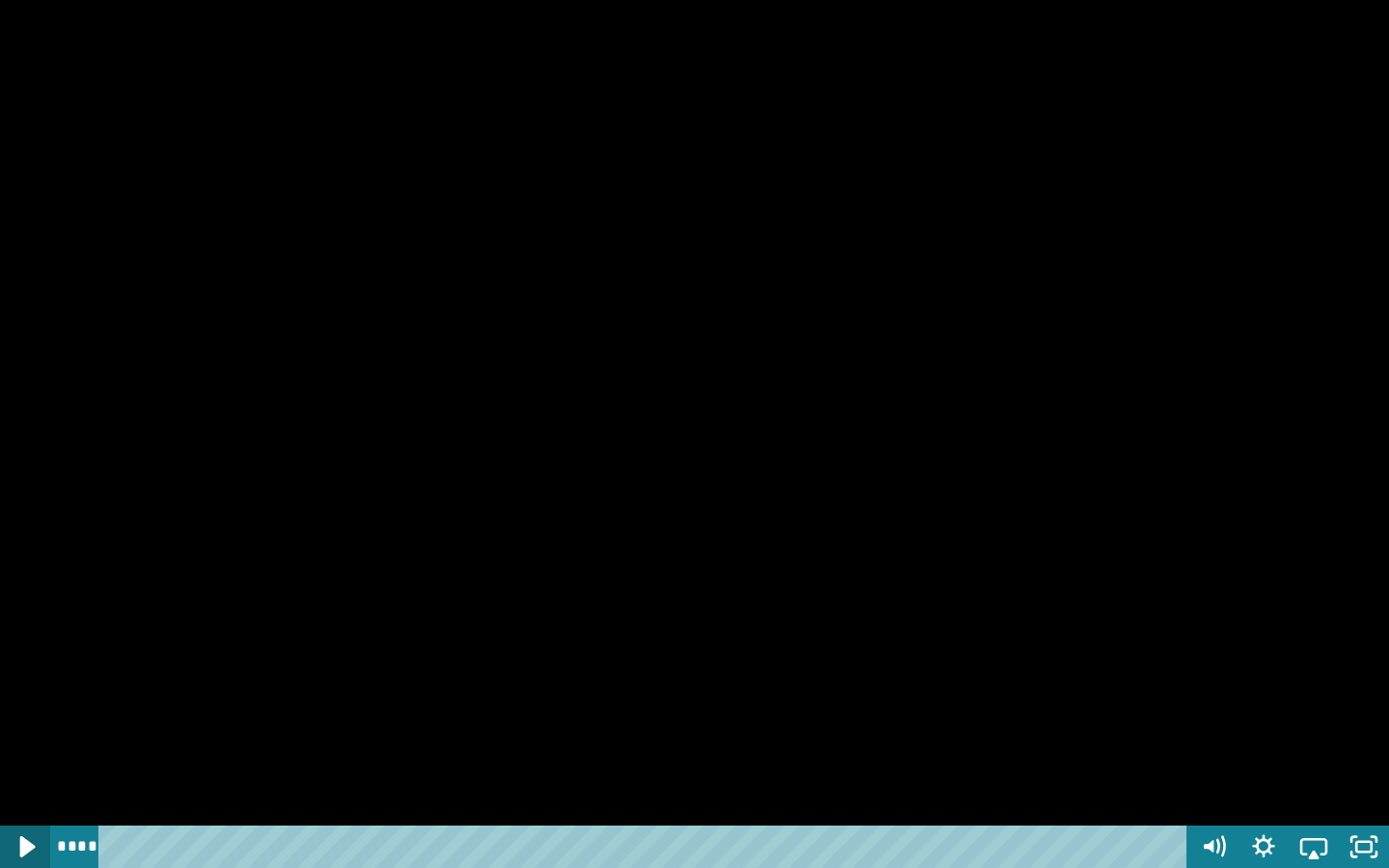 click 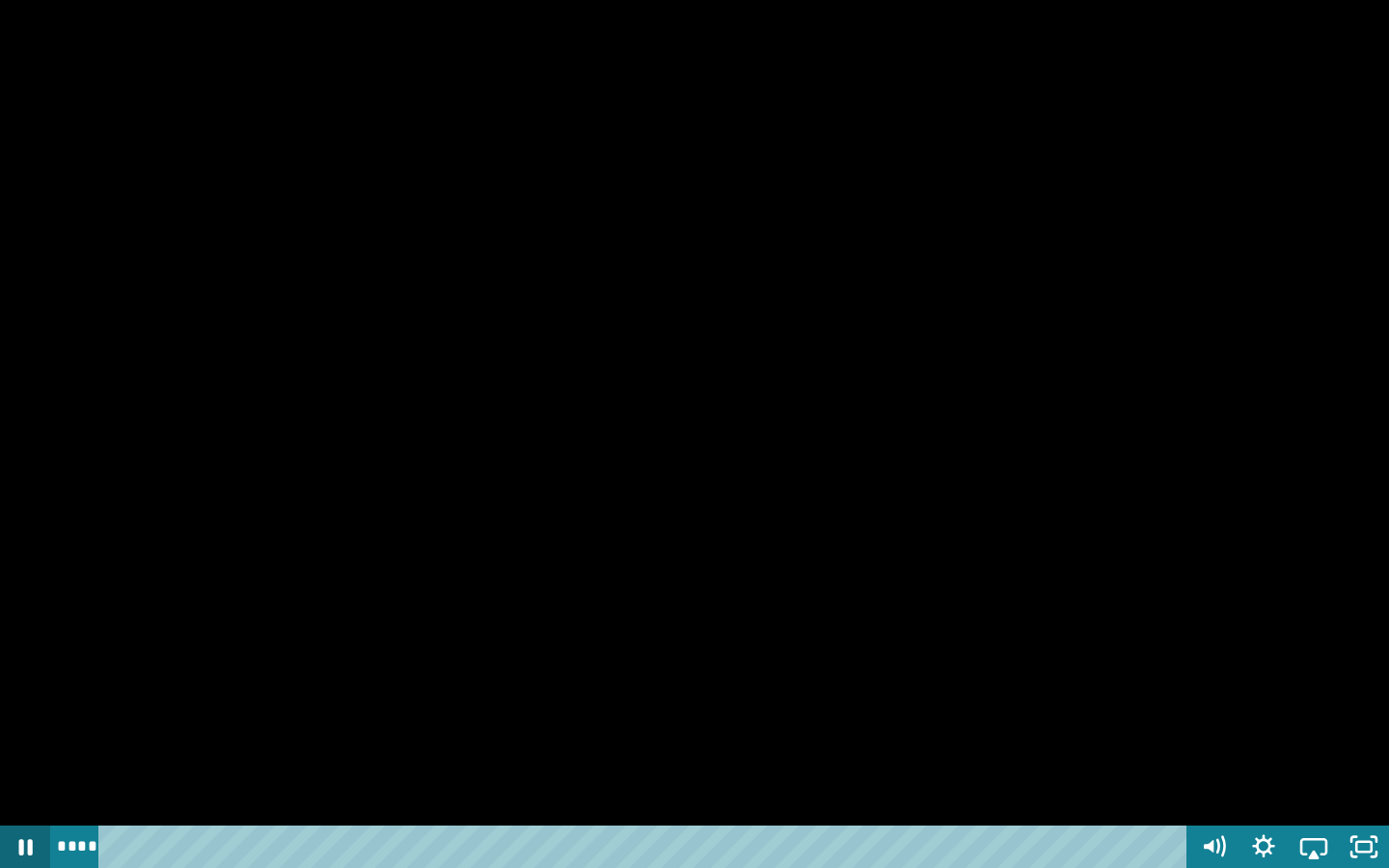 click 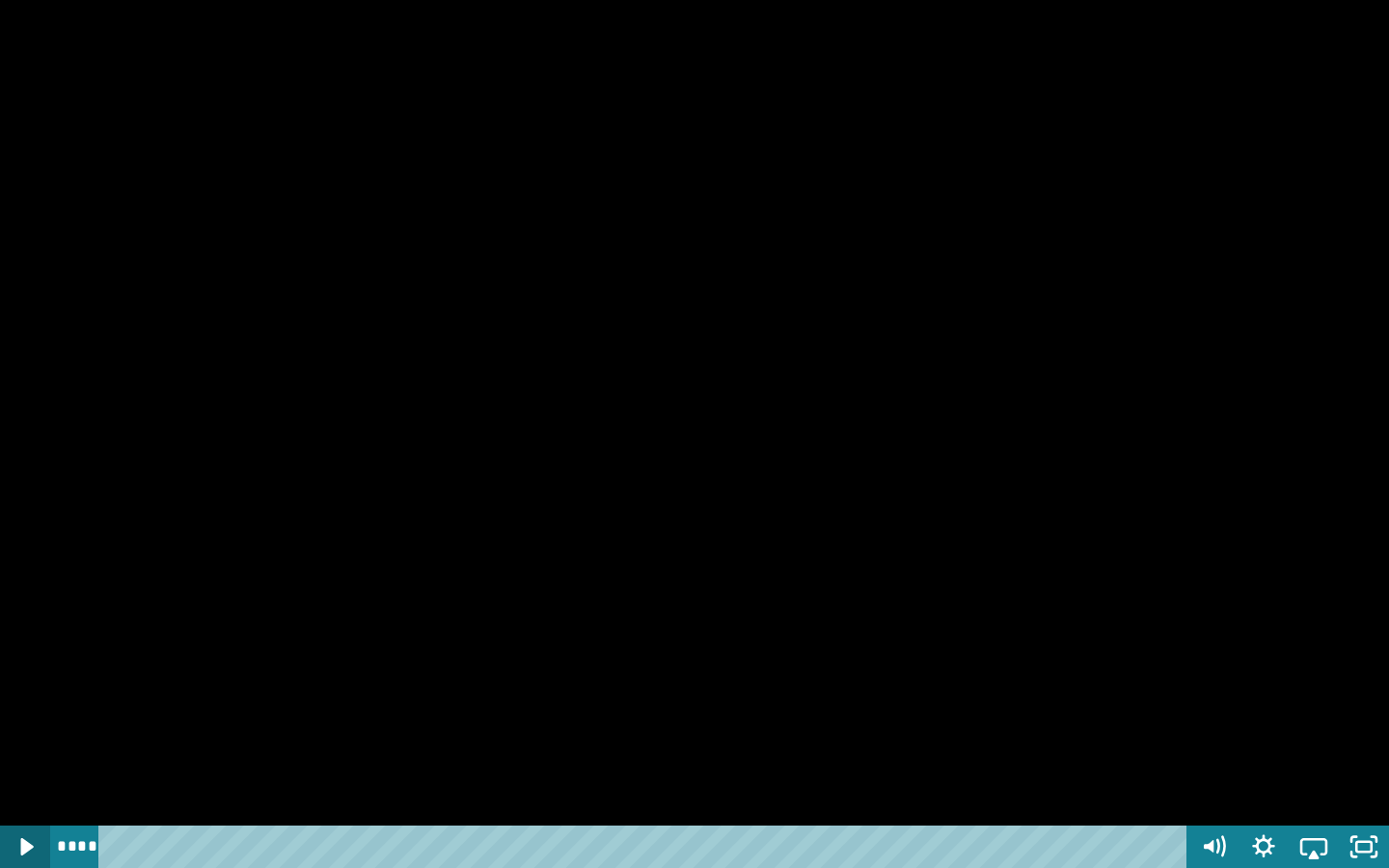 click 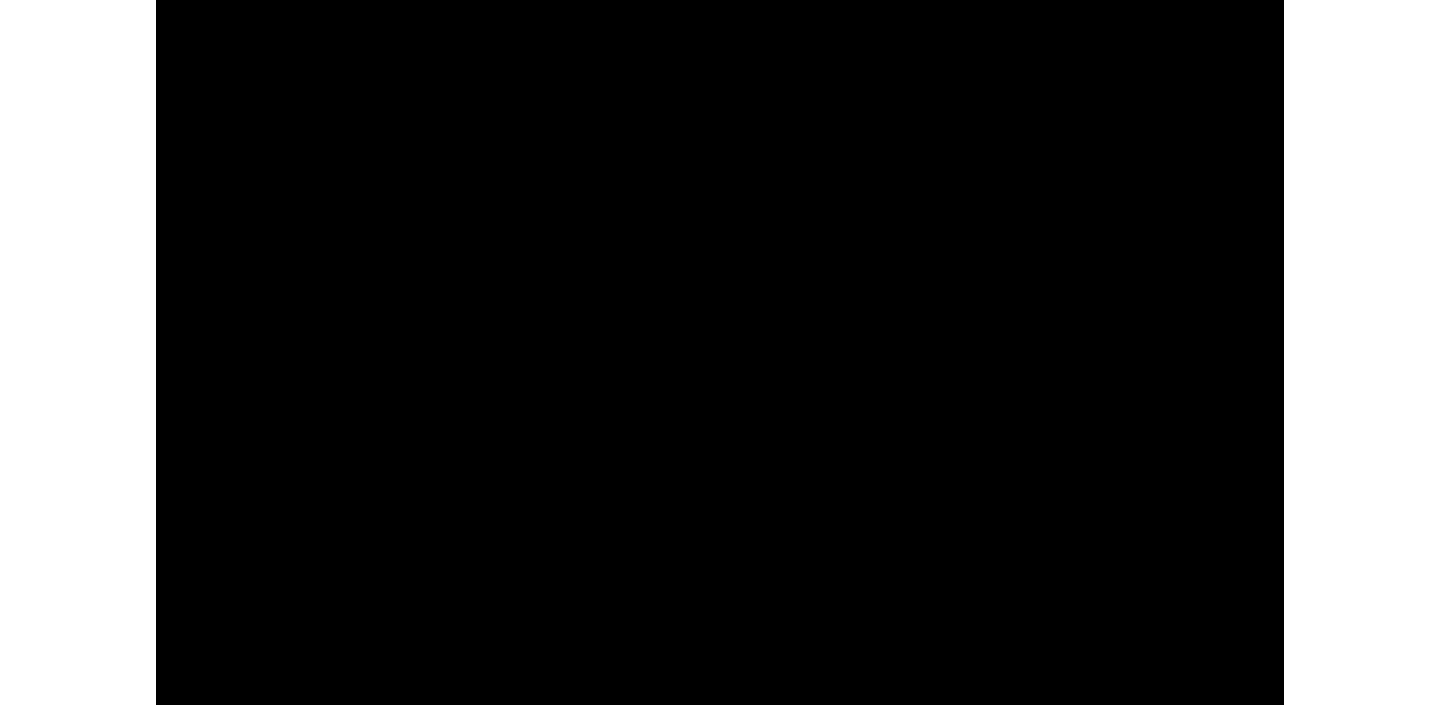 scroll, scrollTop: 717, scrollLeft: 0, axis: vertical 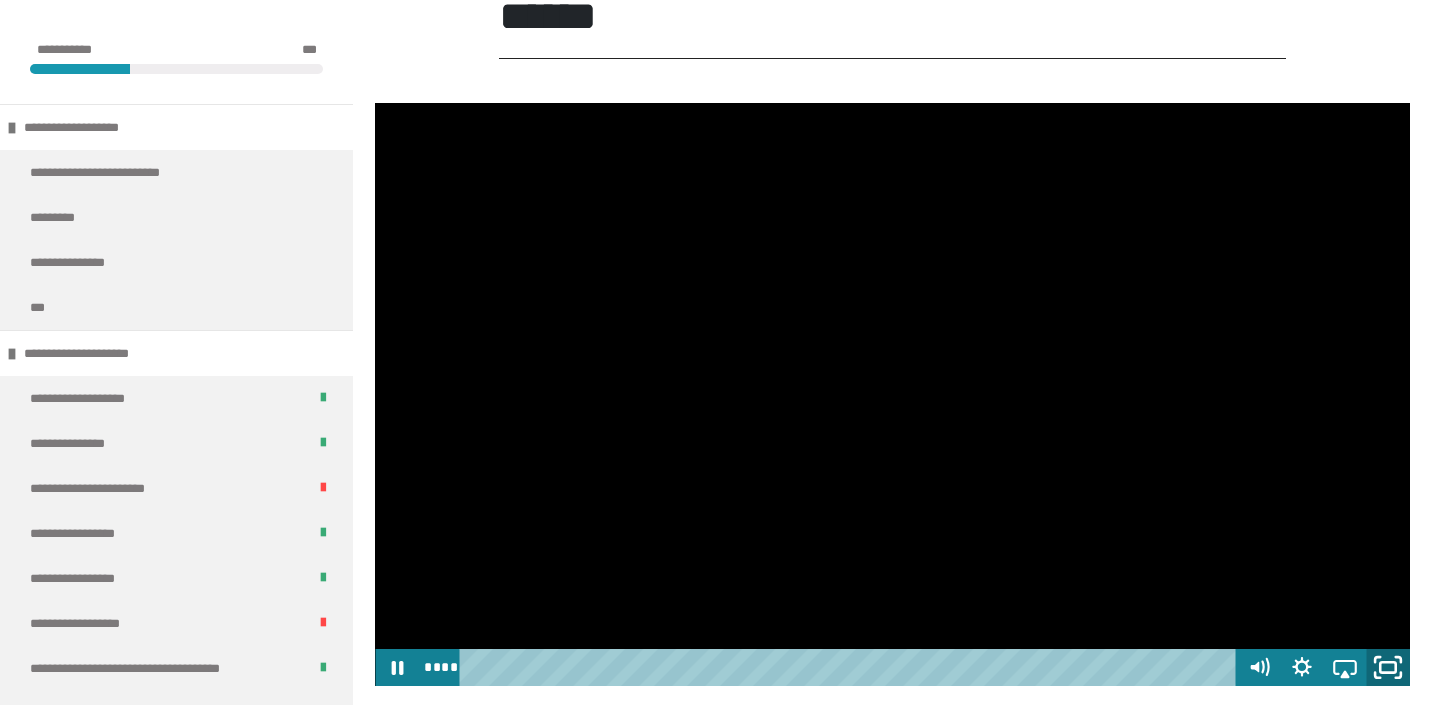 click 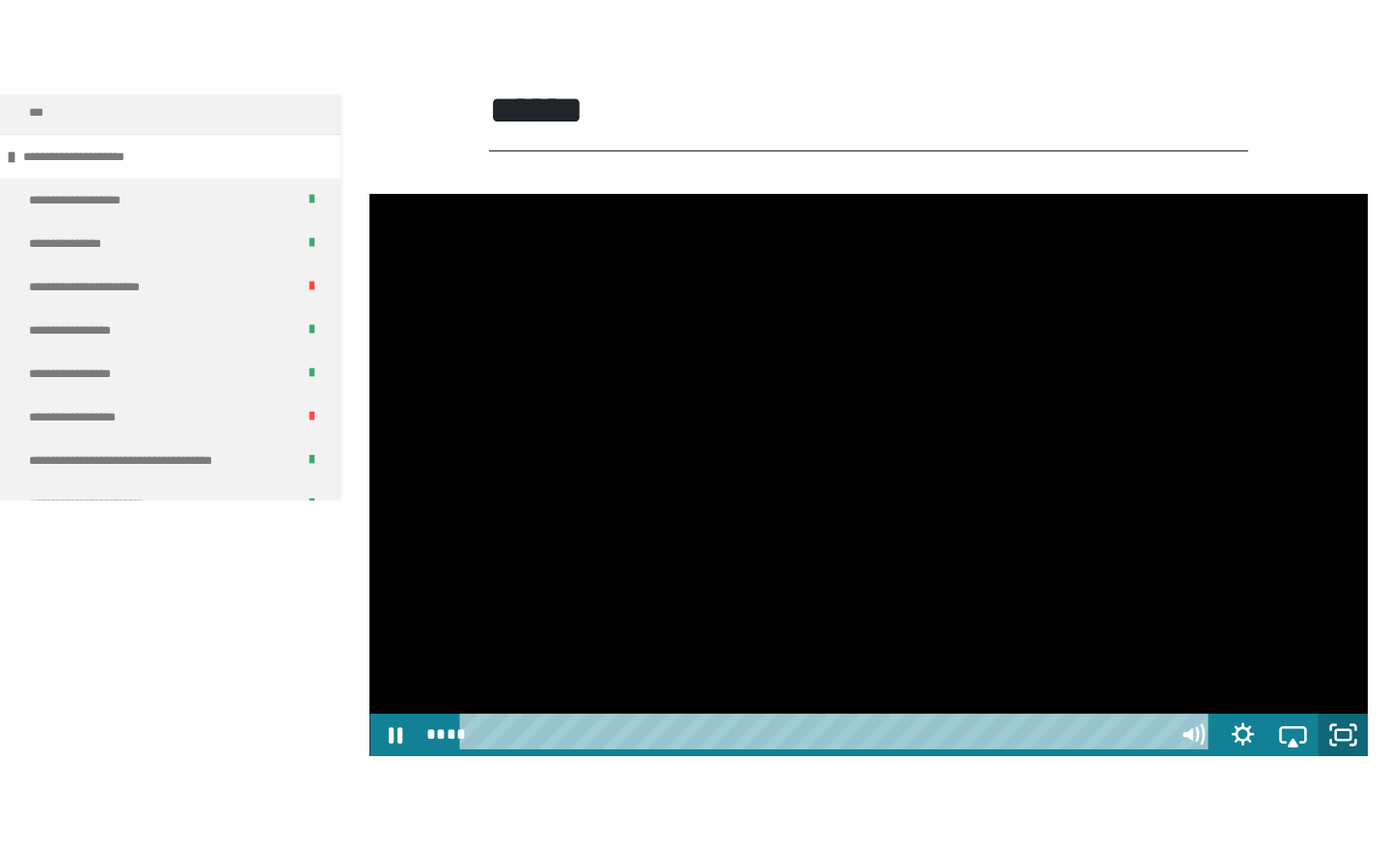 scroll, scrollTop: 0, scrollLeft: 0, axis: both 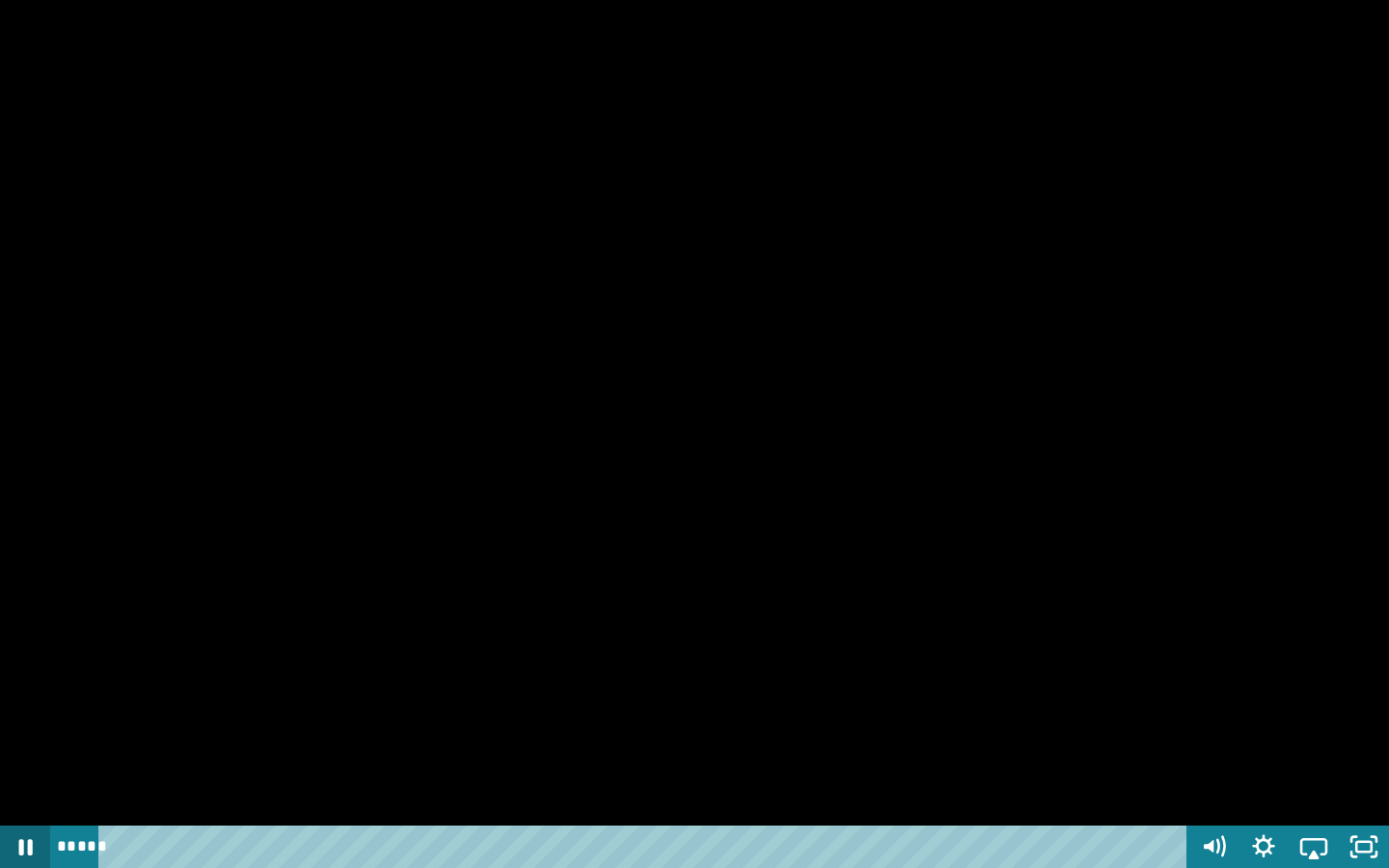 click 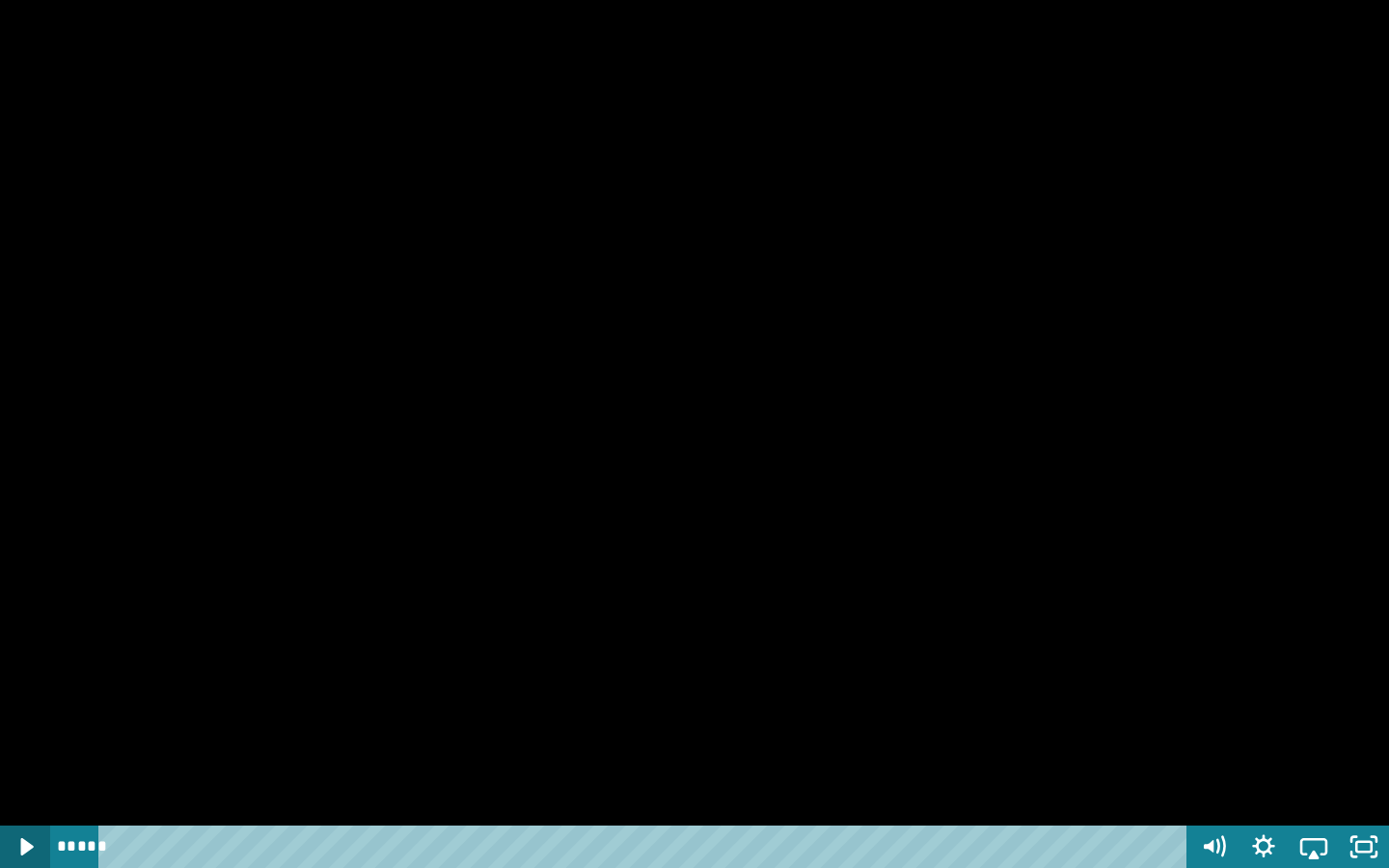 click 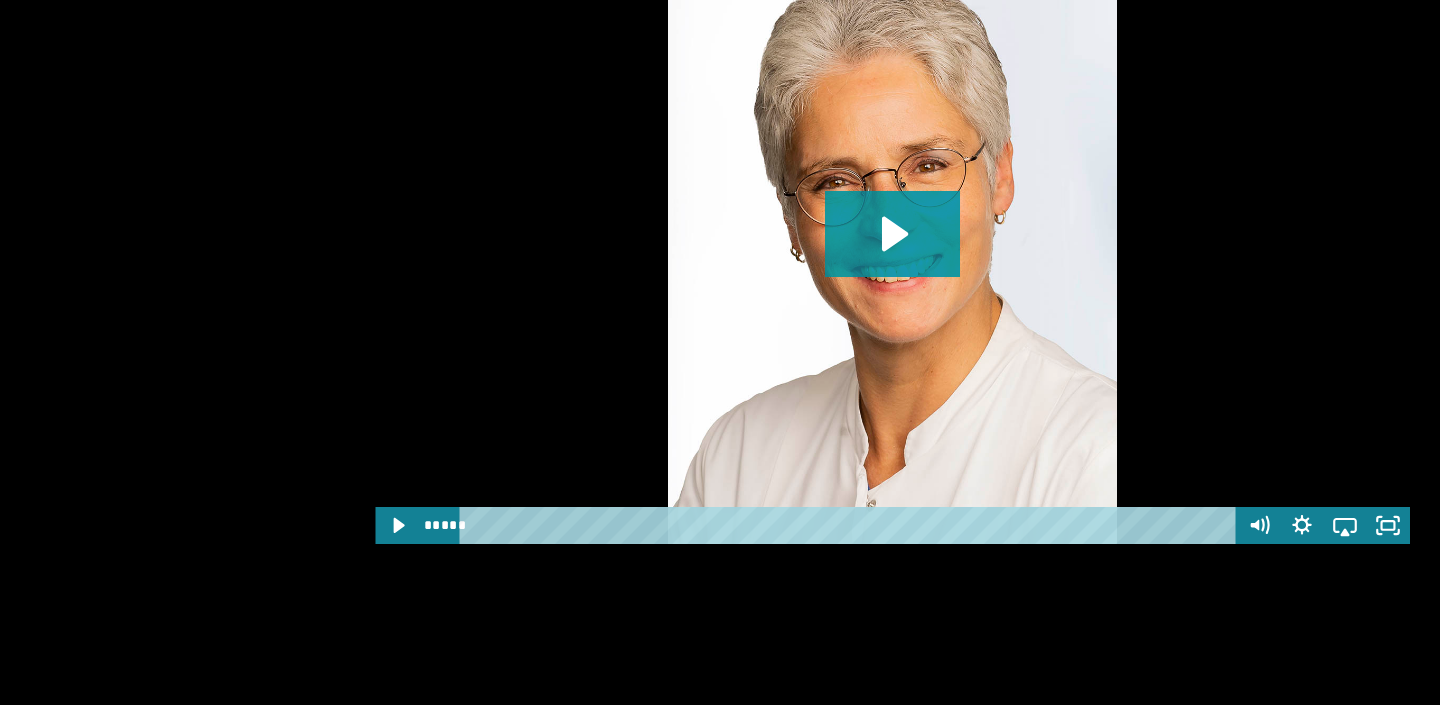 scroll, scrollTop: 2546, scrollLeft: 0, axis: vertical 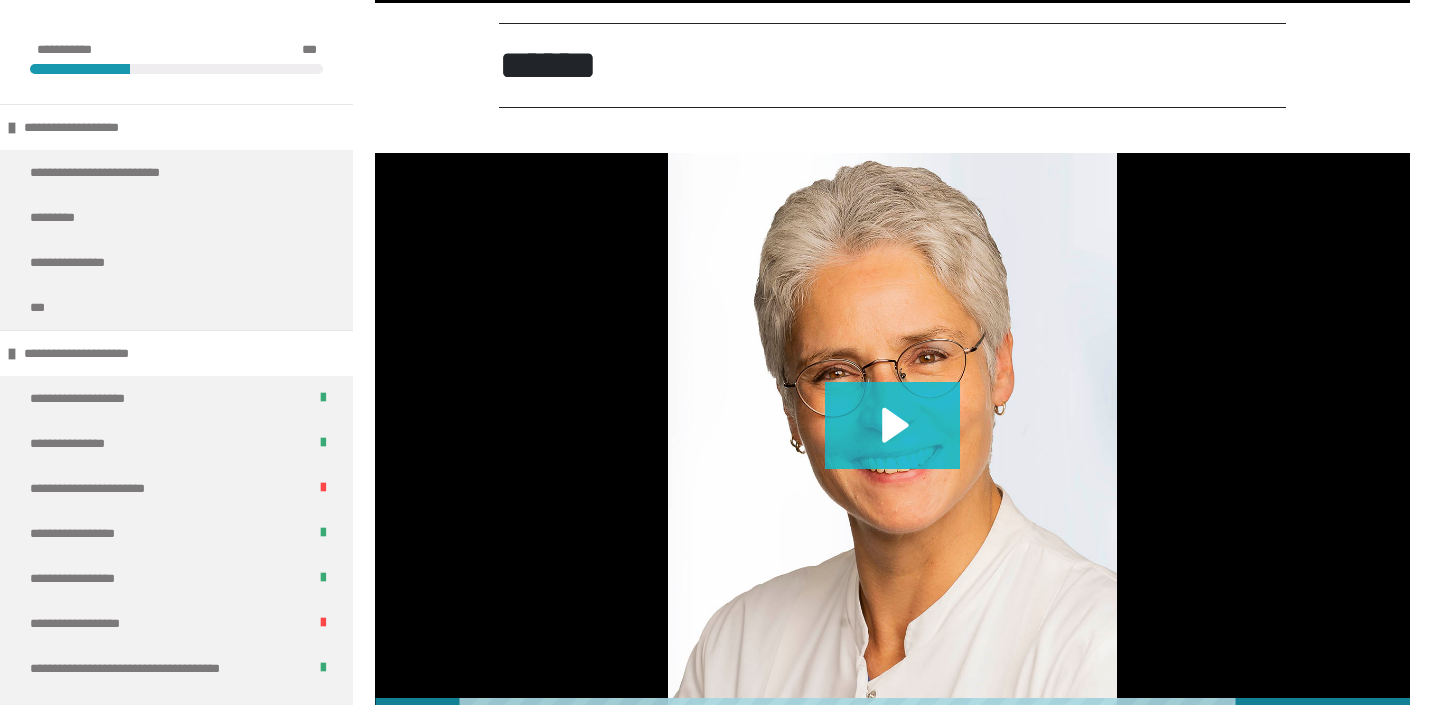 click 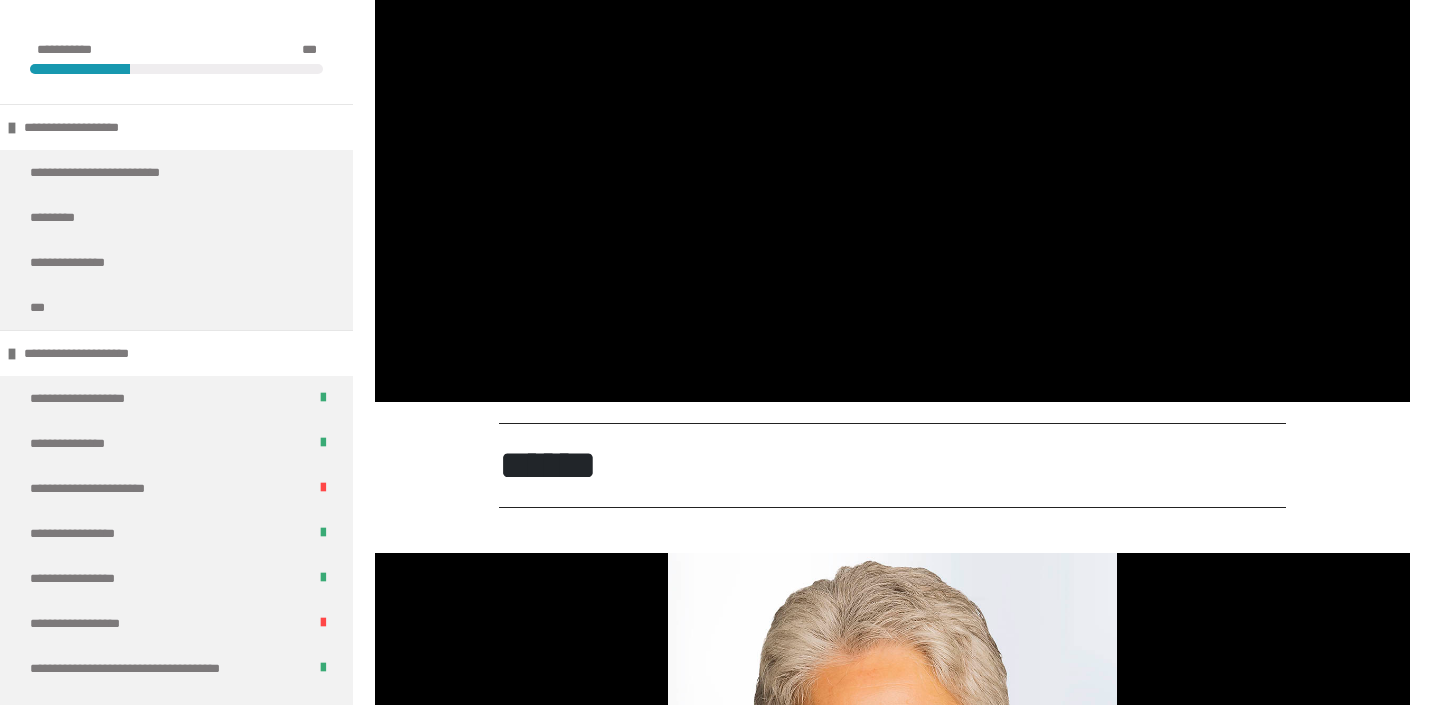 scroll, scrollTop: 1509, scrollLeft: 0, axis: vertical 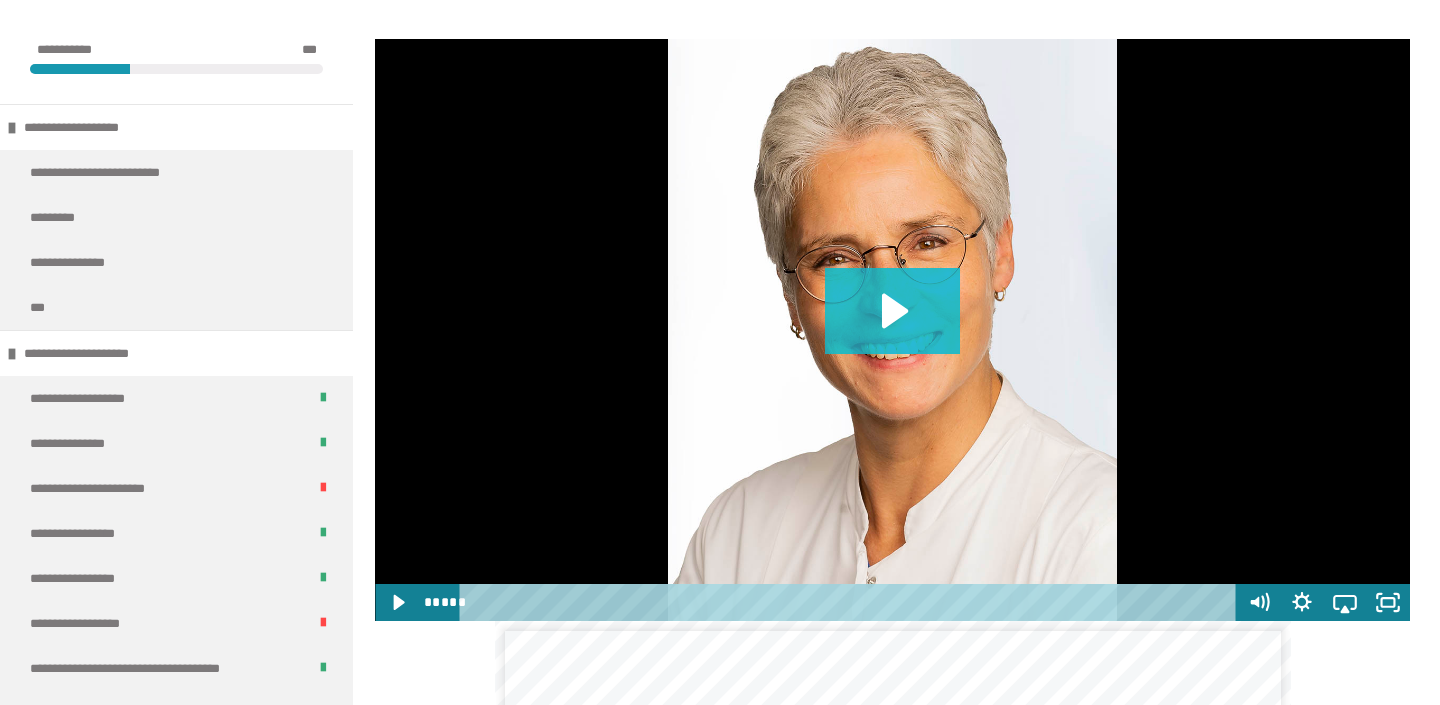click 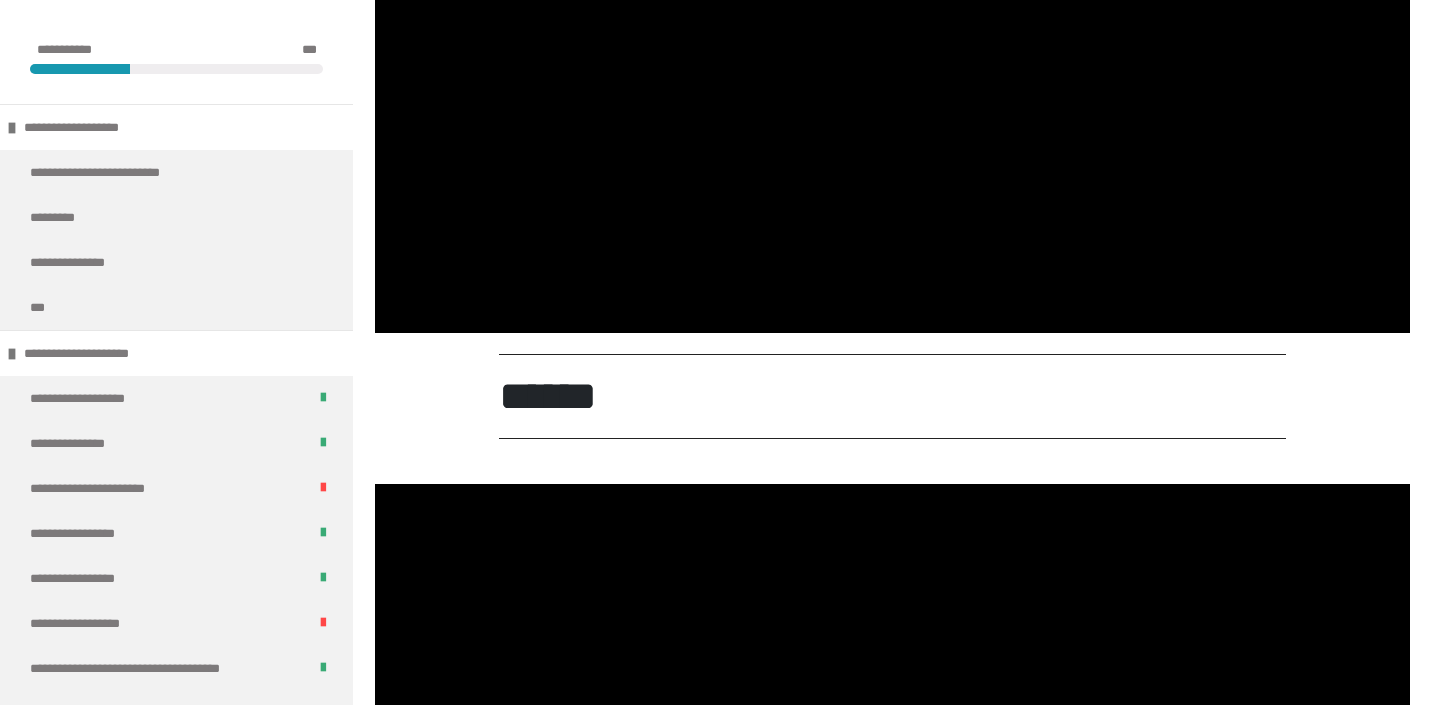 scroll, scrollTop: 1800, scrollLeft: 0, axis: vertical 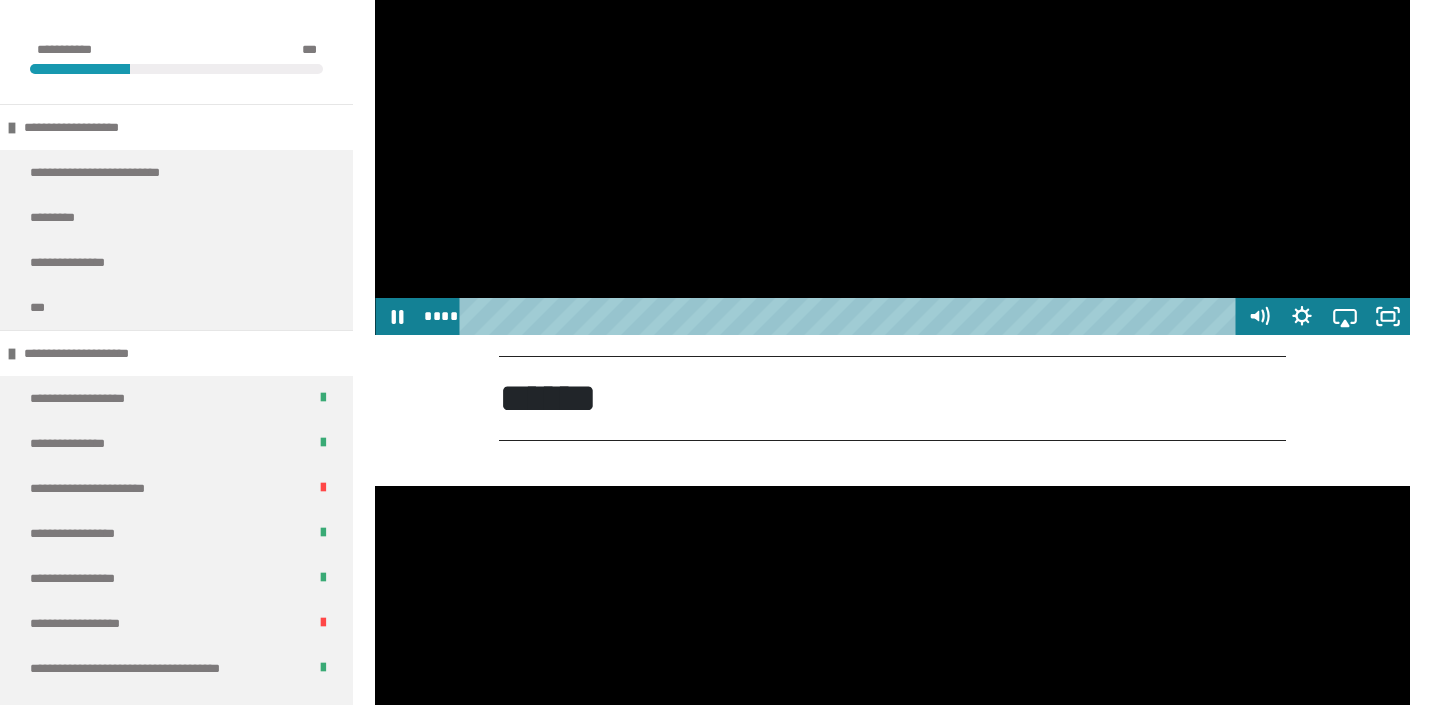 click at bounding box center [892, 44] 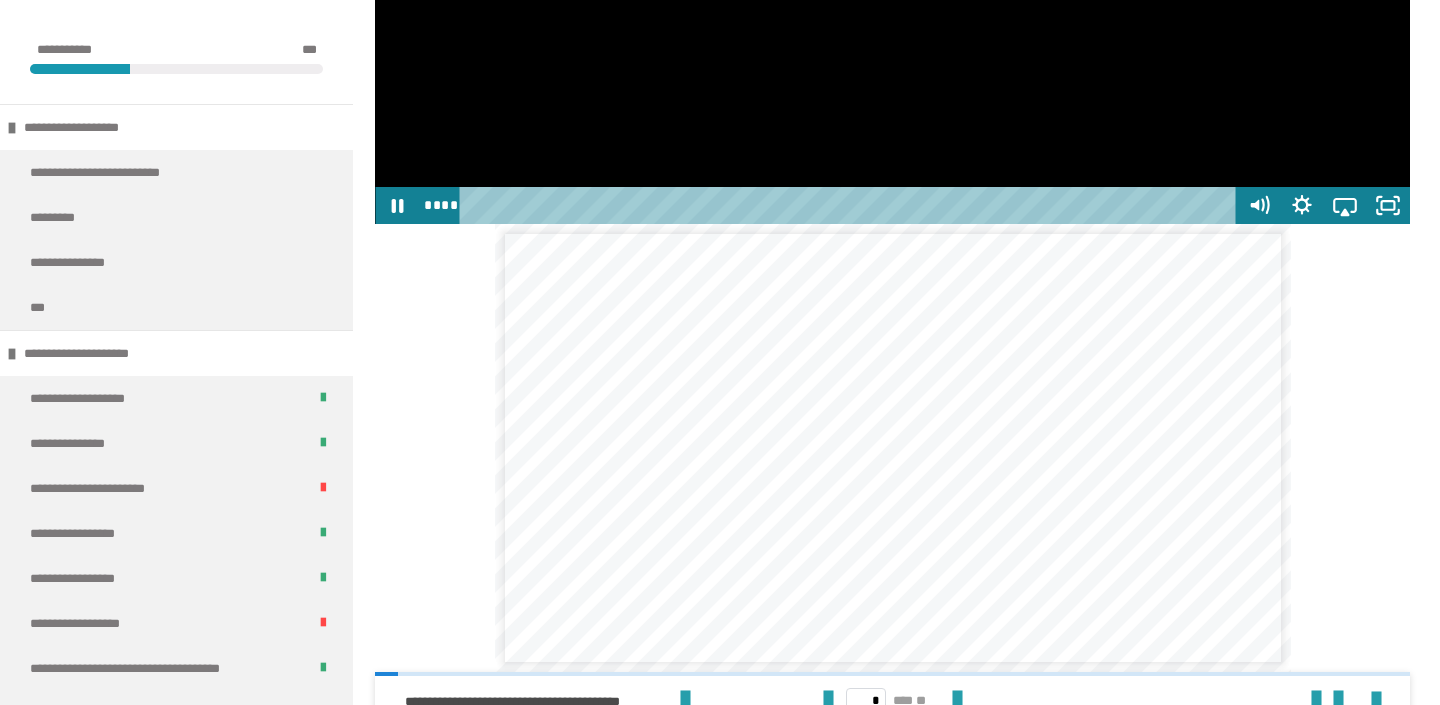 scroll, scrollTop: 2651, scrollLeft: 0, axis: vertical 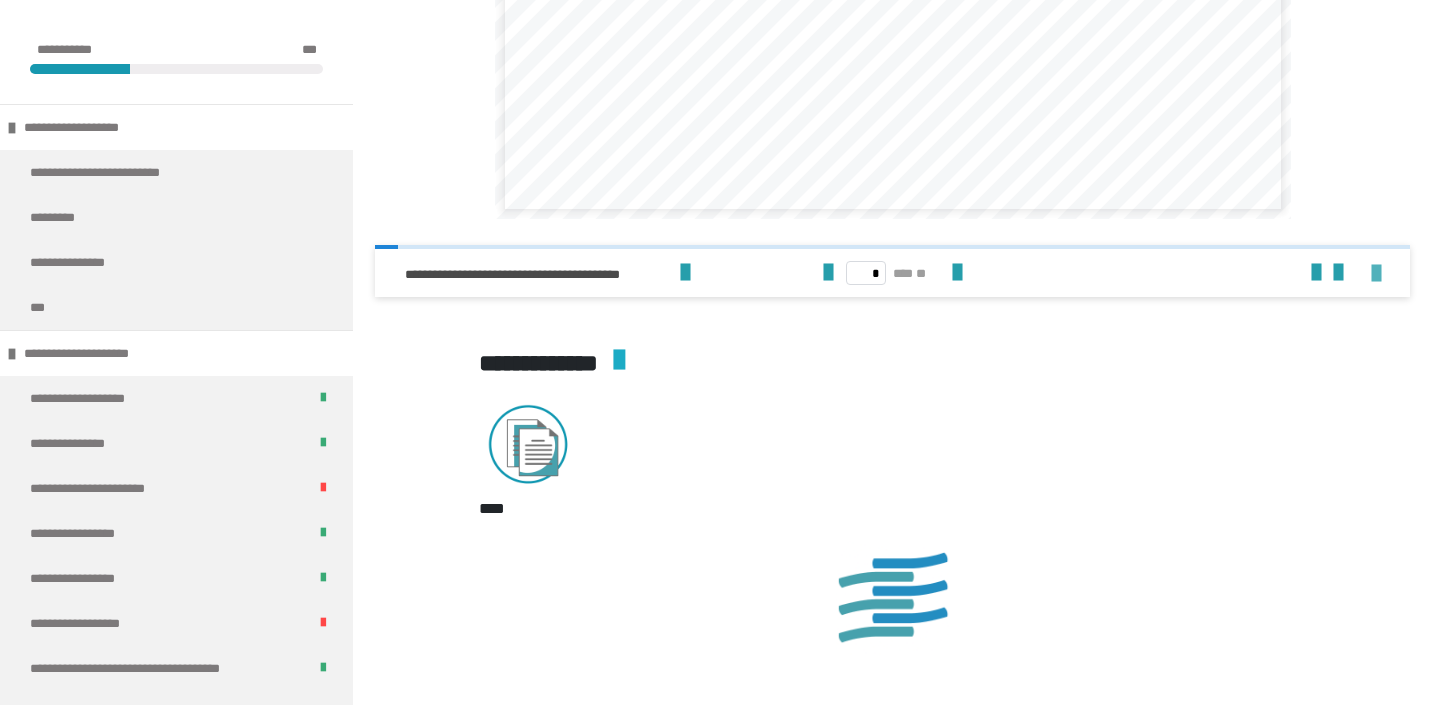 click on "**********" at bounding box center [892, 273] 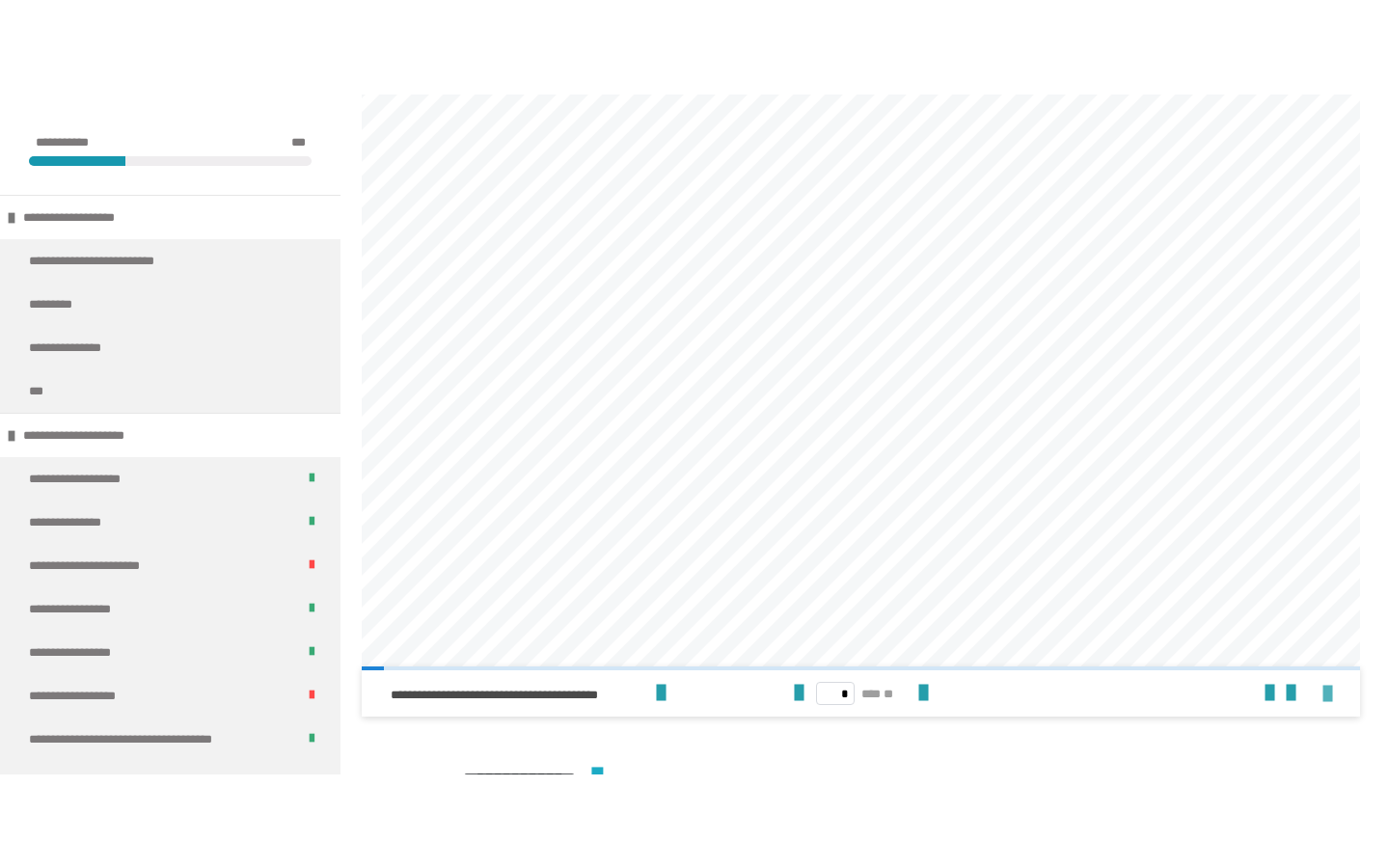 scroll, scrollTop: 0, scrollLeft: 0, axis: both 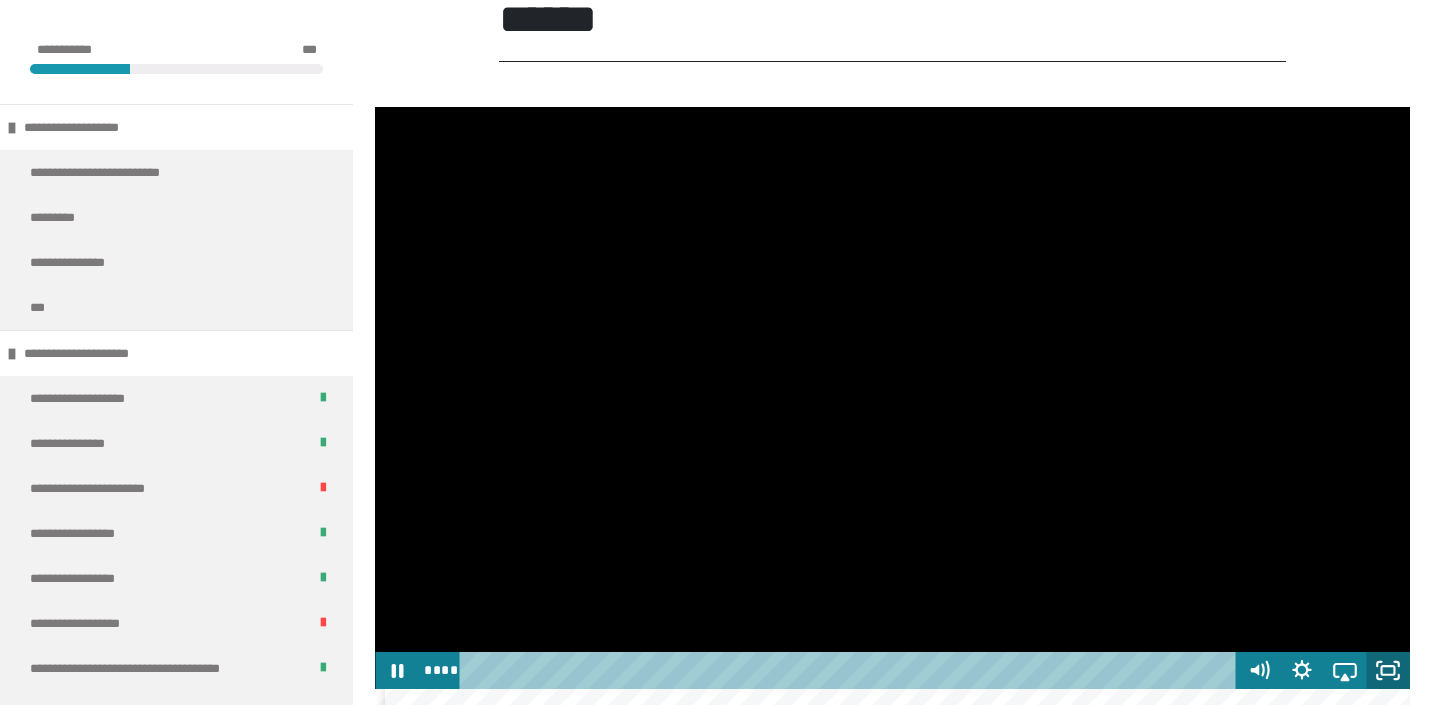 click 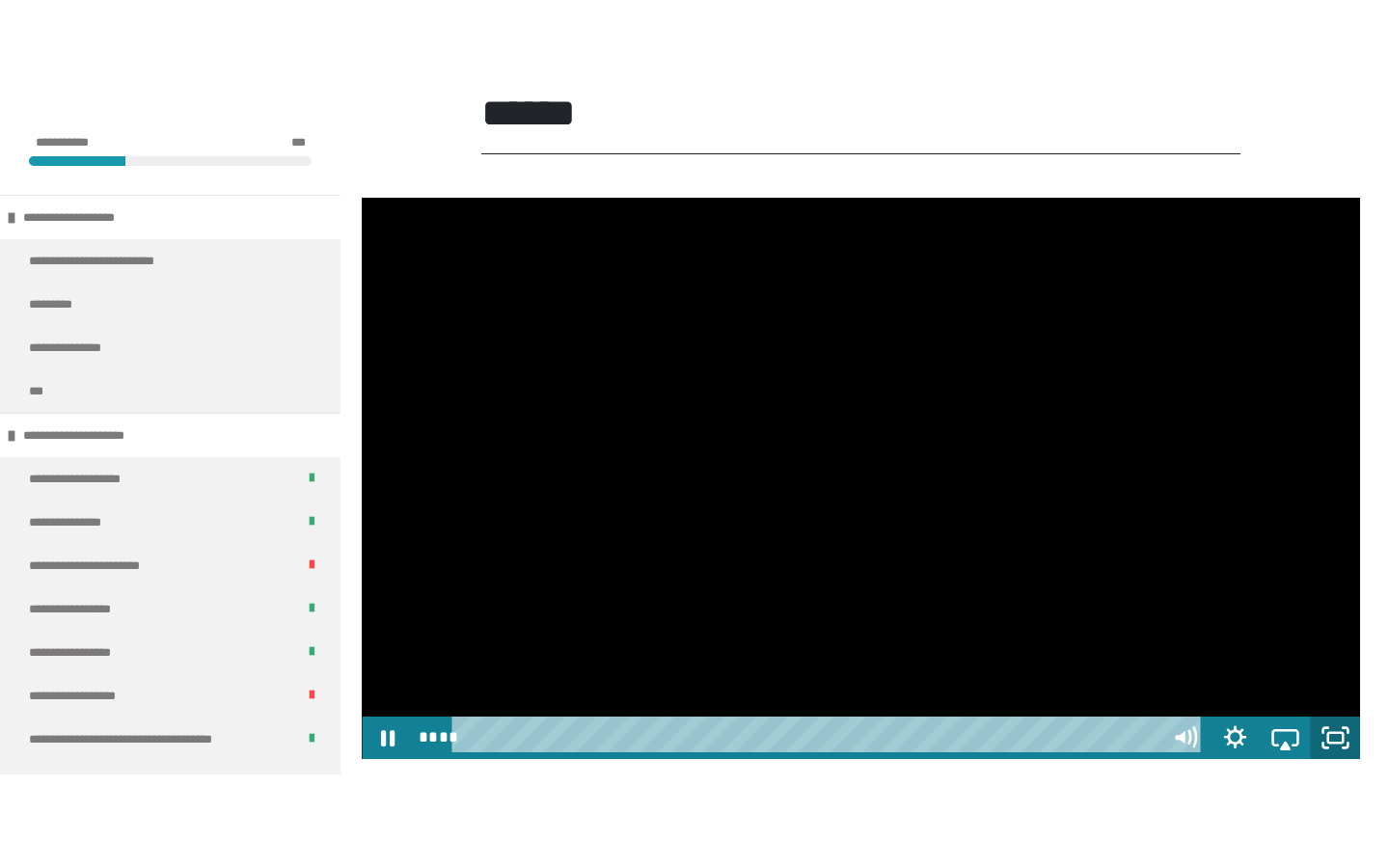 scroll, scrollTop: 0, scrollLeft: 0, axis: both 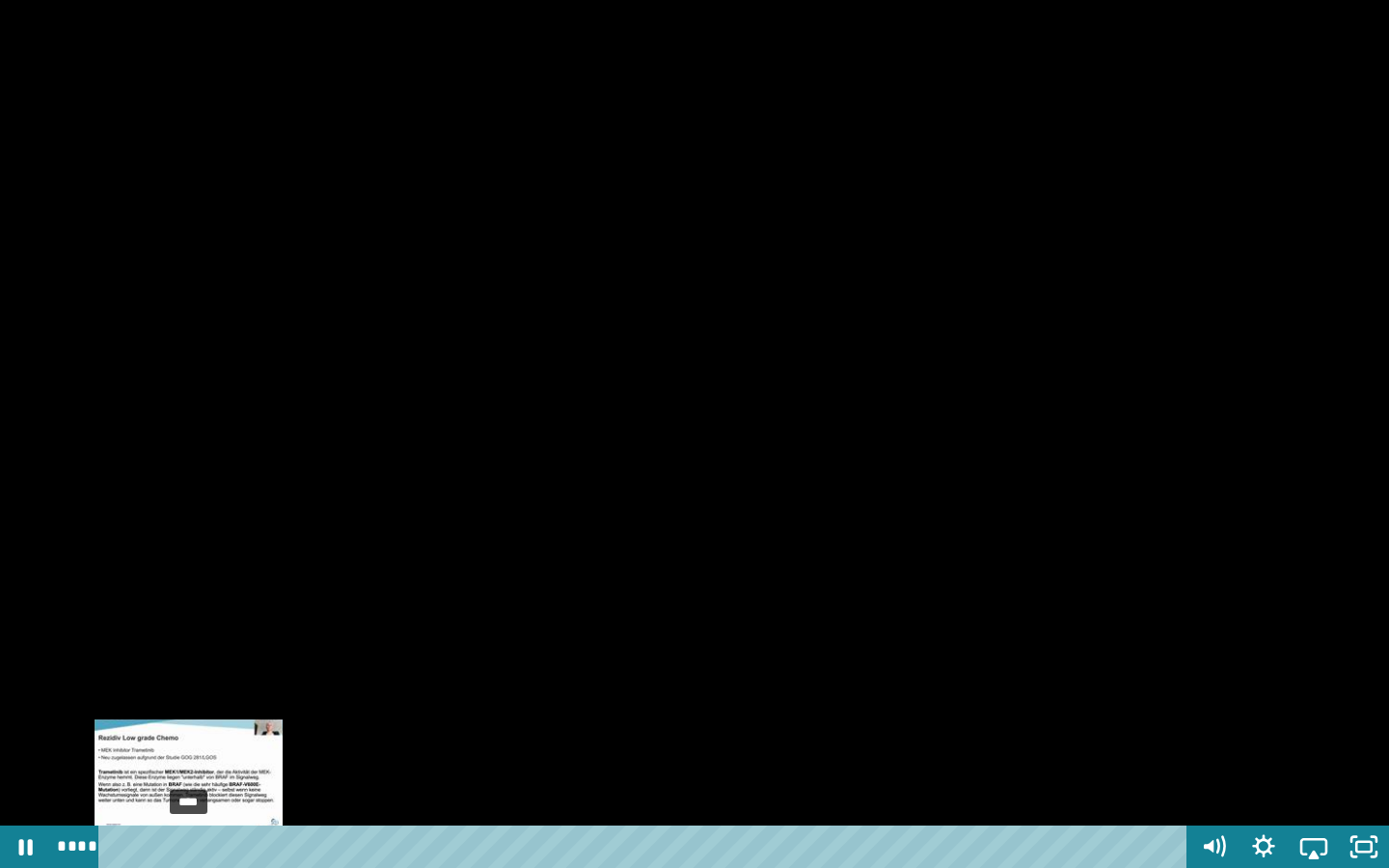 click on "****" at bounding box center (646, 847) 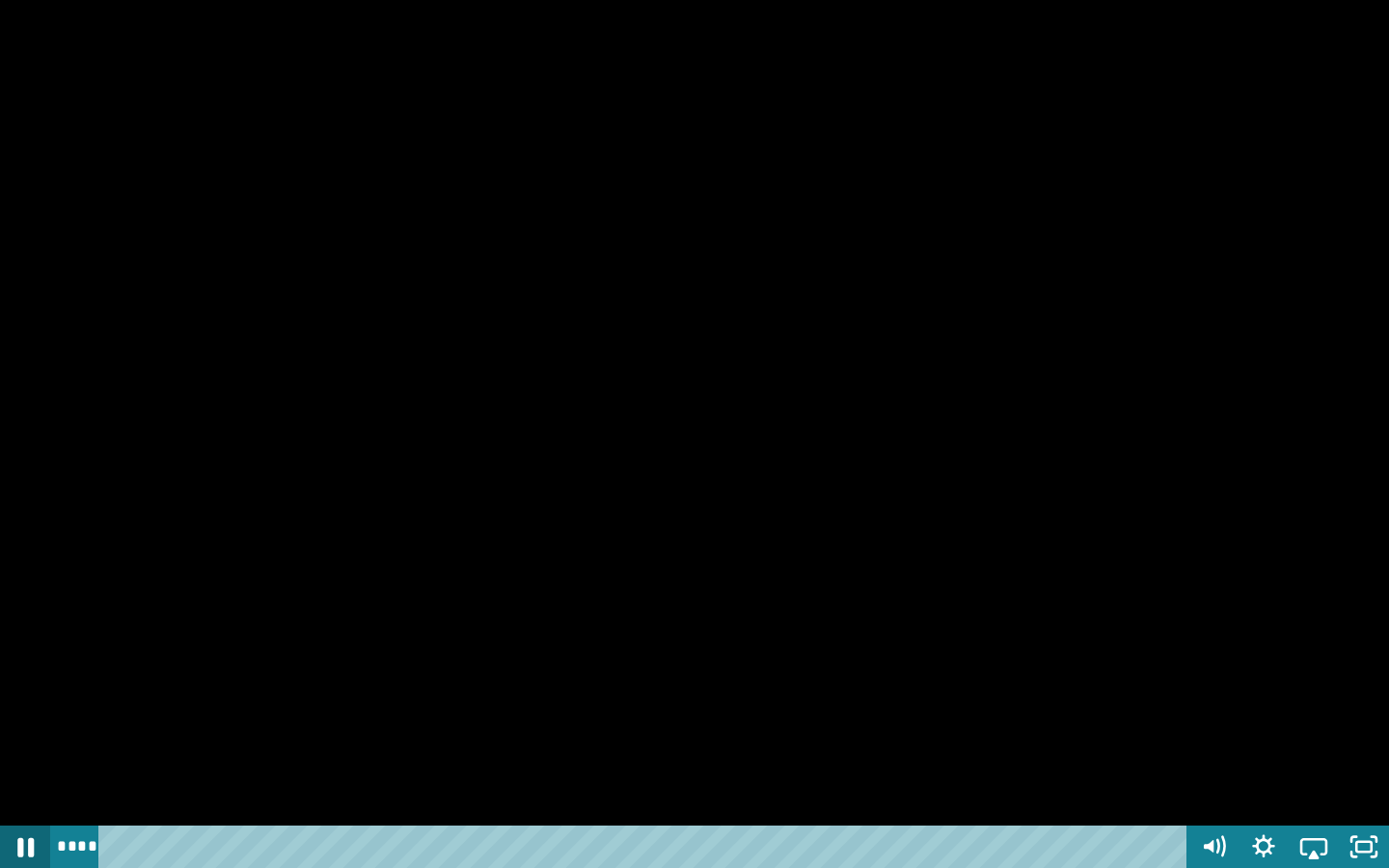 click 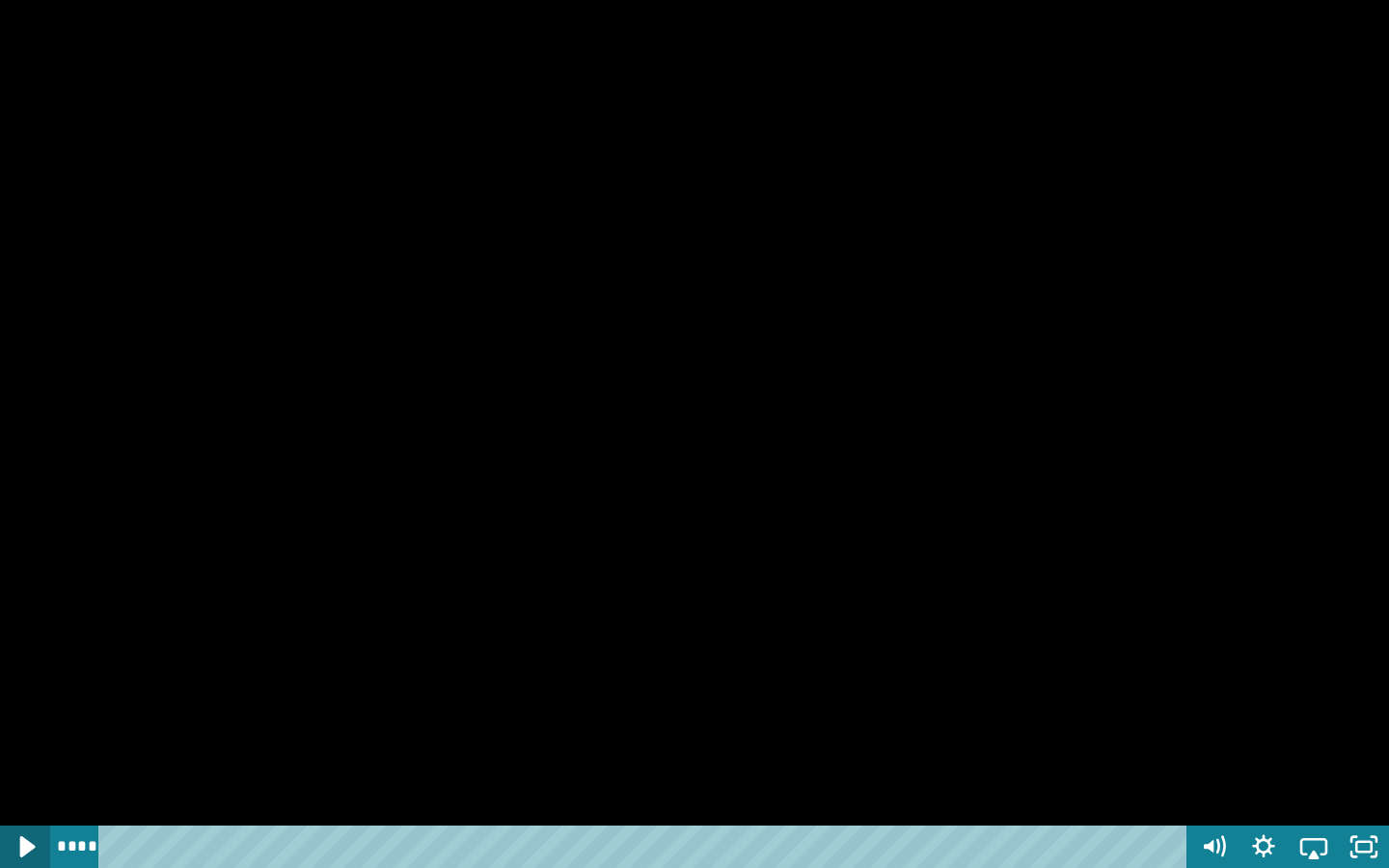 click 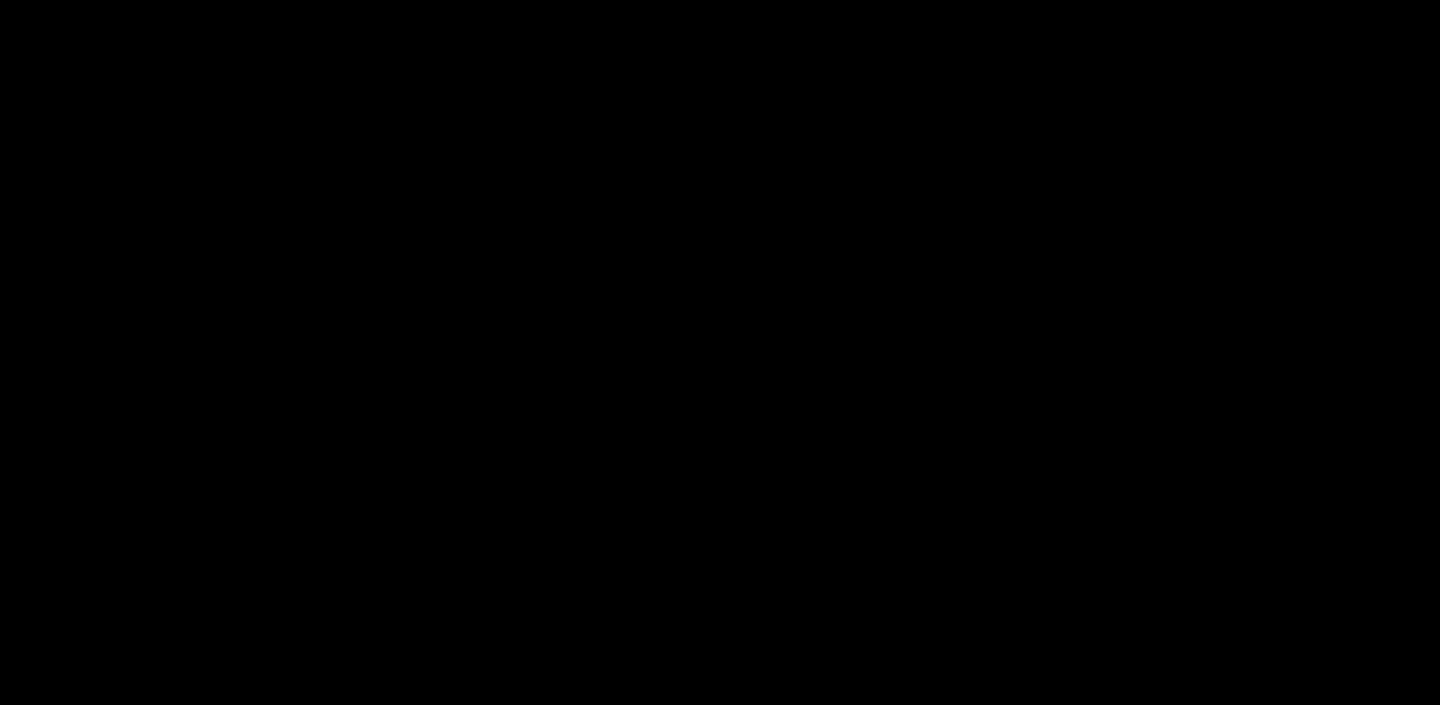scroll, scrollTop: 468, scrollLeft: 0, axis: vertical 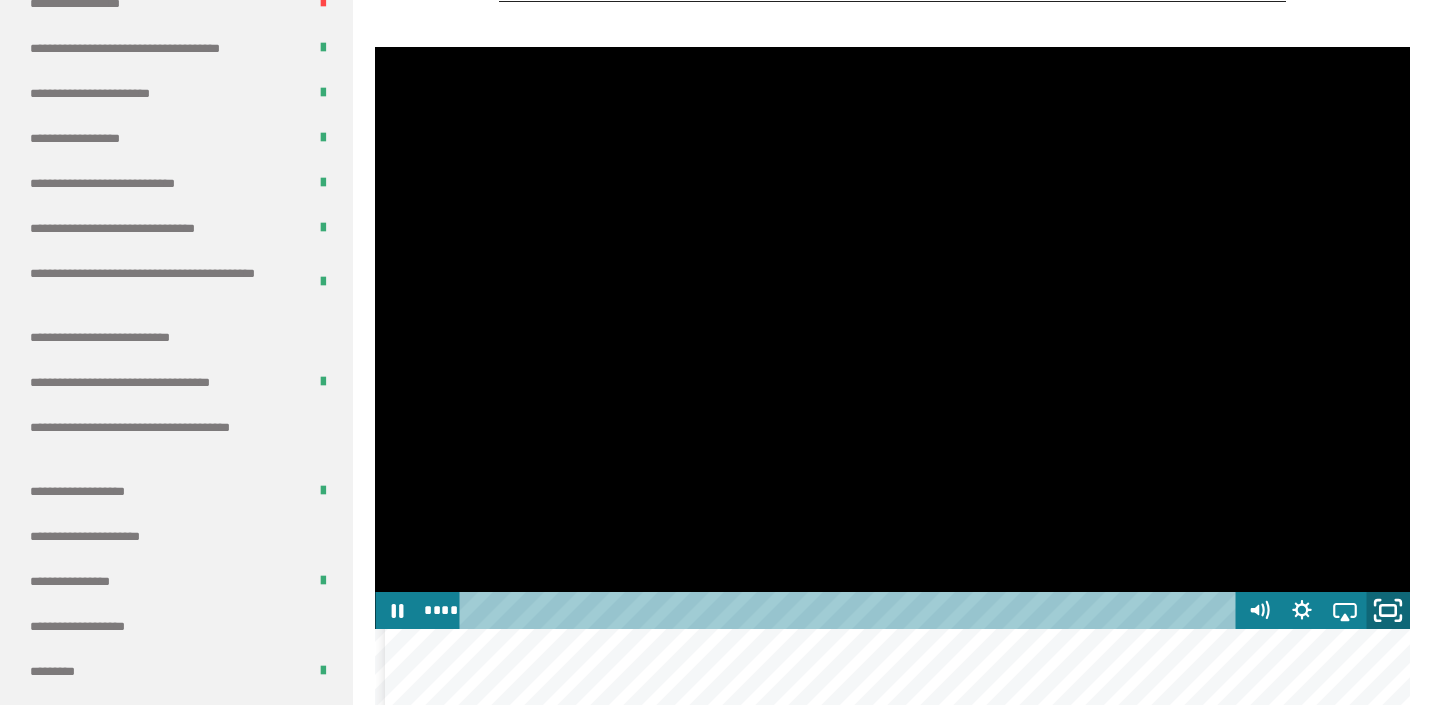 click 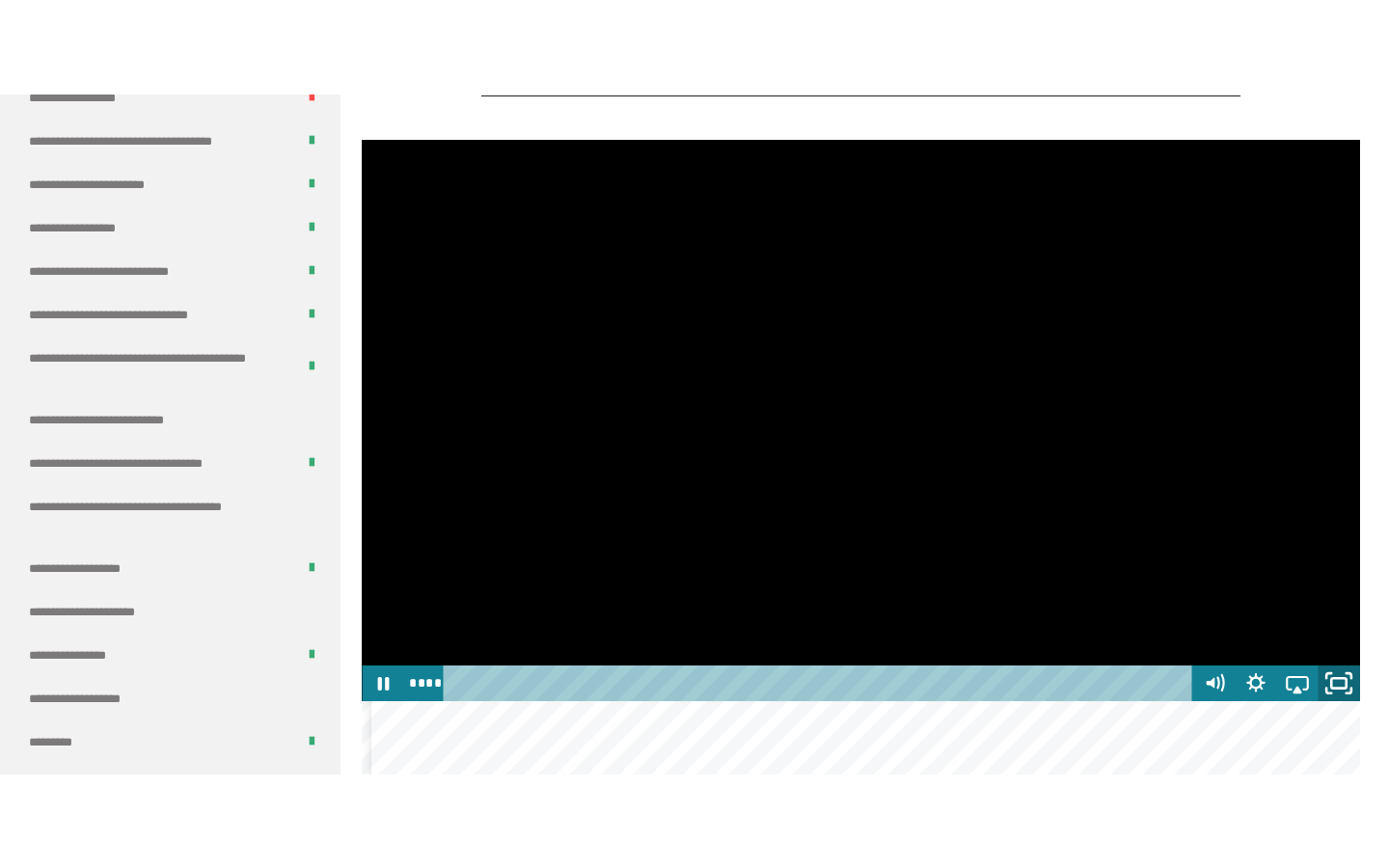 scroll, scrollTop: 0, scrollLeft: 0, axis: both 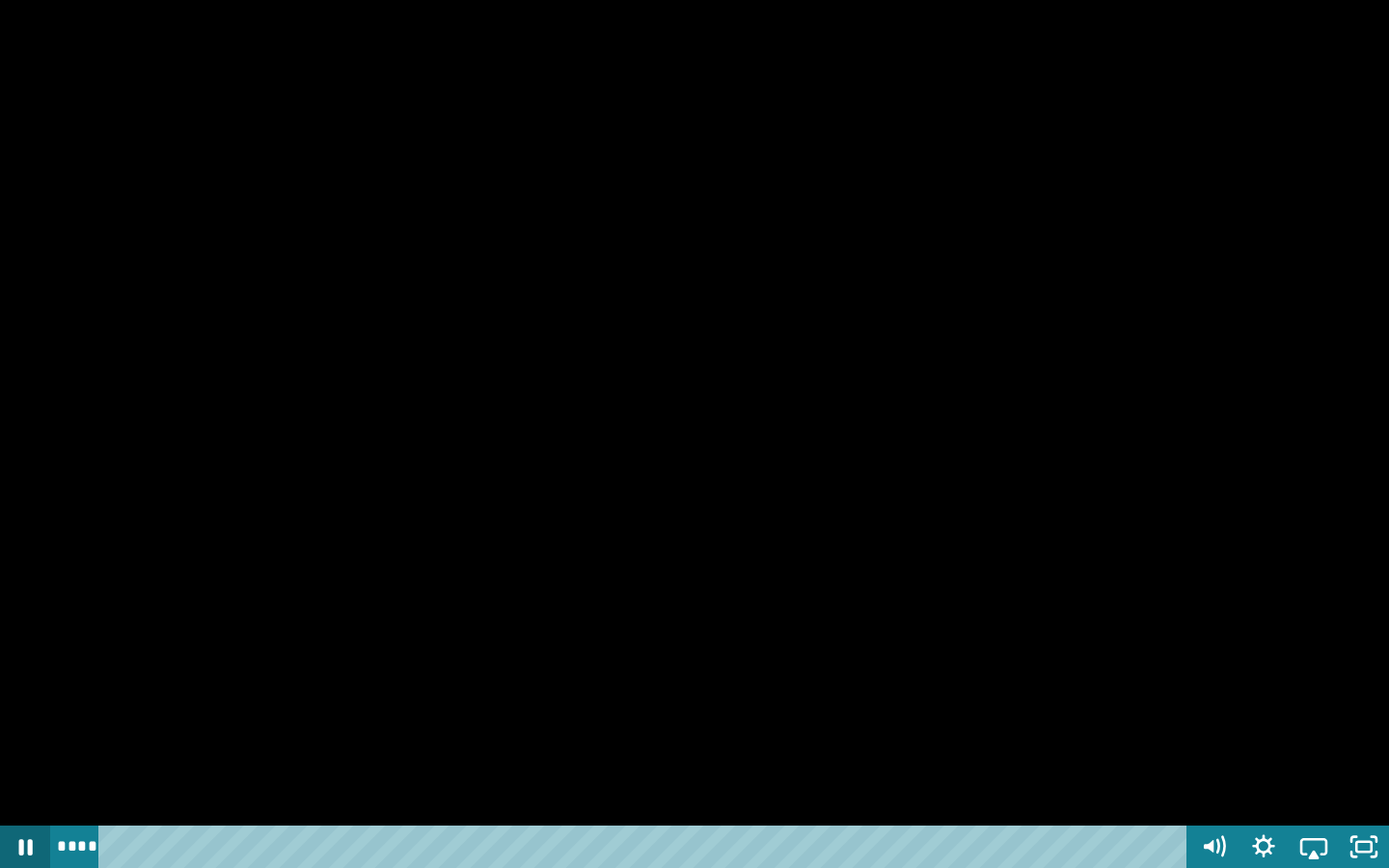 click 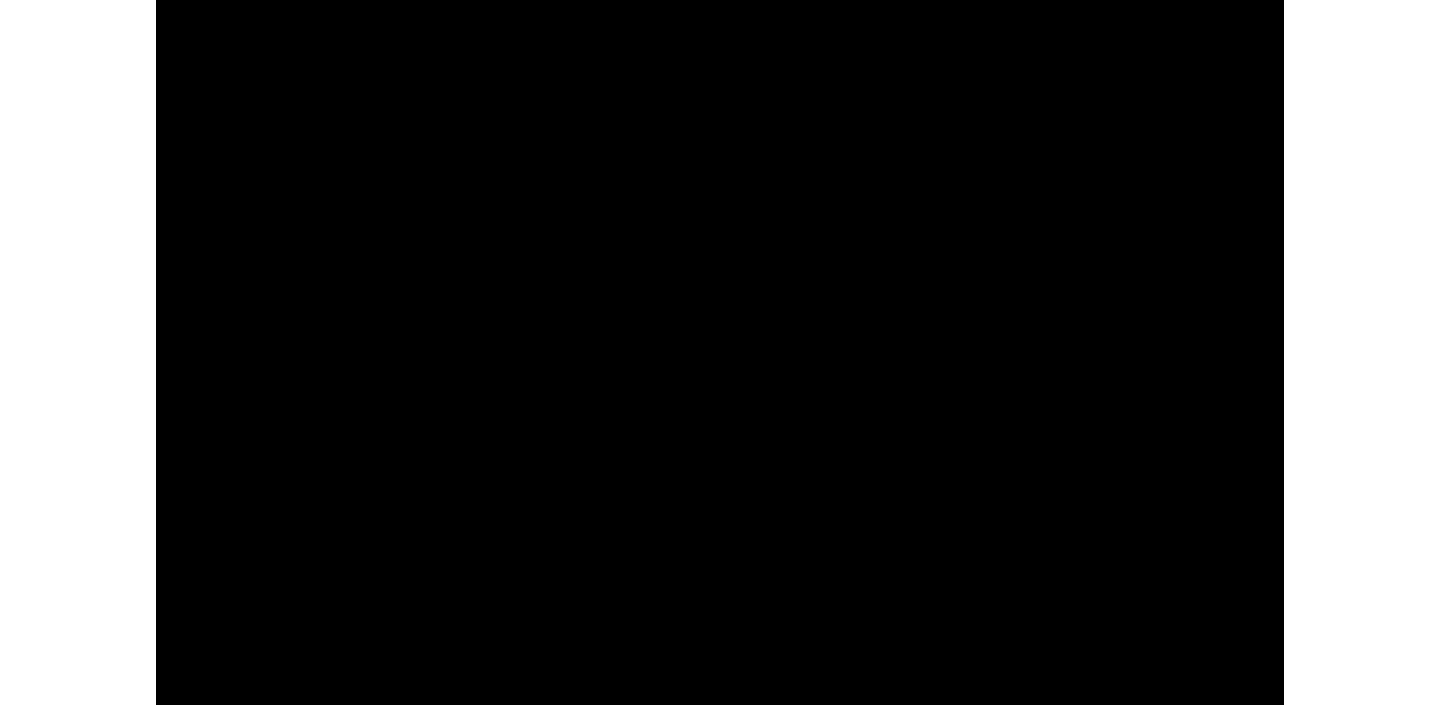 scroll, scrollTop: 2239, scrollLeft: 0, axis: vertical 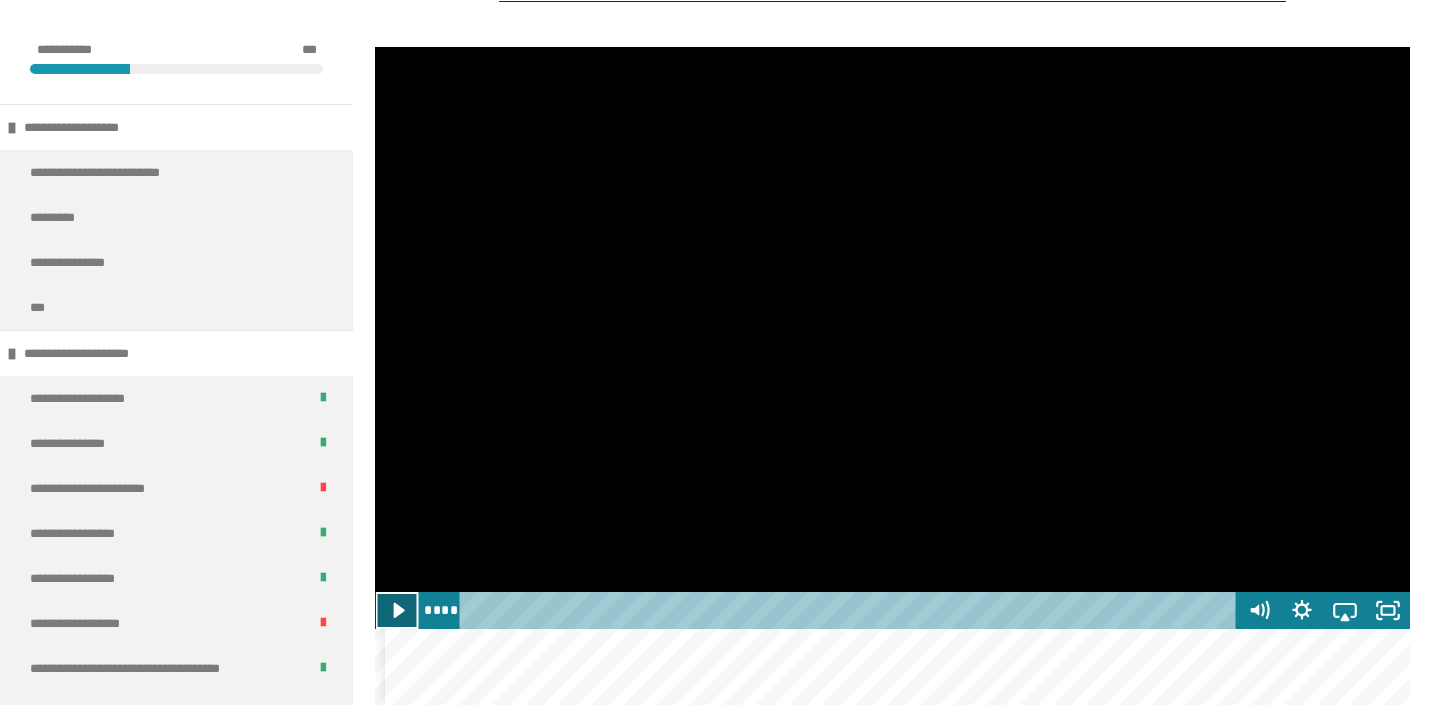 click 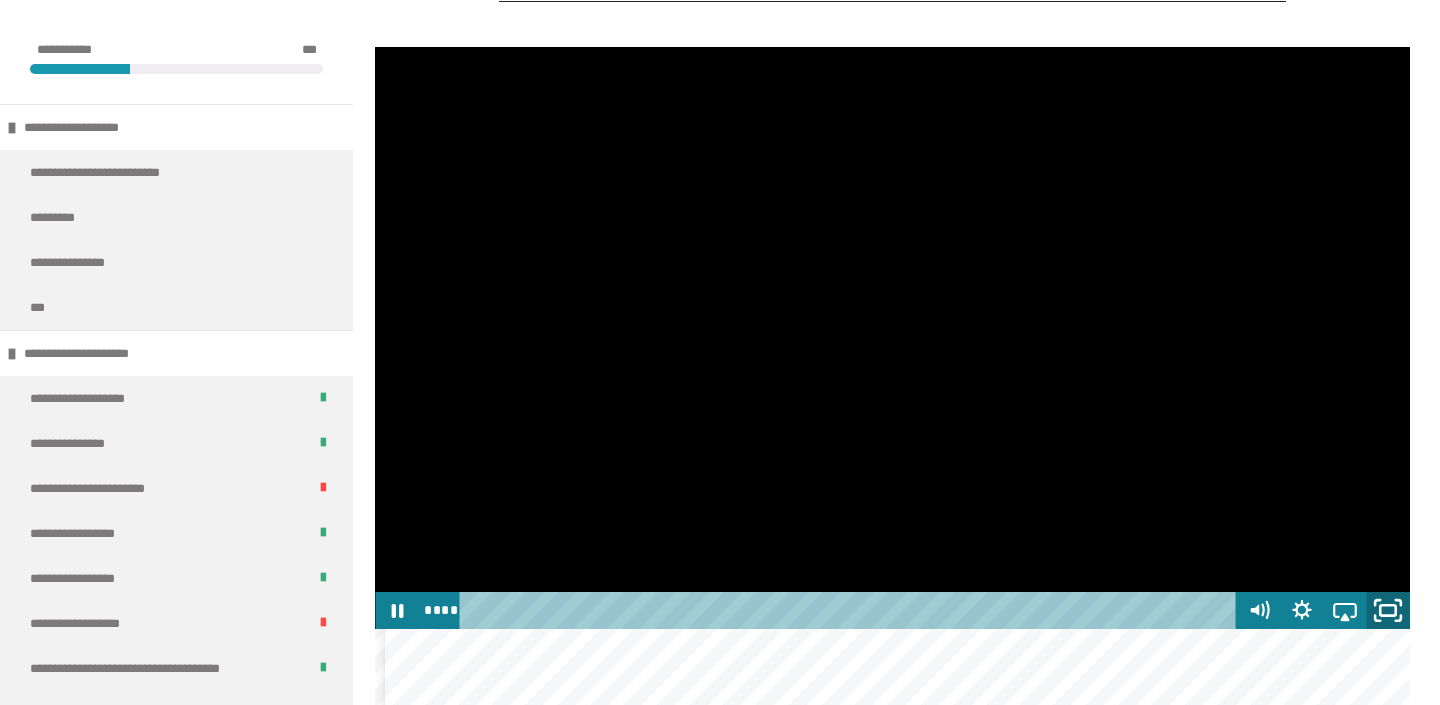 click 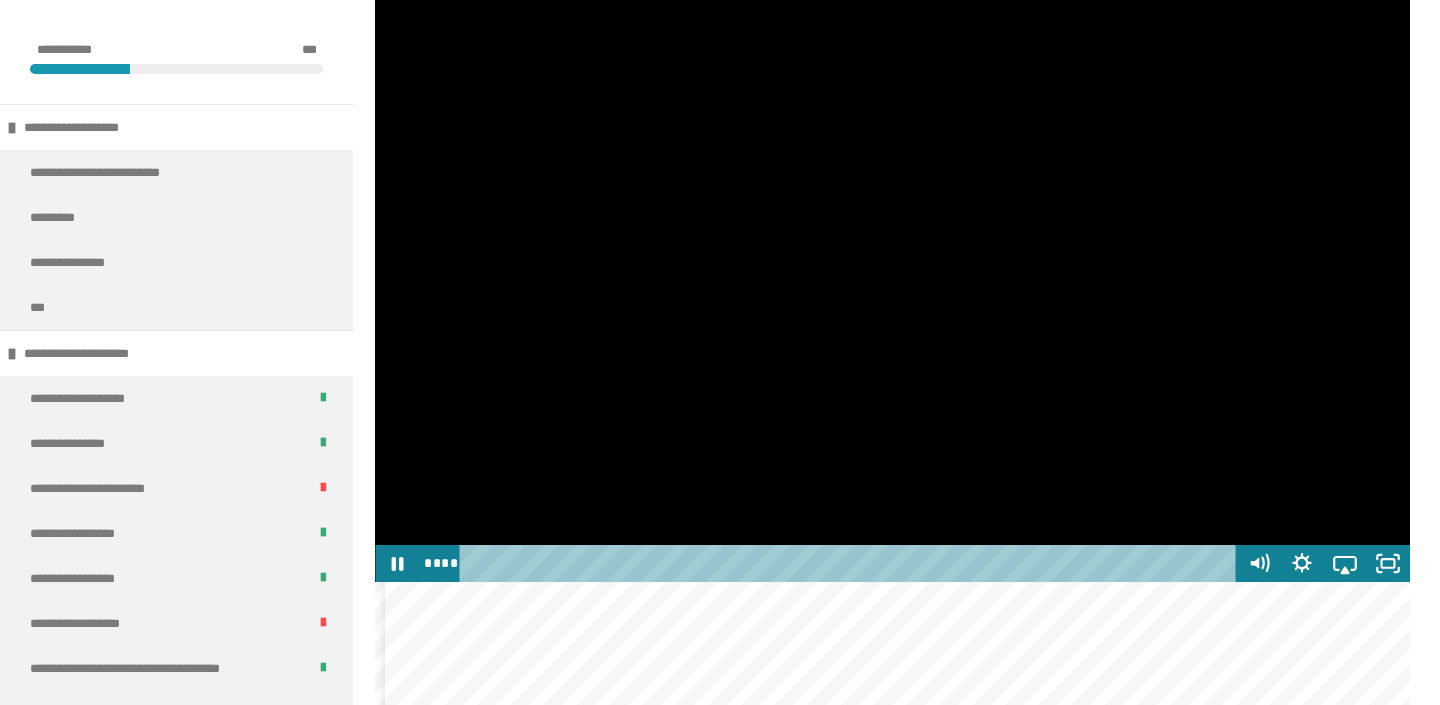 scroll, scrollTop: 2287, scrollLeft: 0, axis: vertical 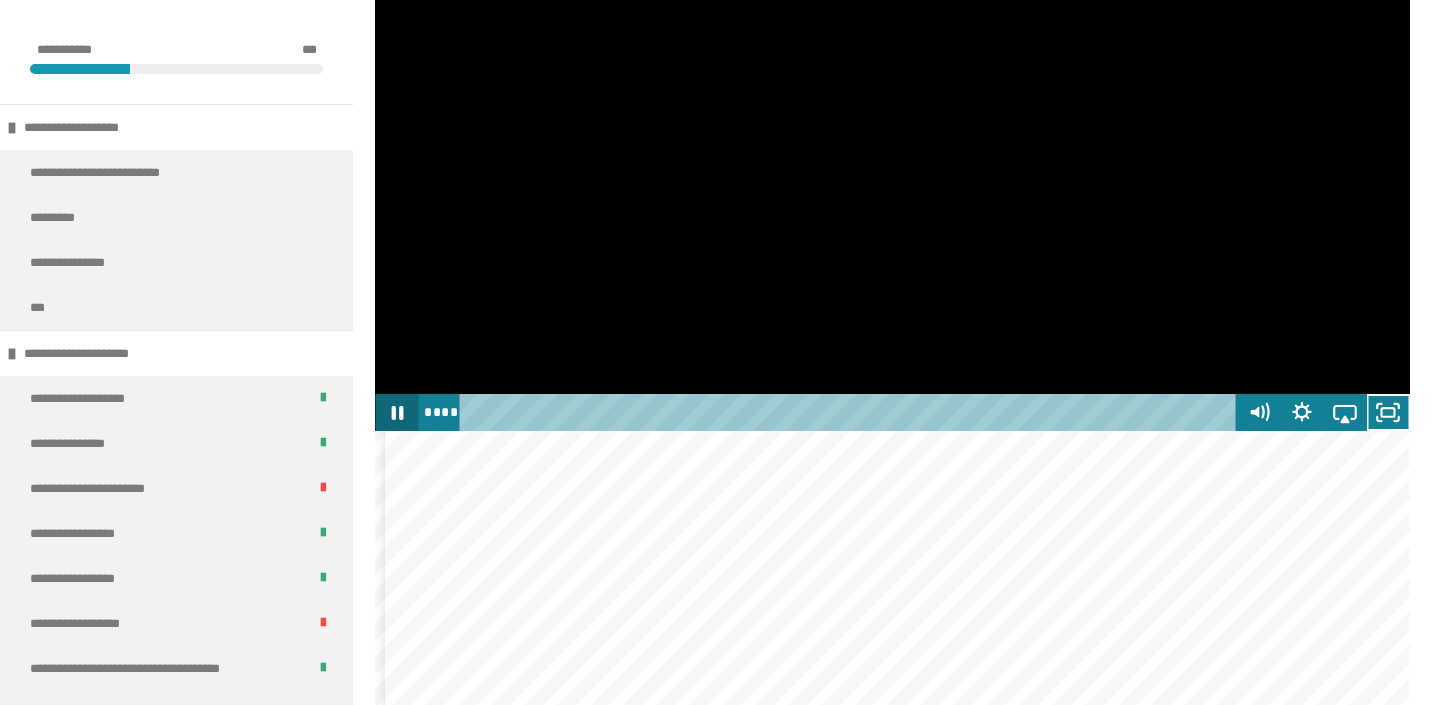 click 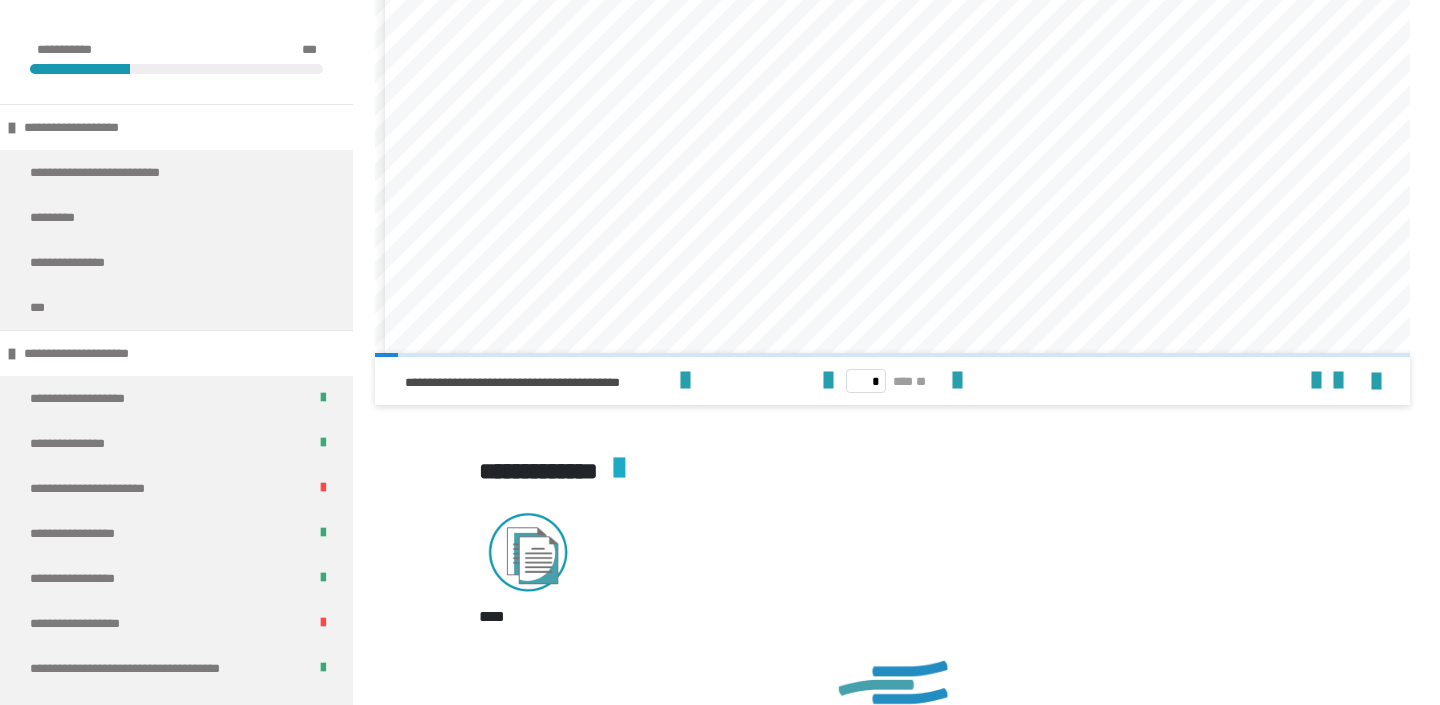 scroll, scrollTop: 2968, scrollLeft: 0, axis: vertical 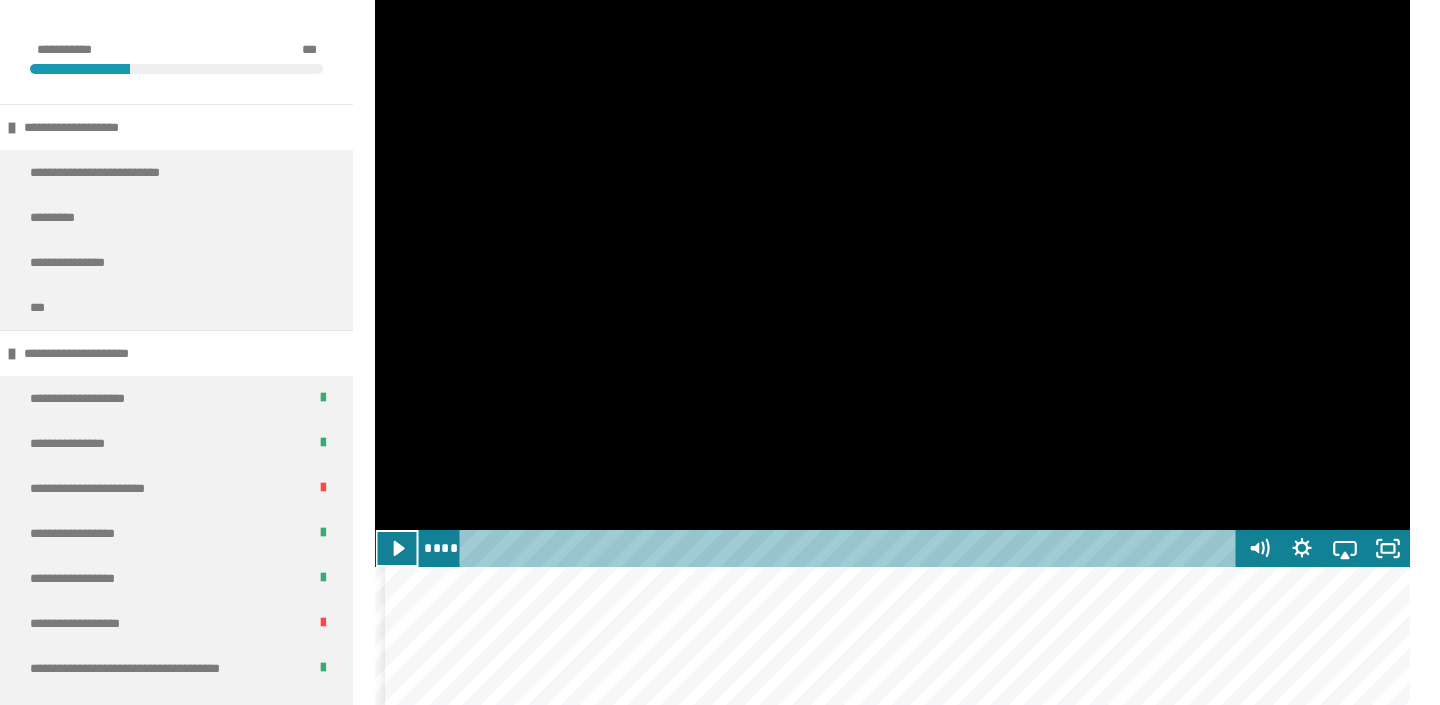 click at bounding box center [892, 276] 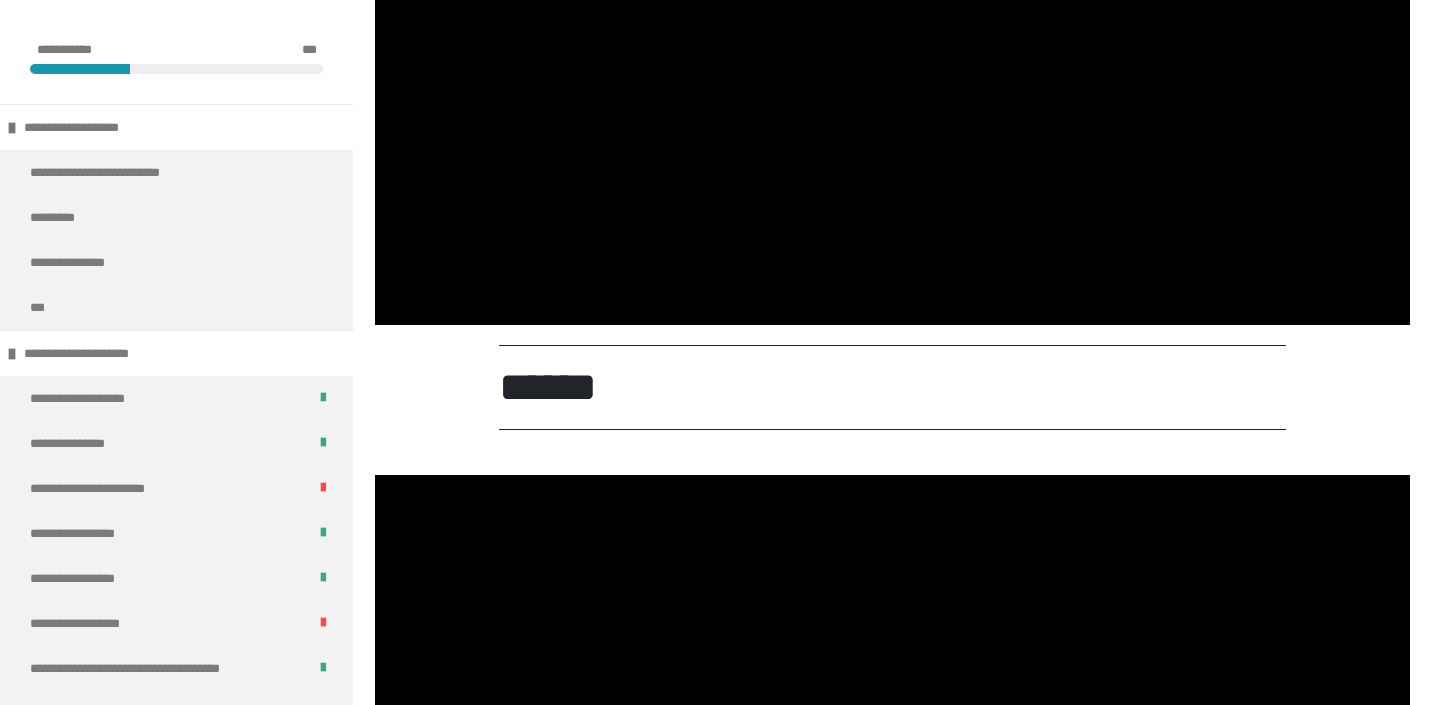 scroll, scrollTop: 721, scrollLeft: 0, axis: vertical 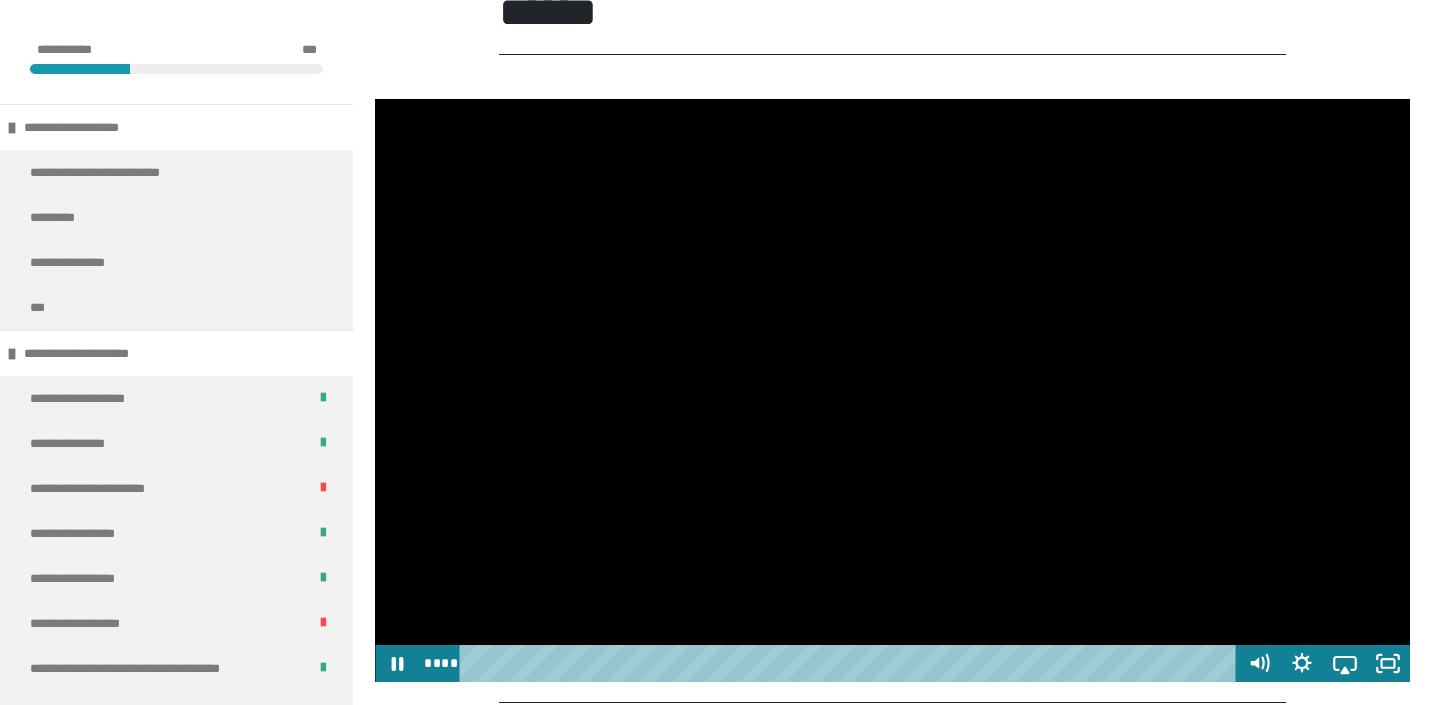 click at bounding box center (892, 390) 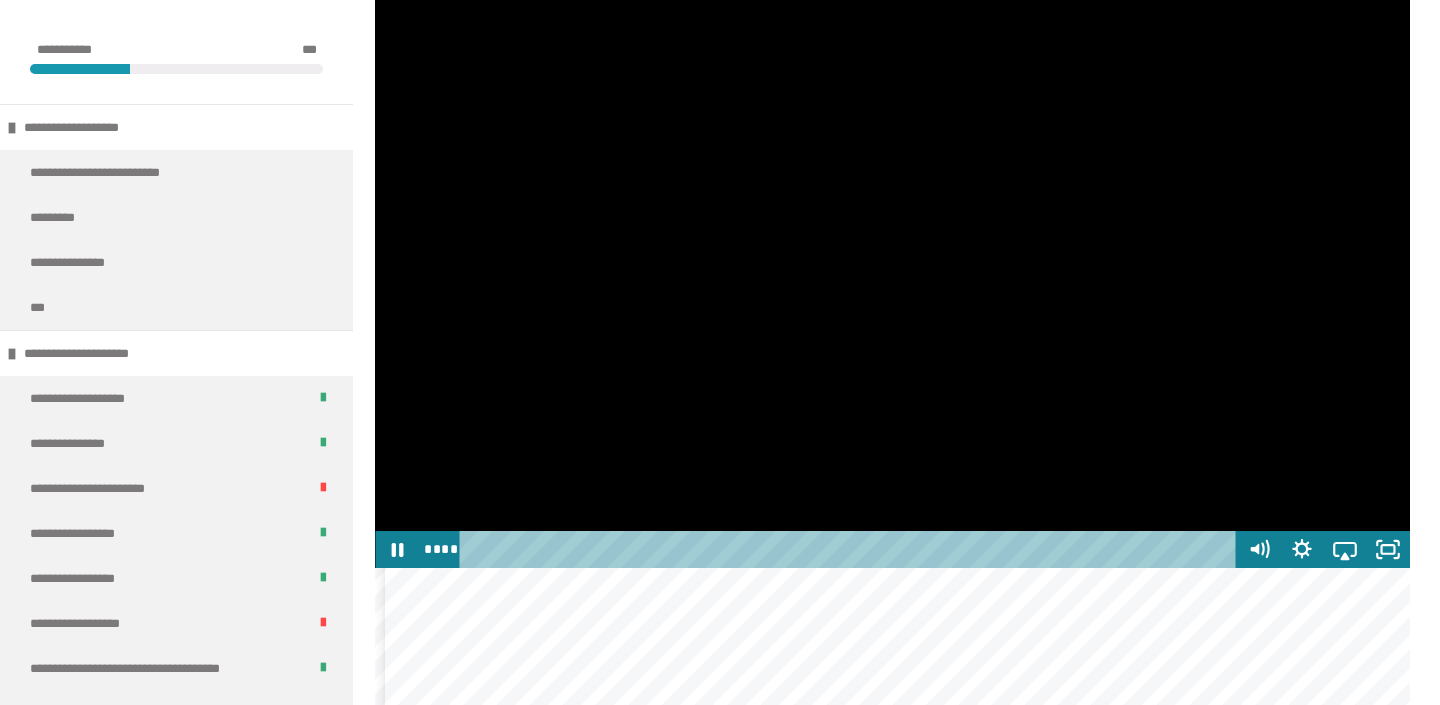 scroll, scrollTop: 2304, scrollLeft: 0, axis: vertical 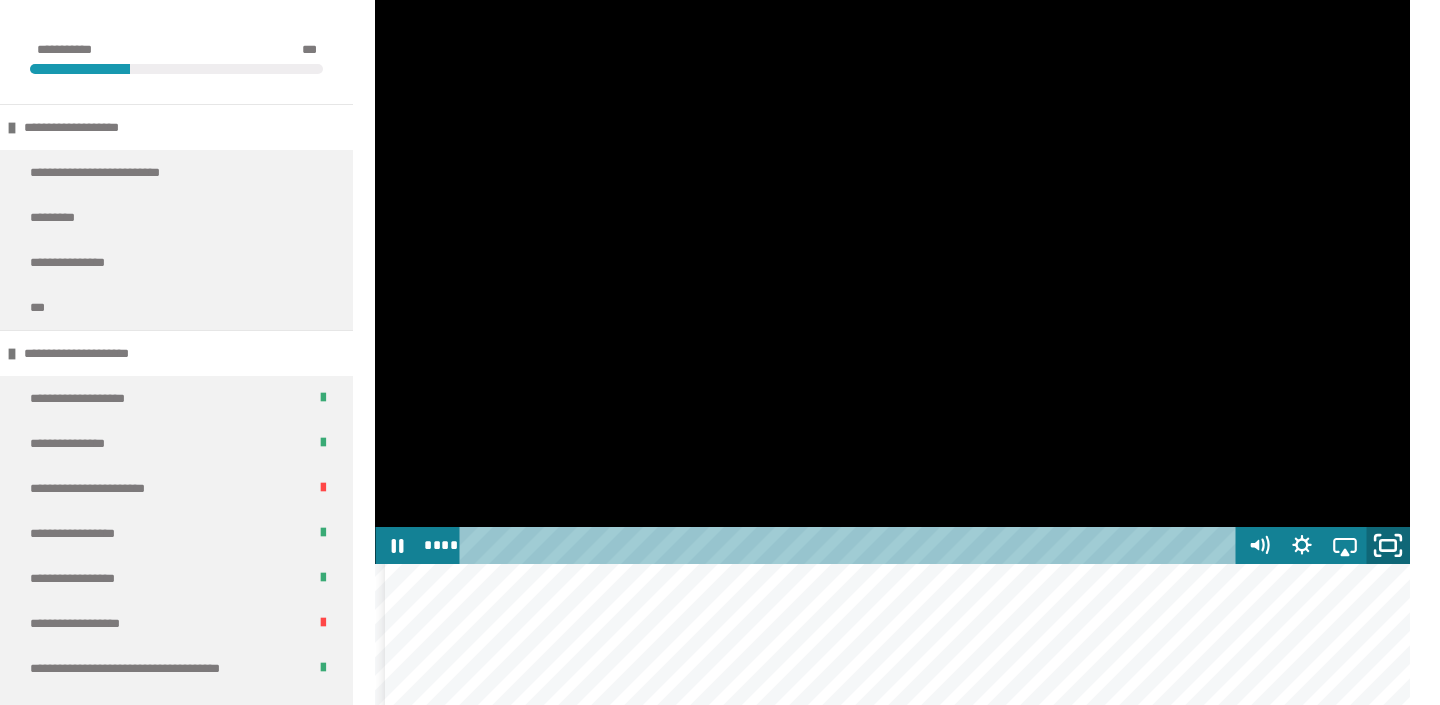 click 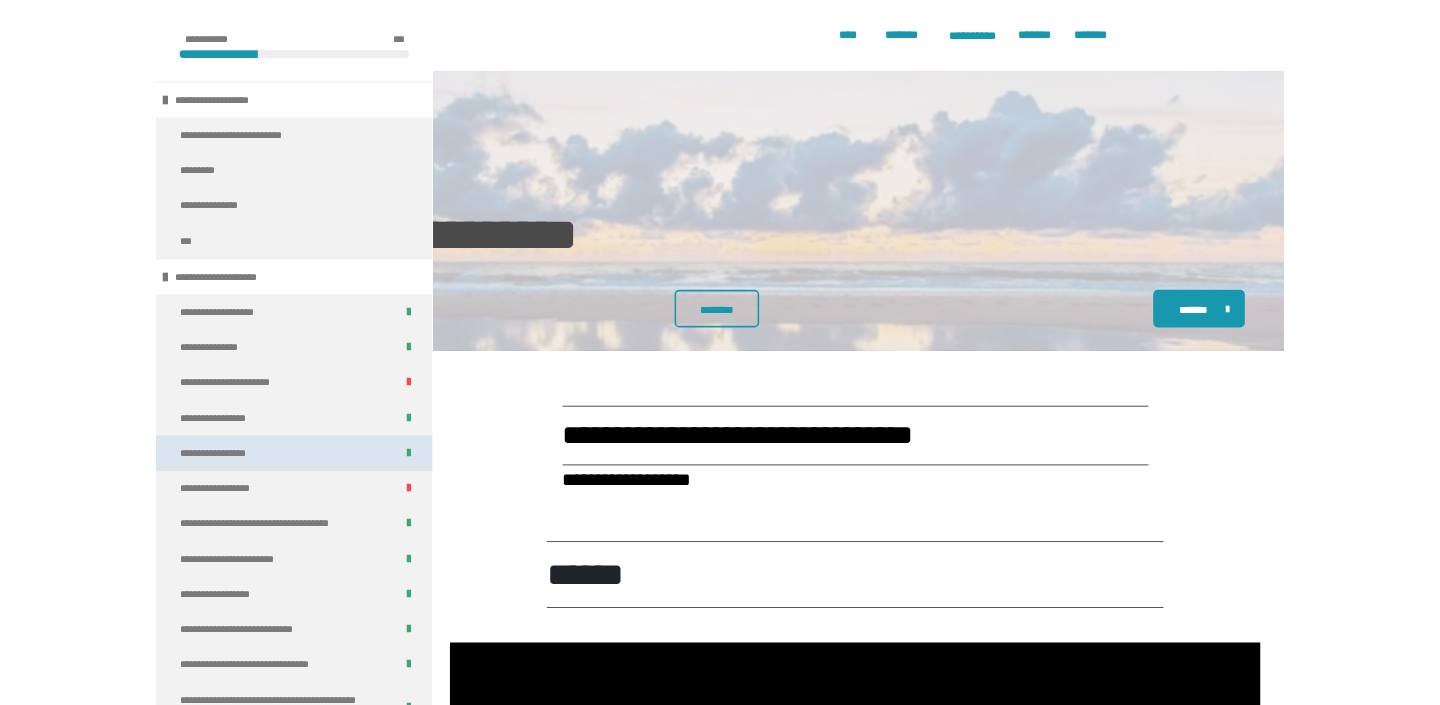 scroll, scrollTop: 2304, scrollLeft: 0, axis: vertical 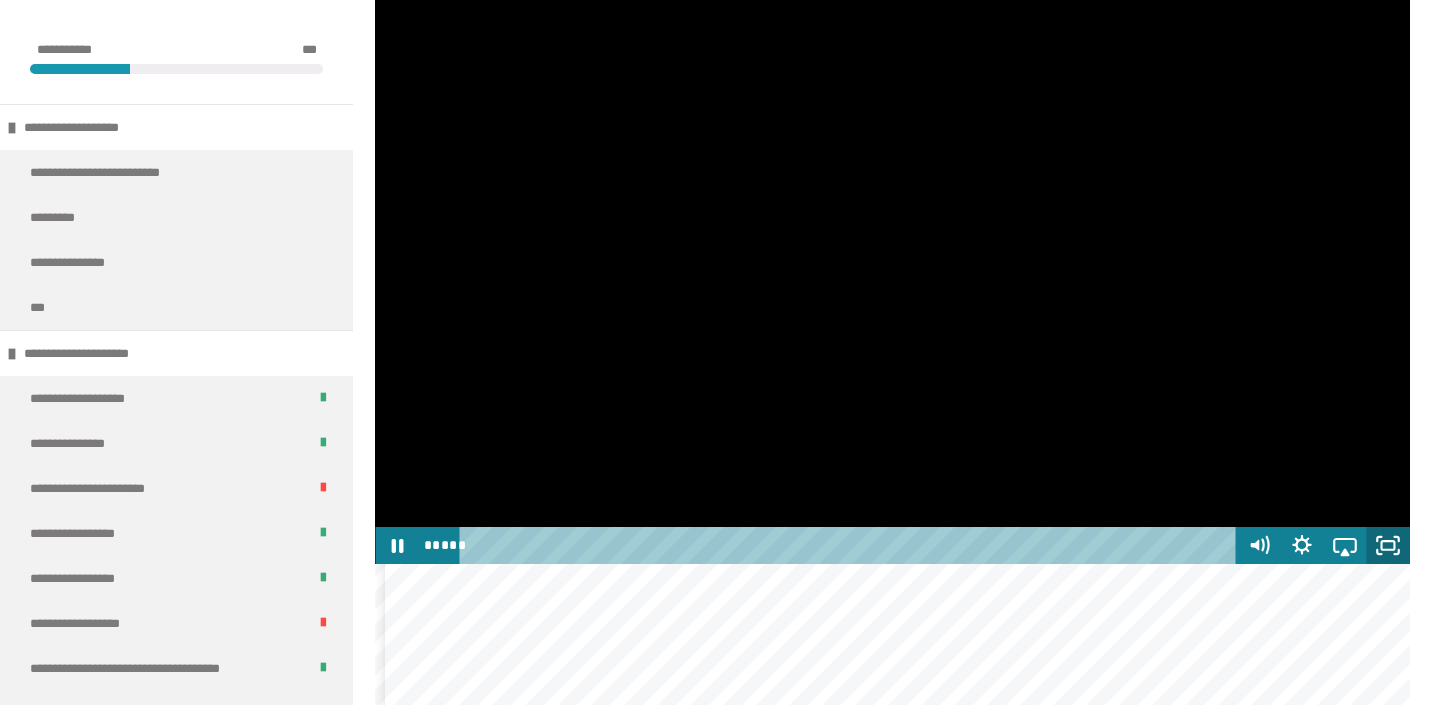 click 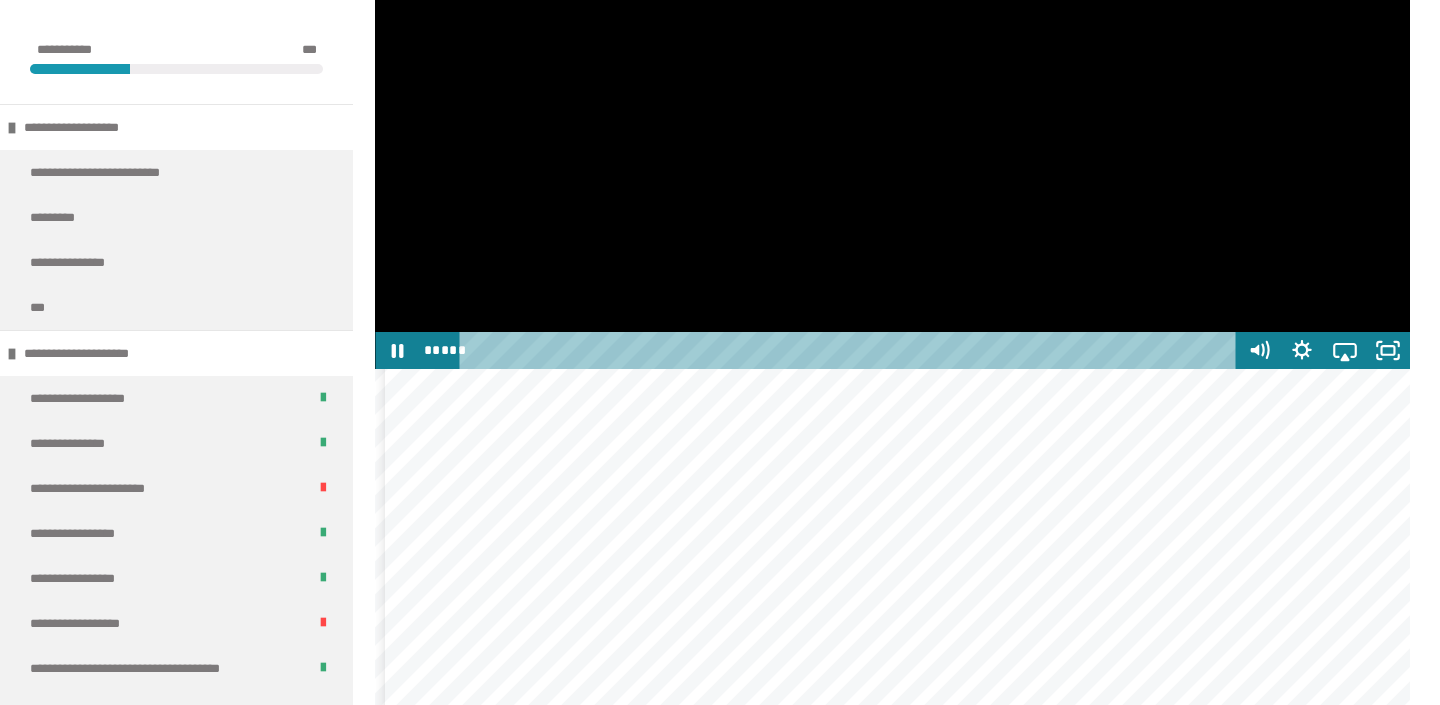 scroll, scrollTop: 2509, scrollLeft: 0, axis: vertical 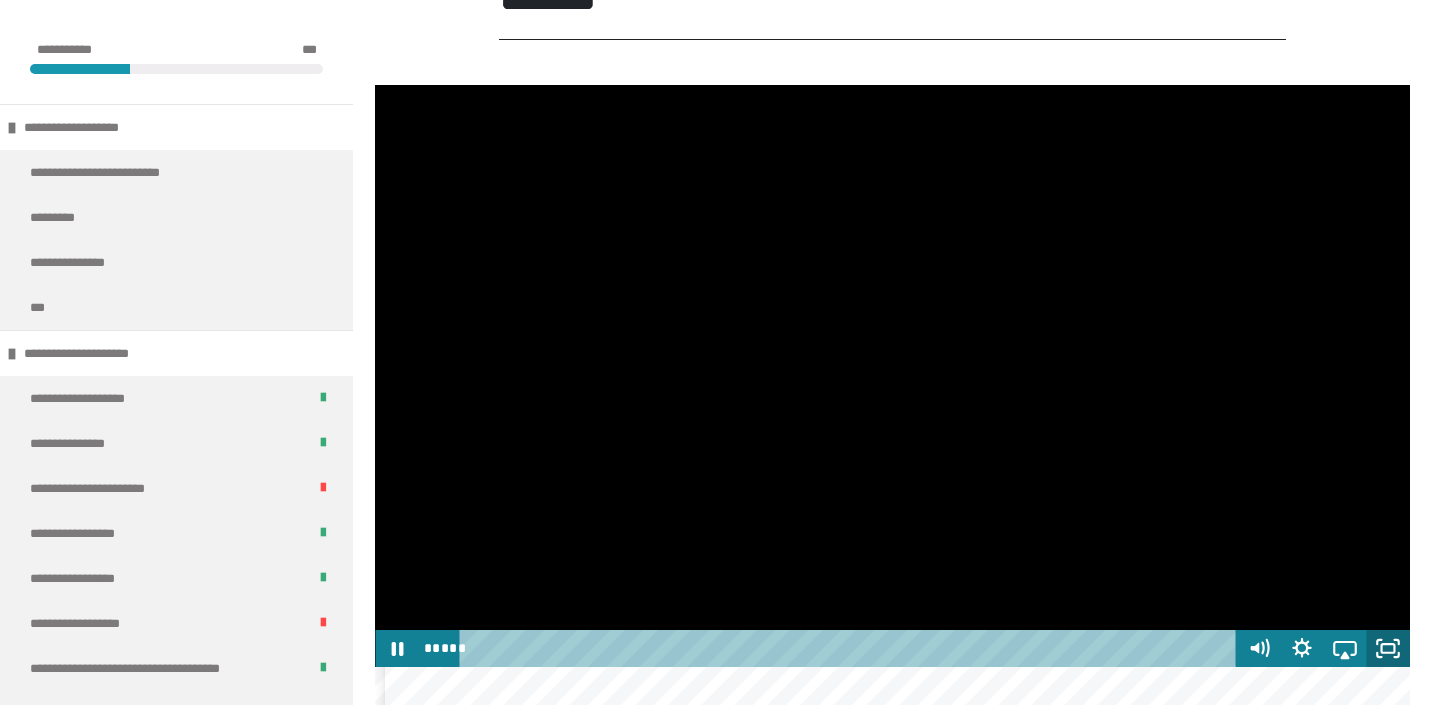 click 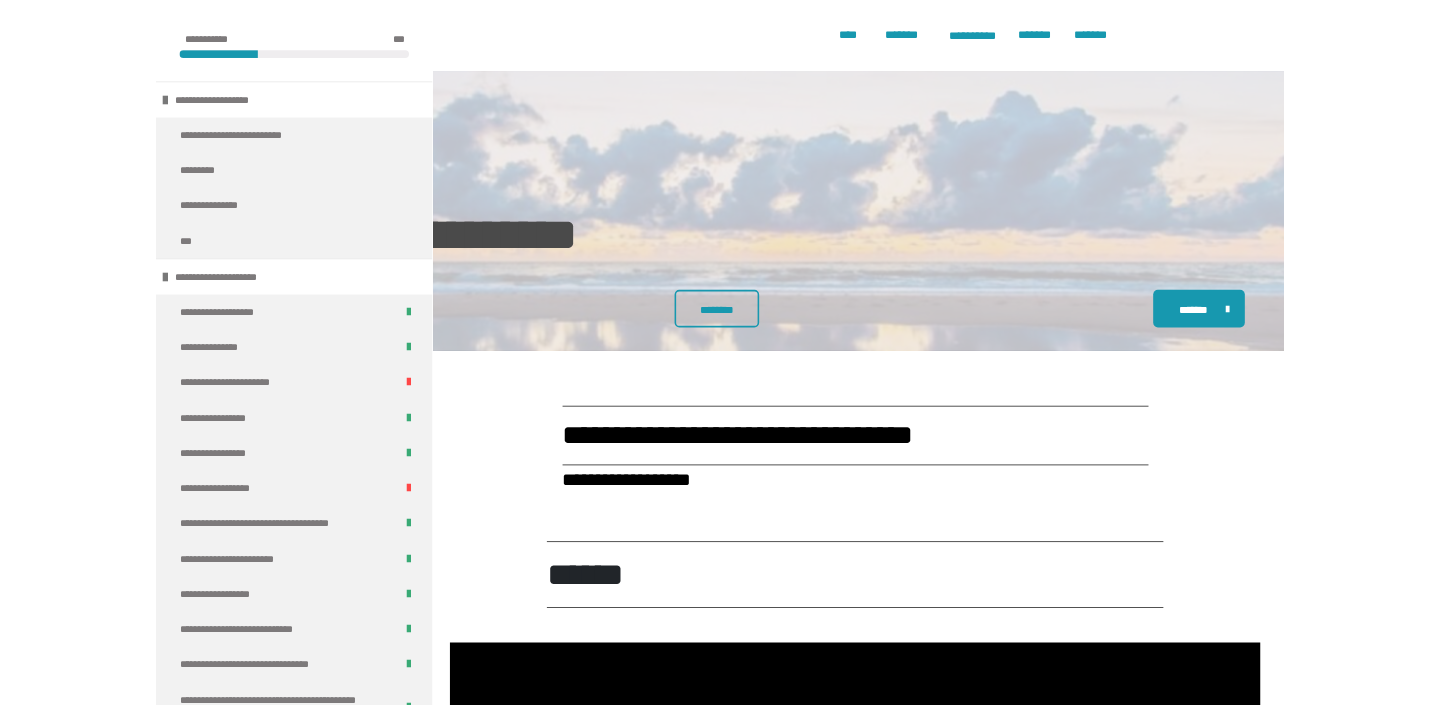 scroll, scrollTop: 2201, scrollLeft: 0, axis: vertical 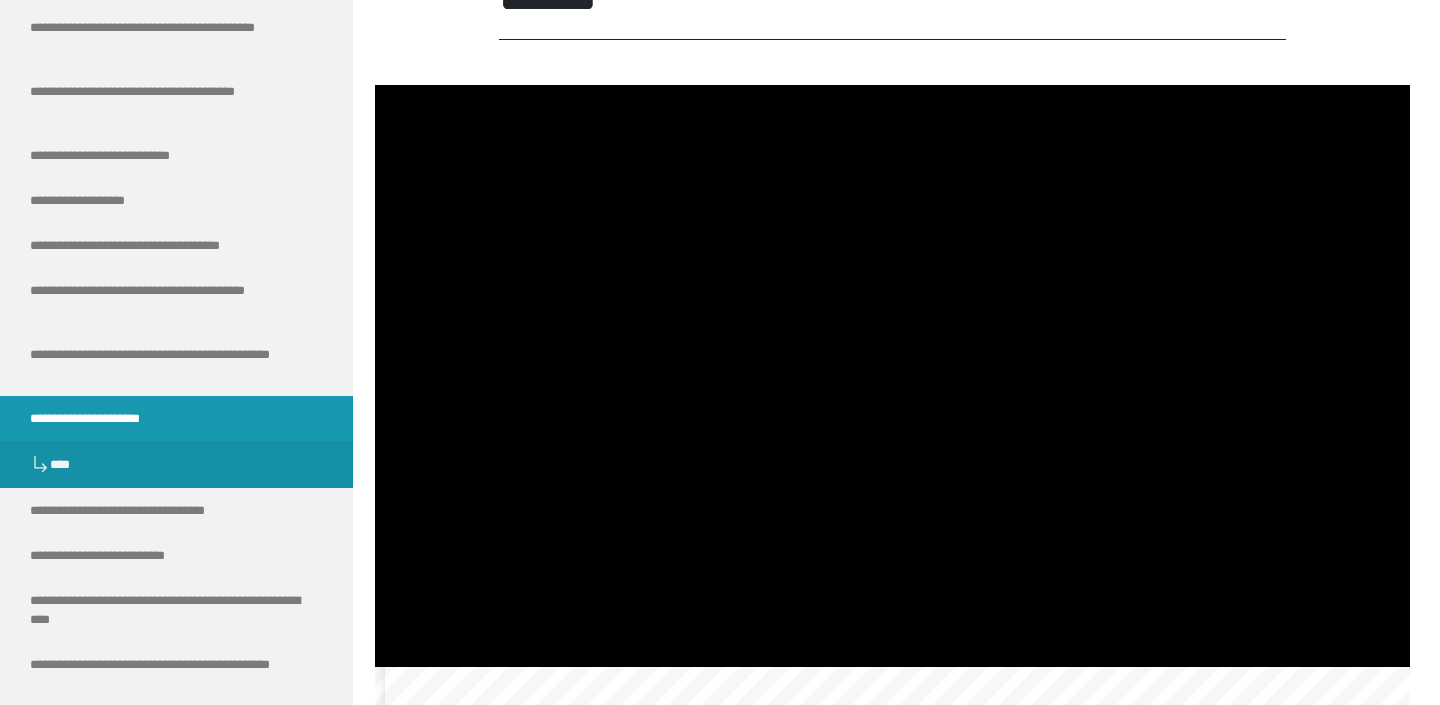 click on "**********" at bounding box center (104, 418) 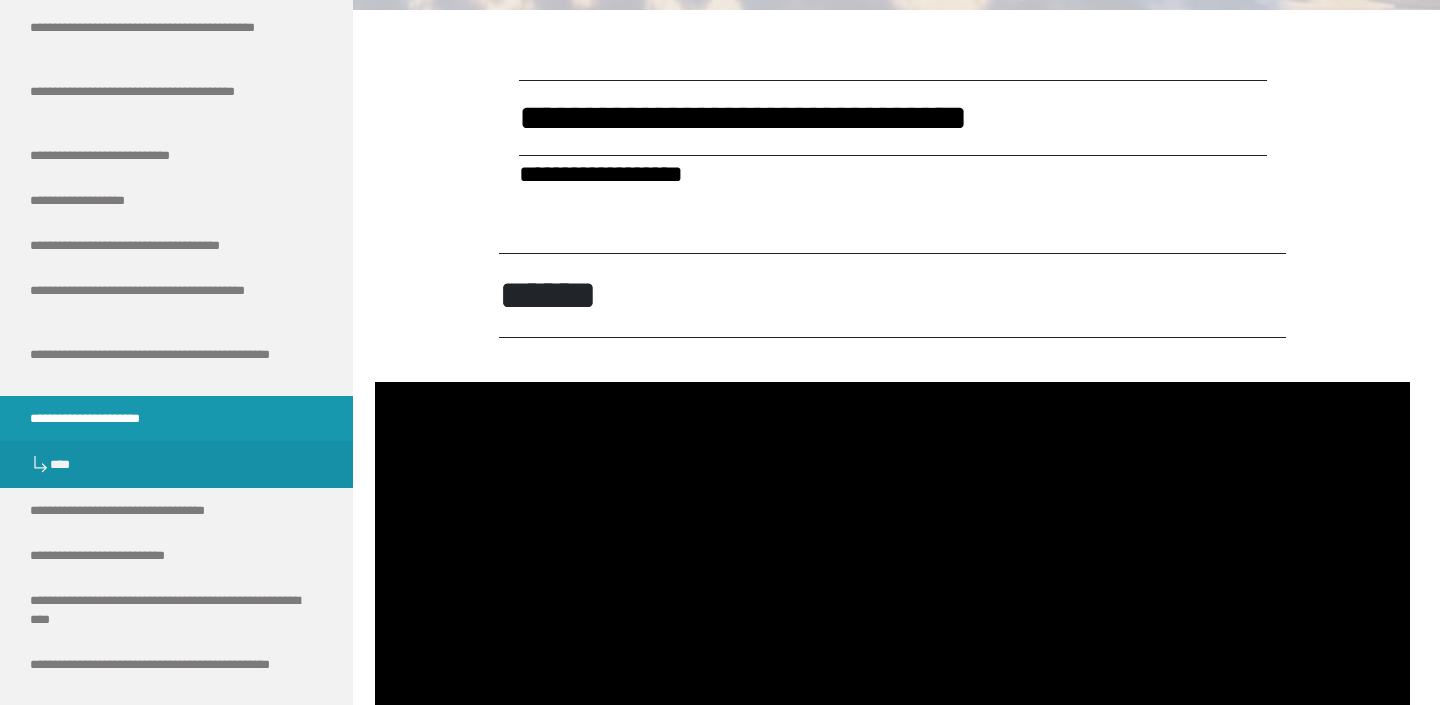 click on "**********" at bounding box center [104, 418] 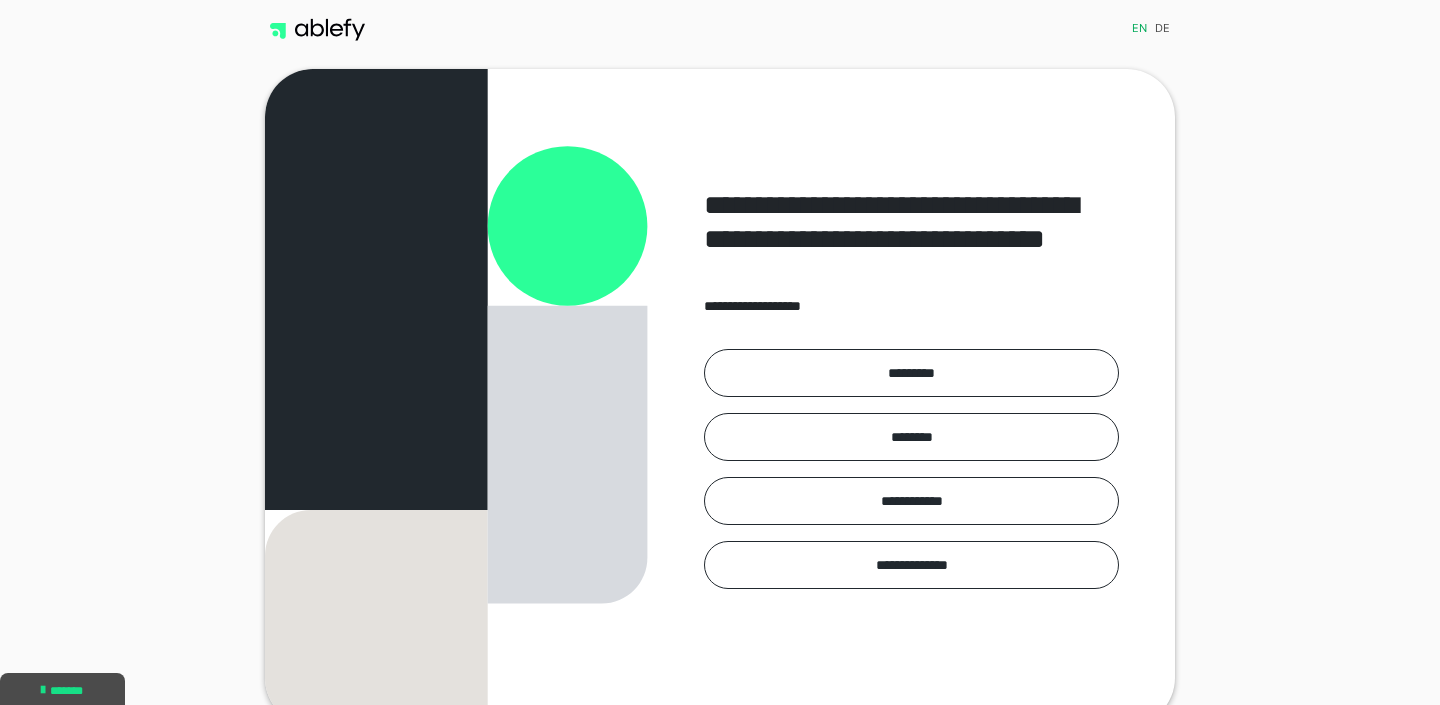 scroll, scrollTop: 0, scrollLeft: 0, axis: both 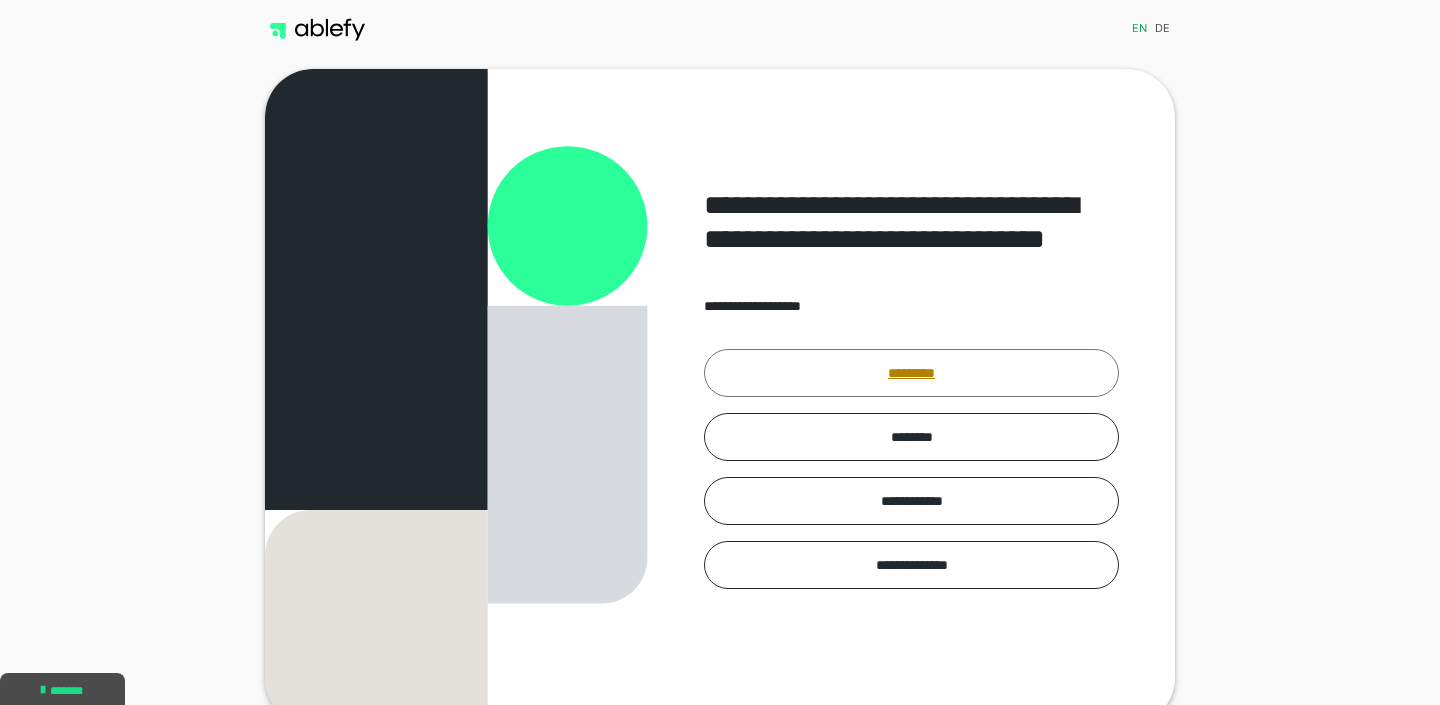 click on "*********" at bounding box center (911, 373) 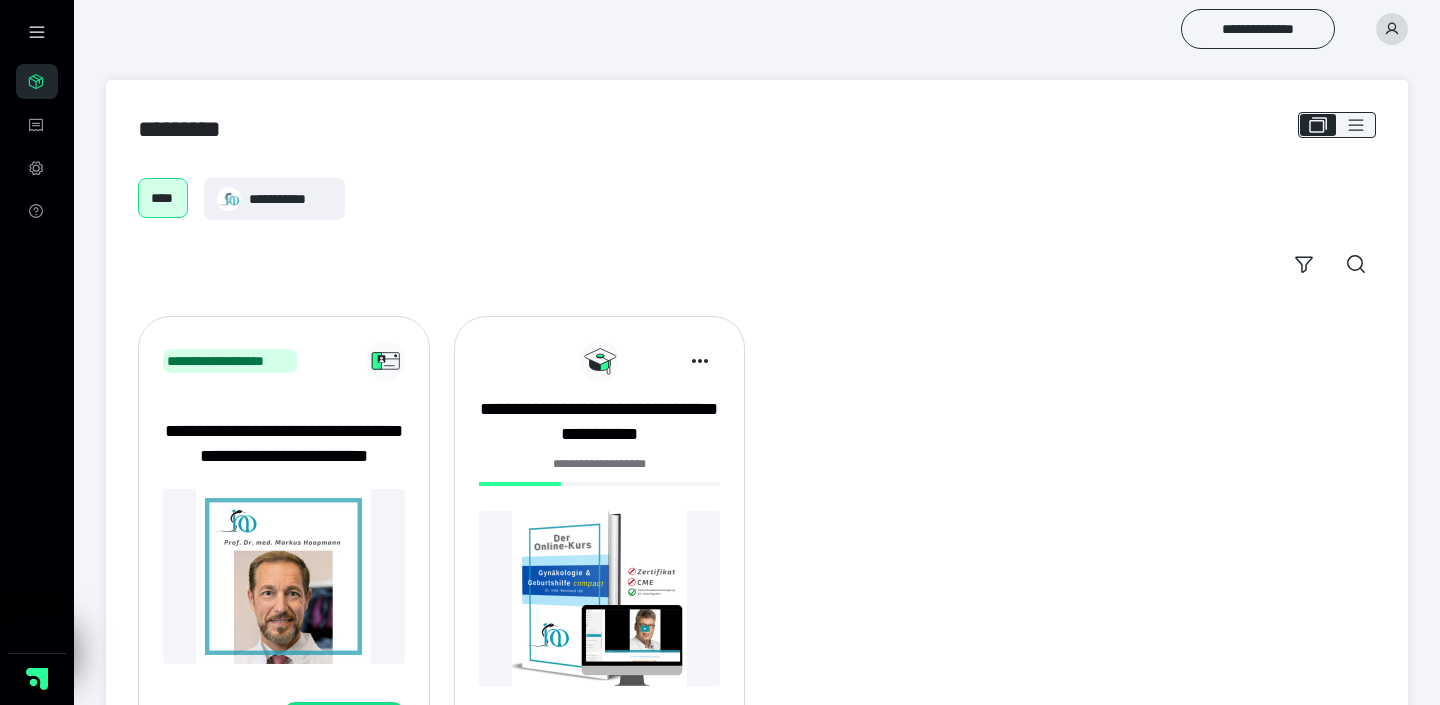 scroll, scrollTop: 0, scrollLeft: 0, axis: both 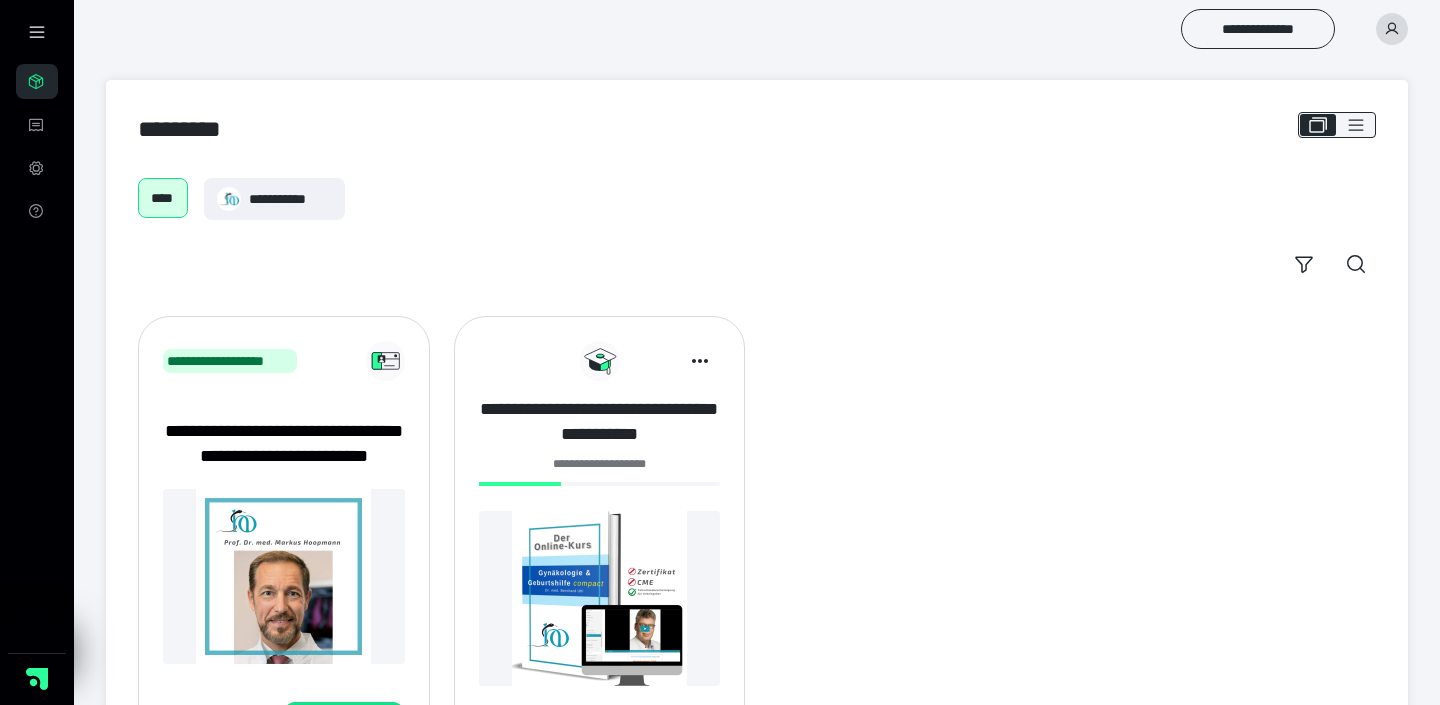 click on "**********" at bounding box center [600, 422] 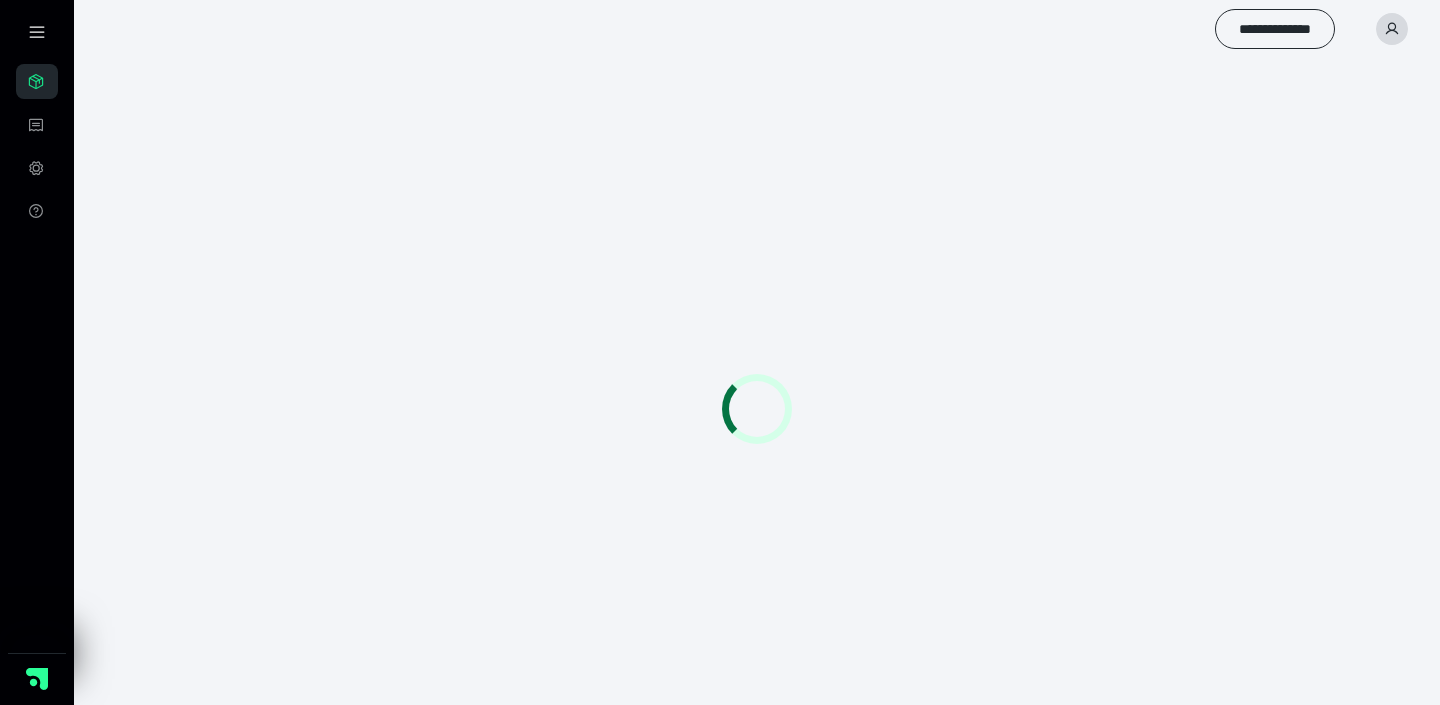 scroll, scrollTop: 0, scrollLeft: 0, axis: both 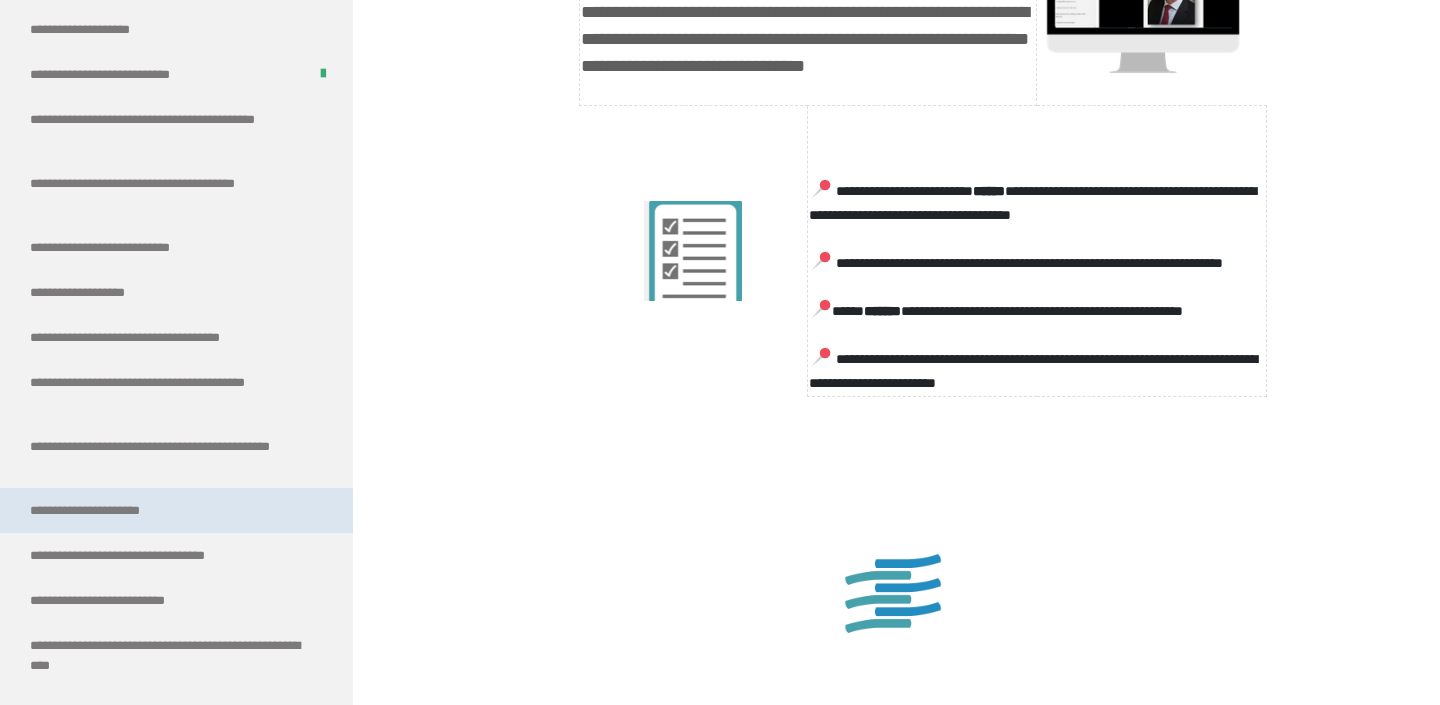 click on "**********" at bounding box center [104, 510] 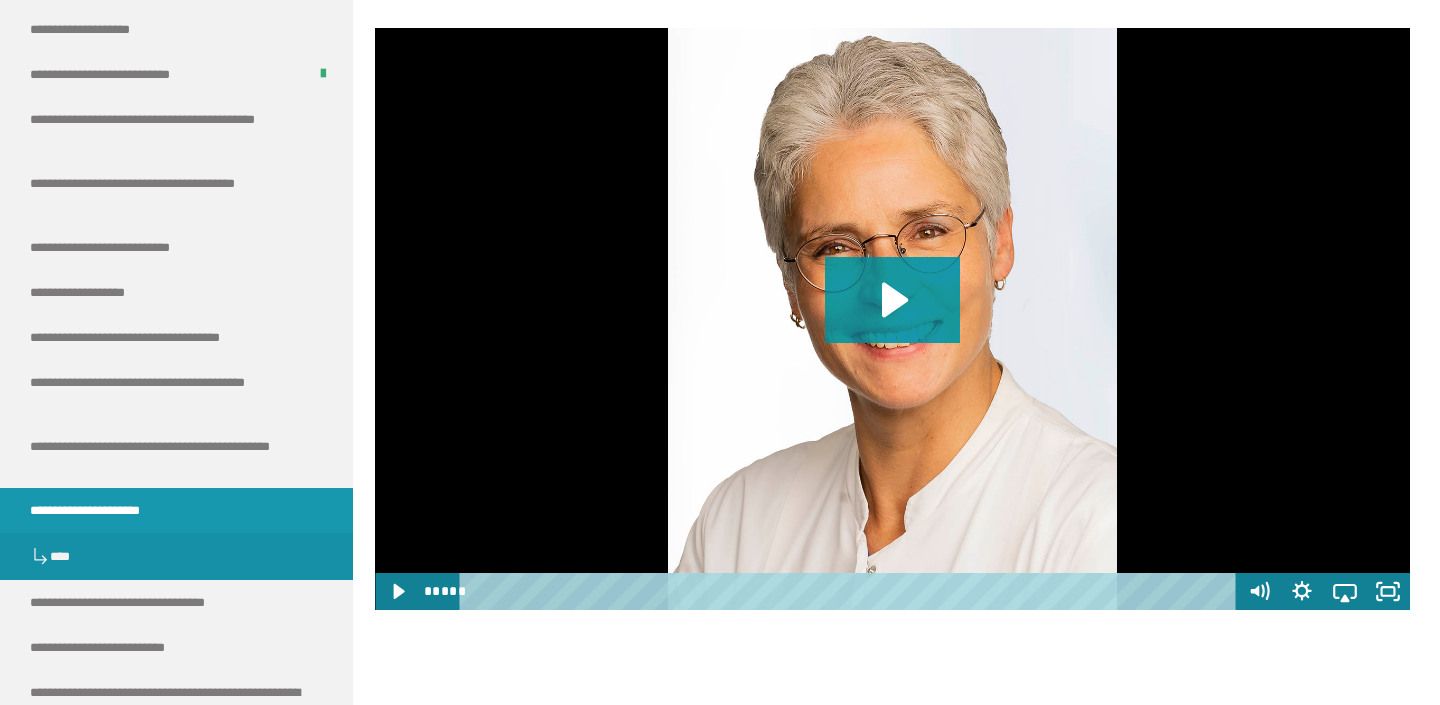 scroll, scrollTop: 2202, scrollLeft: 0, axis: vertical 